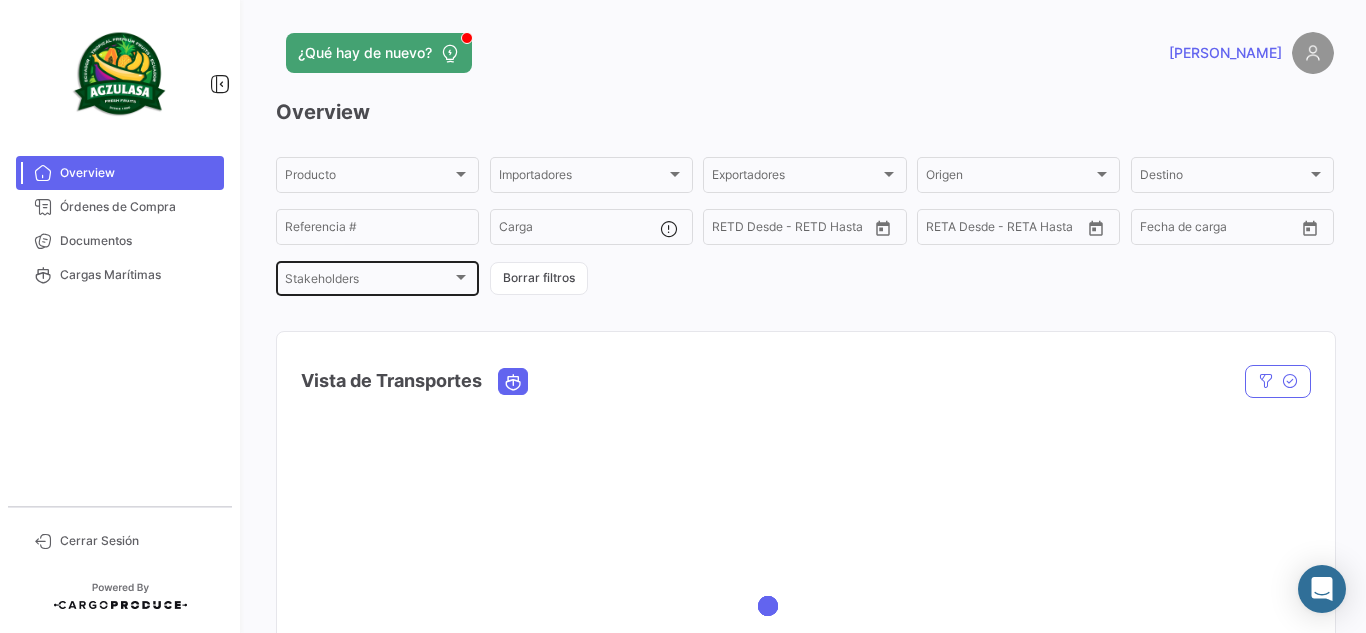 scroll, scrollTop: 0, scrollLeft: 0, axis: both 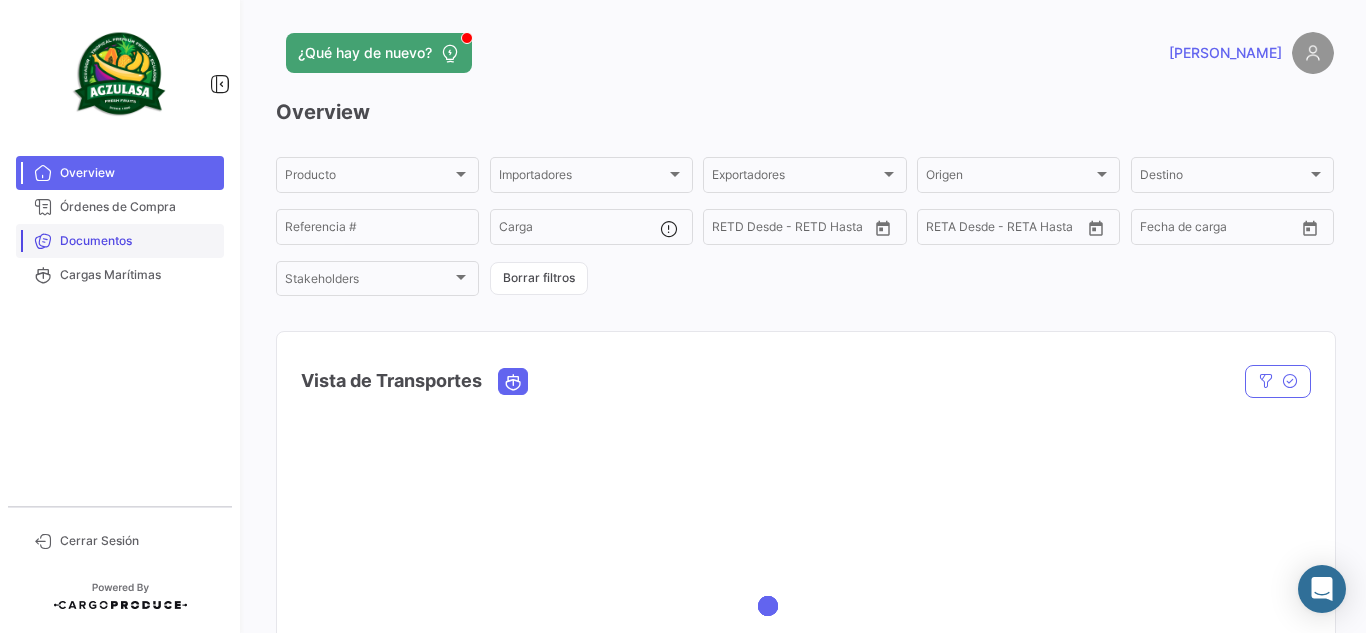 click on "Documentos" at bounding box center (138, 241) 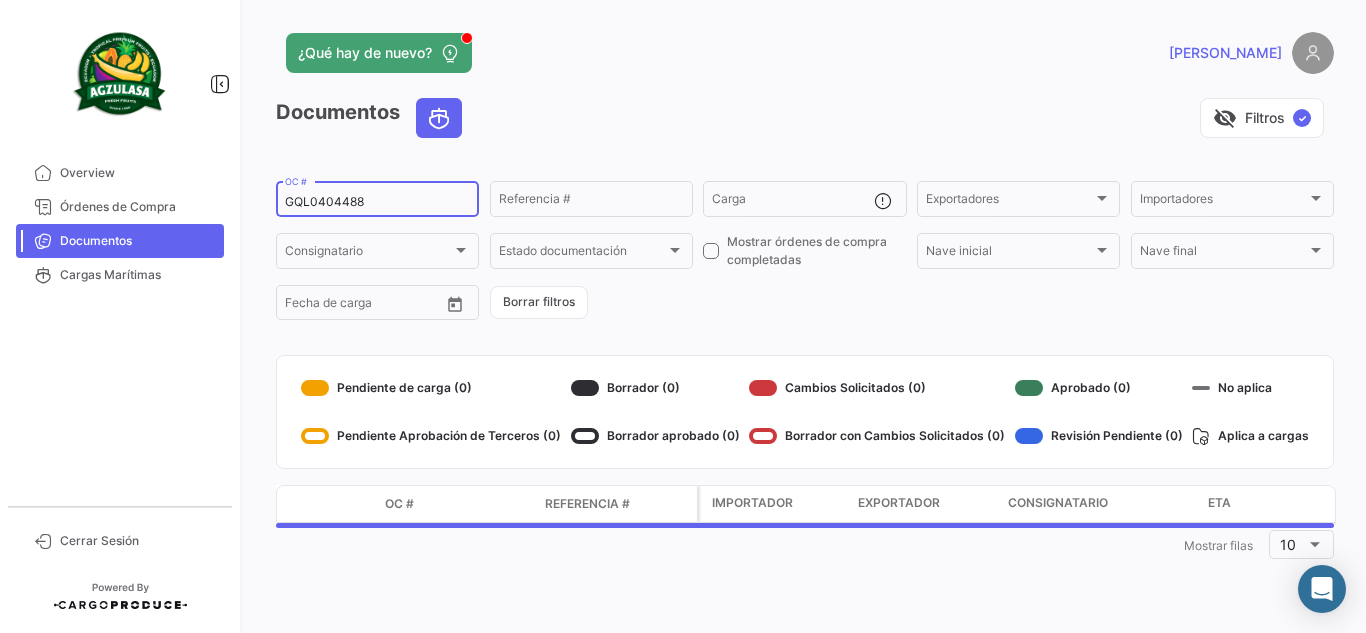 drag, startPoint x: 366, startPoint y: 197, endPoint x: 361, endPoint y: 208, distance: 12.083046 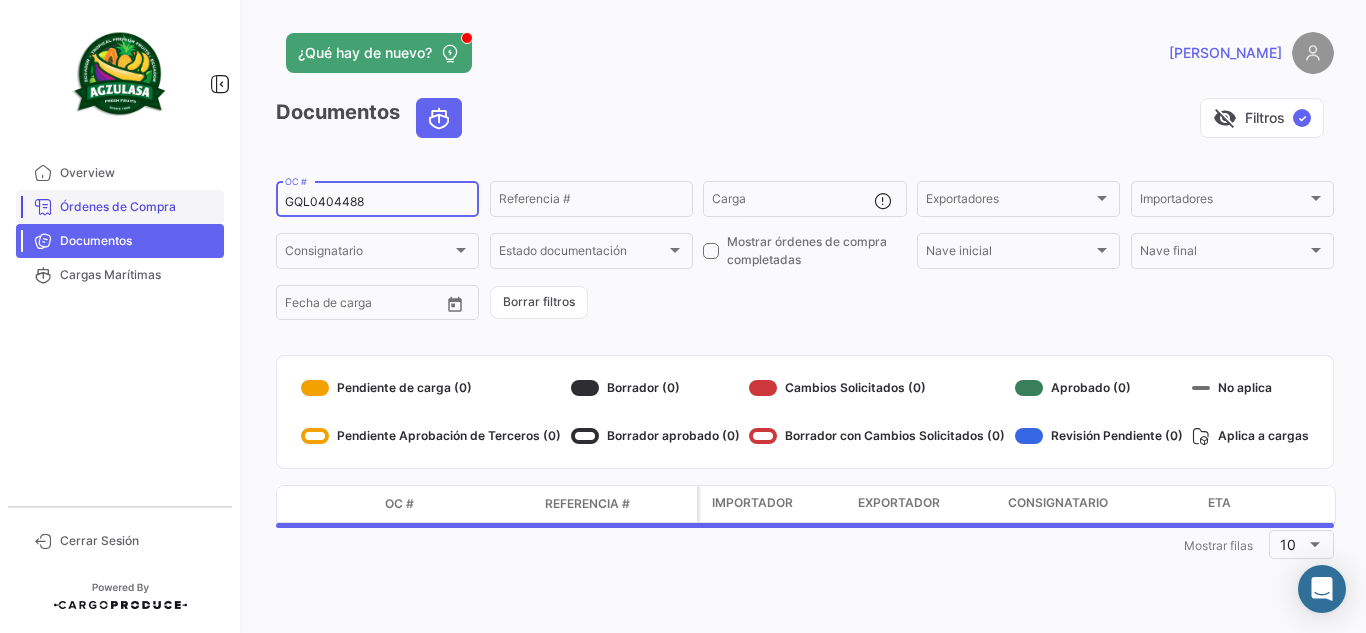 drag, startPoint x: 363, startPoint y: 208, endPoint x: 133, endPoint y: 222, distance: 230.42569 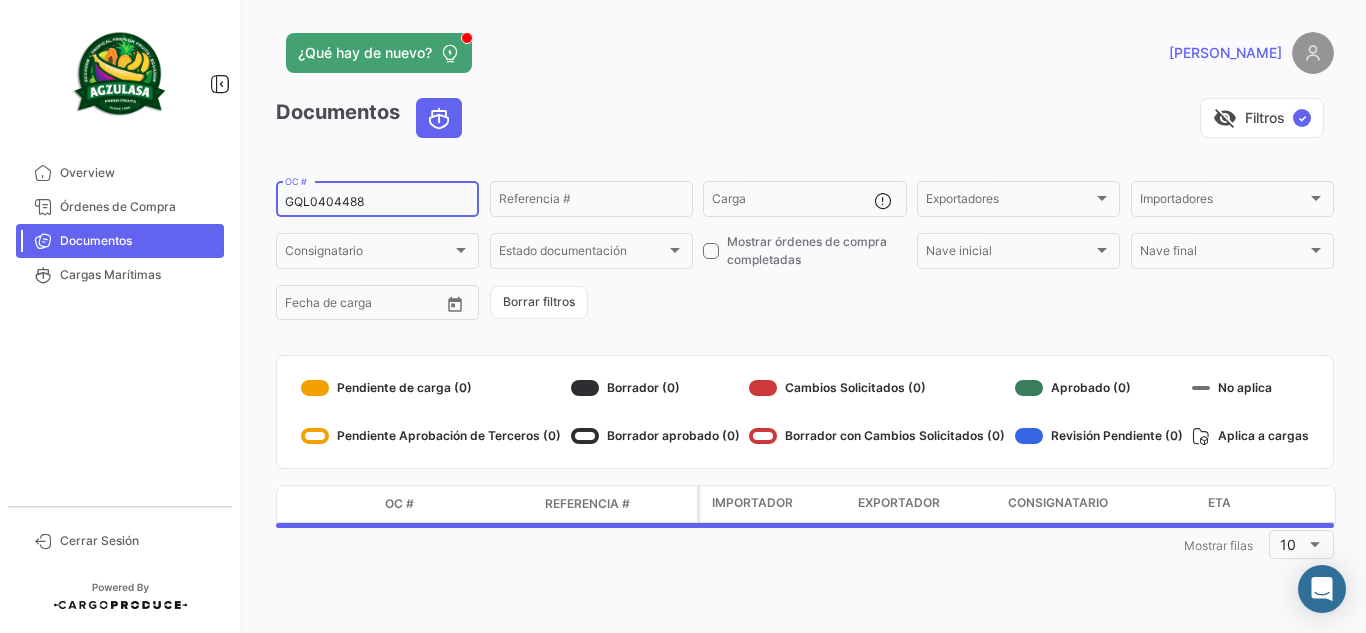 paste on "93422597" 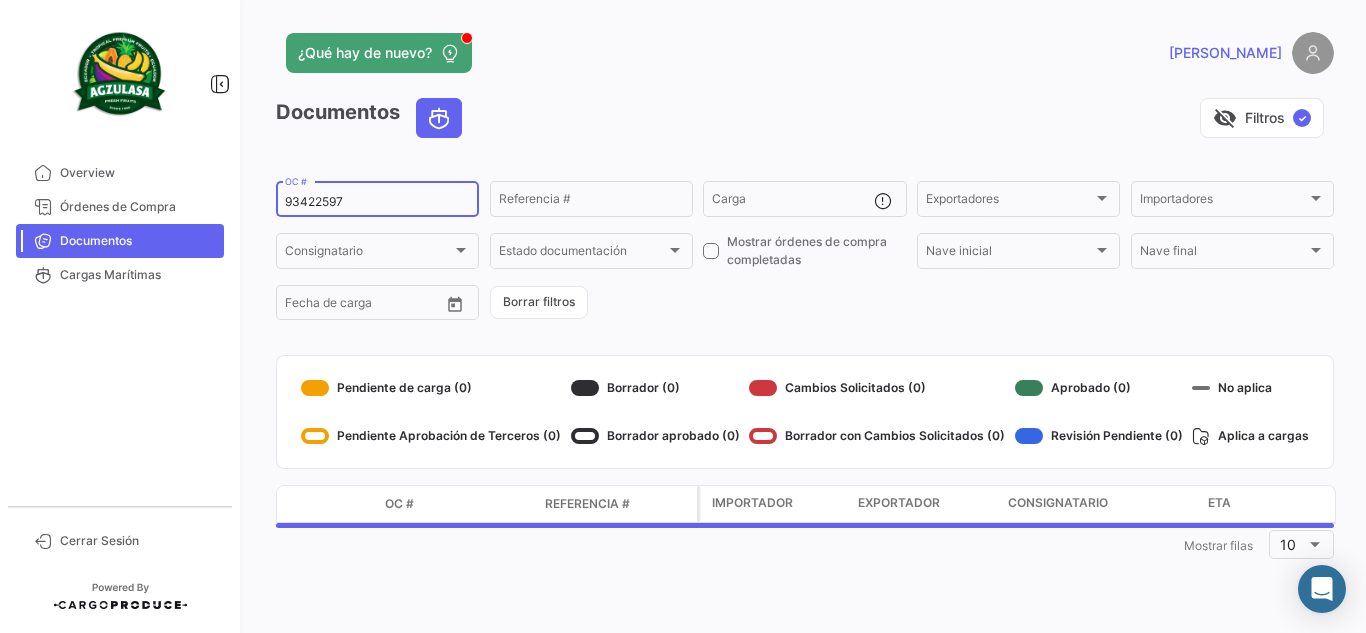 type on "93422597" 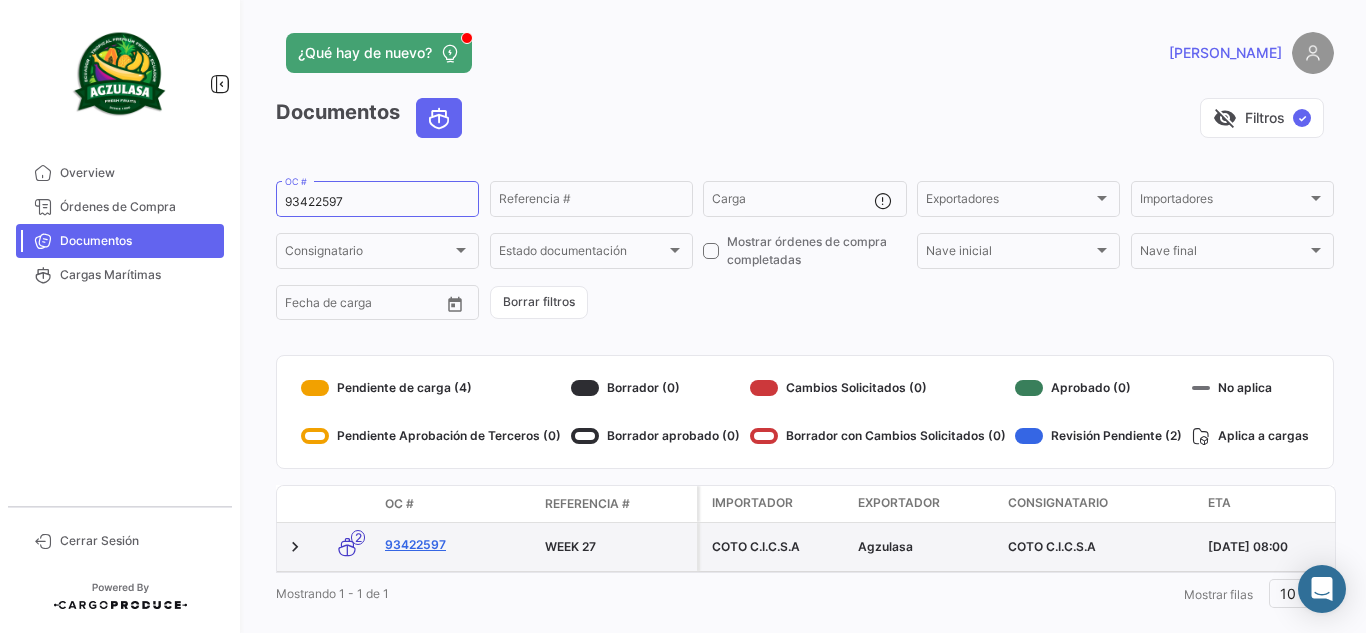 click on "93422597" 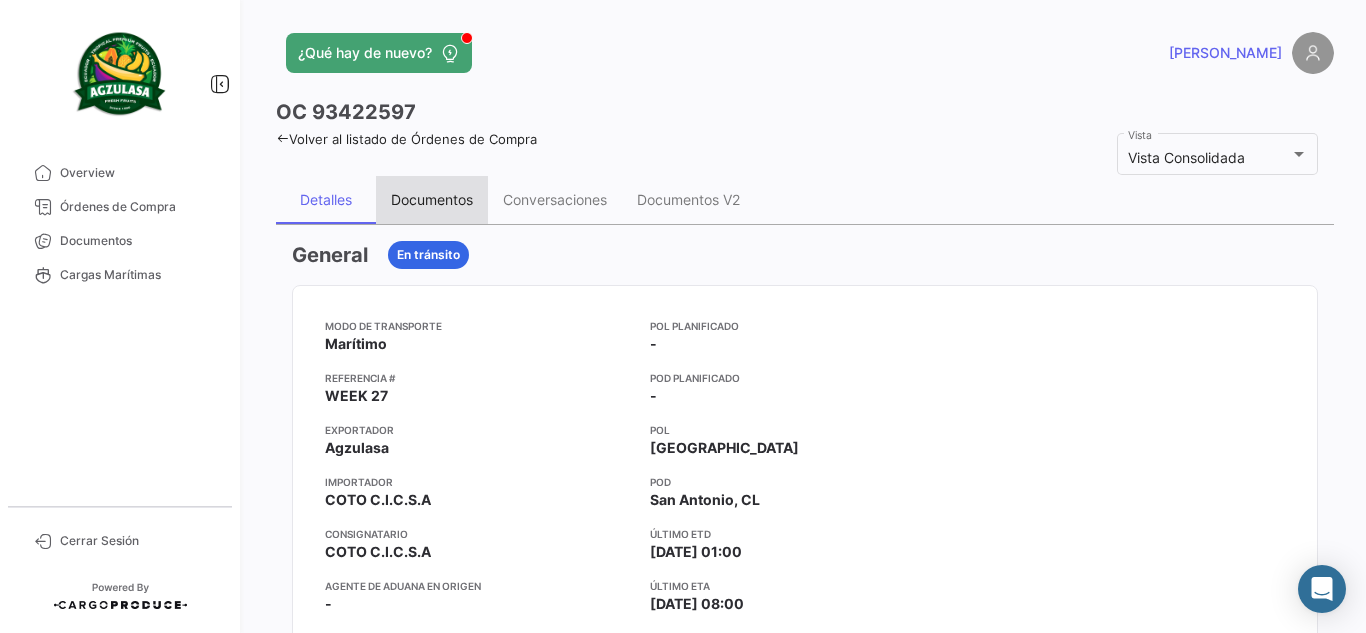 click on "Documentos" at bounding box center [432, 200] 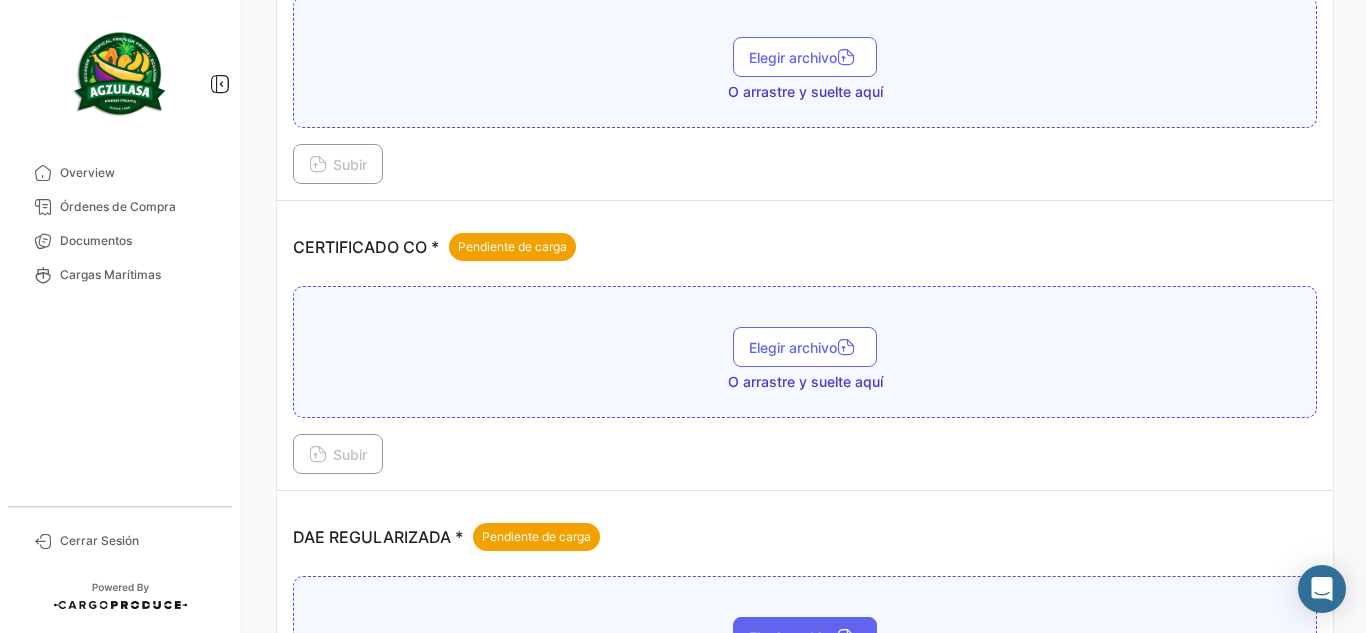 scroll, scrollTop: 800, scrollLeft: 0, axis: vertical 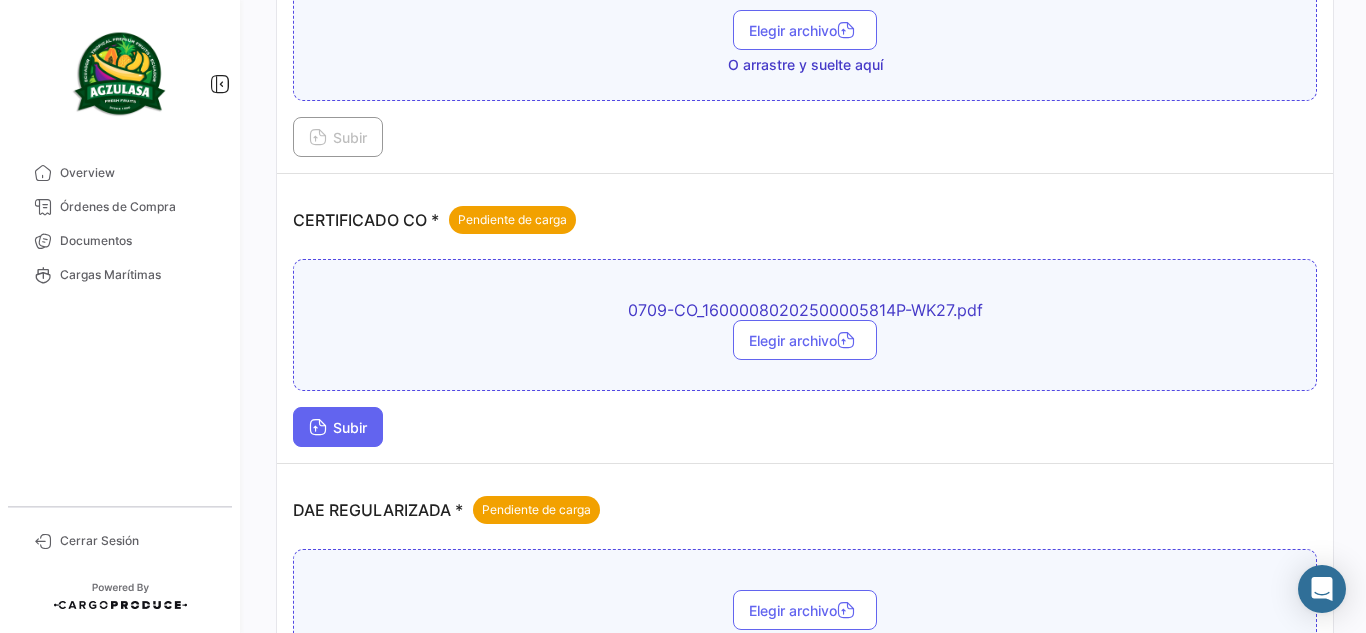 click on "Subir" at bounding box center [338, 427] 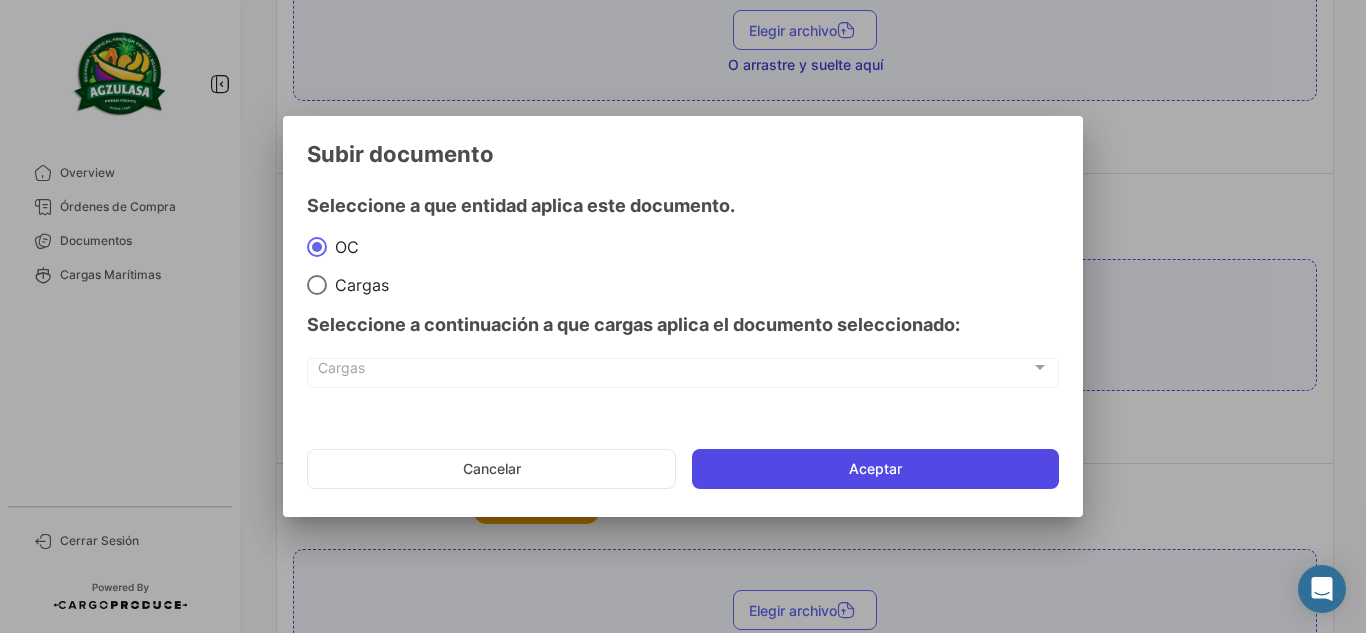 click on "Aceptar" 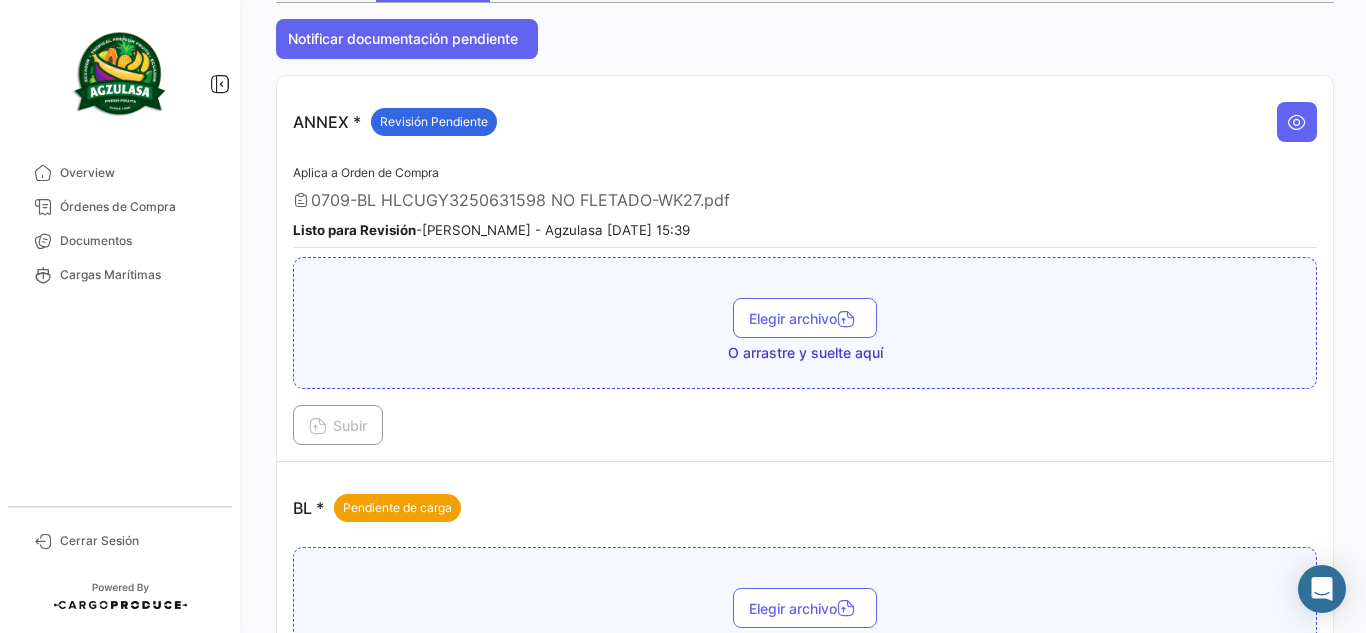scroll, scrollTop: 100, scrollLeft: 0, axis: vertical 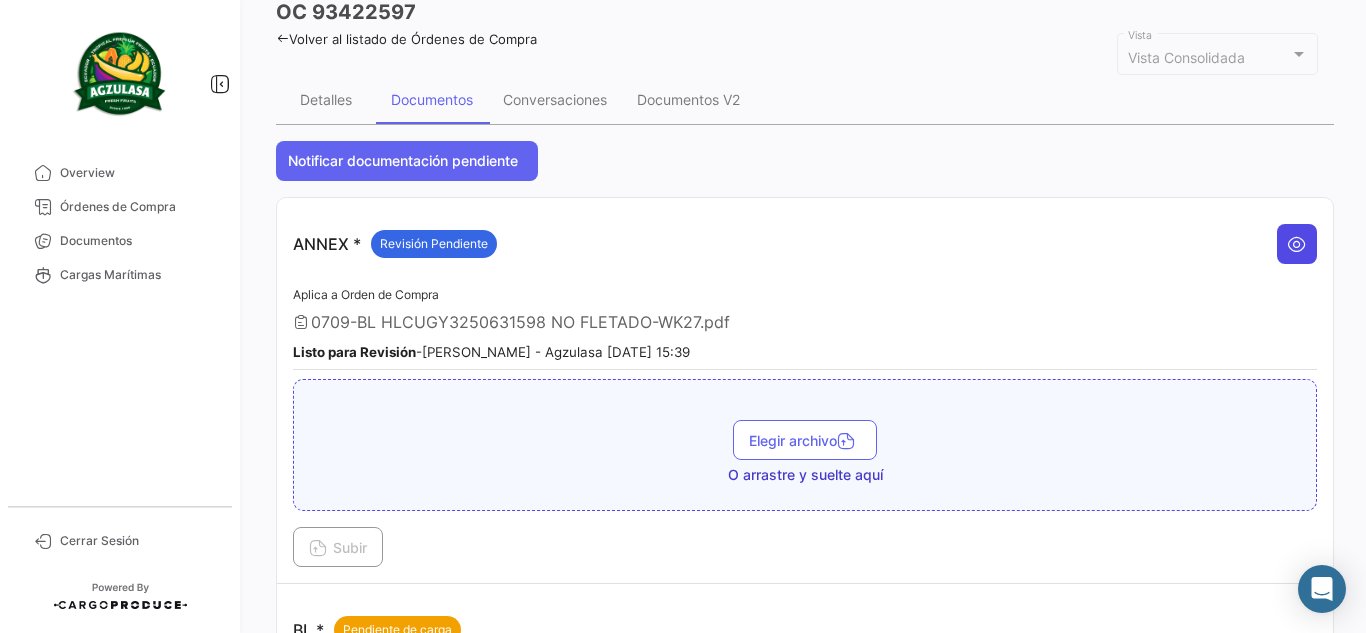 click at bounding box center [1297, 244] 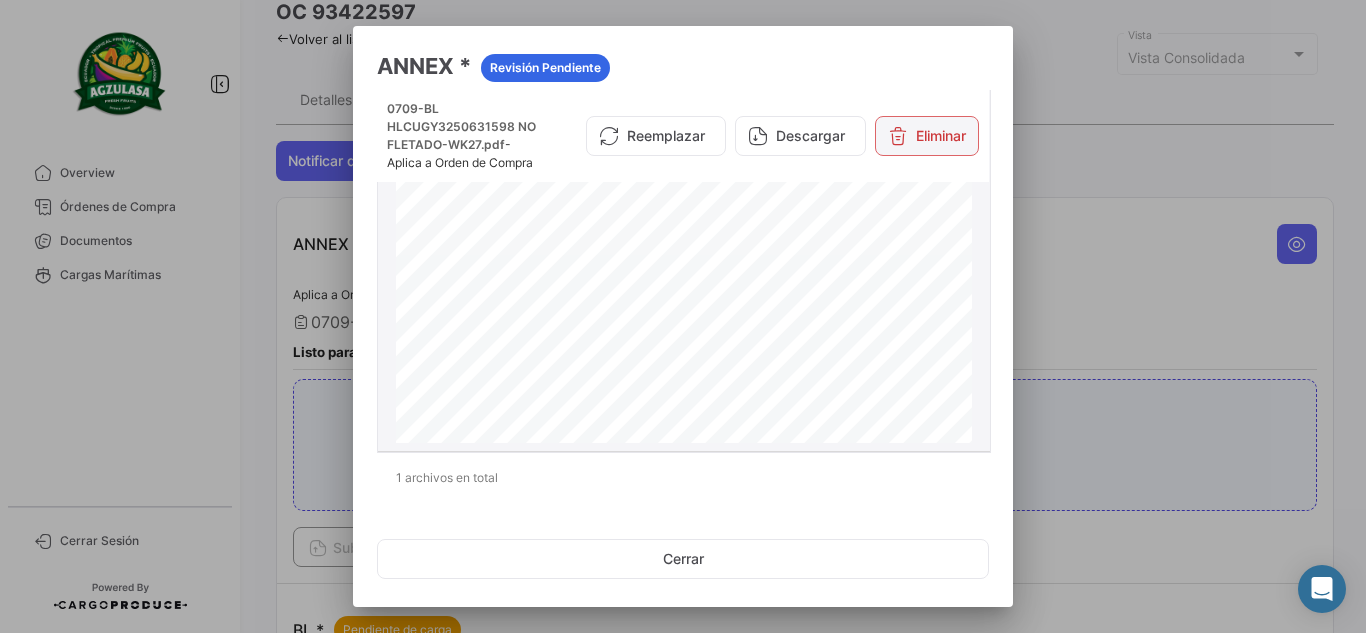 click on "Eliminar" at bounding box center [927, 136] 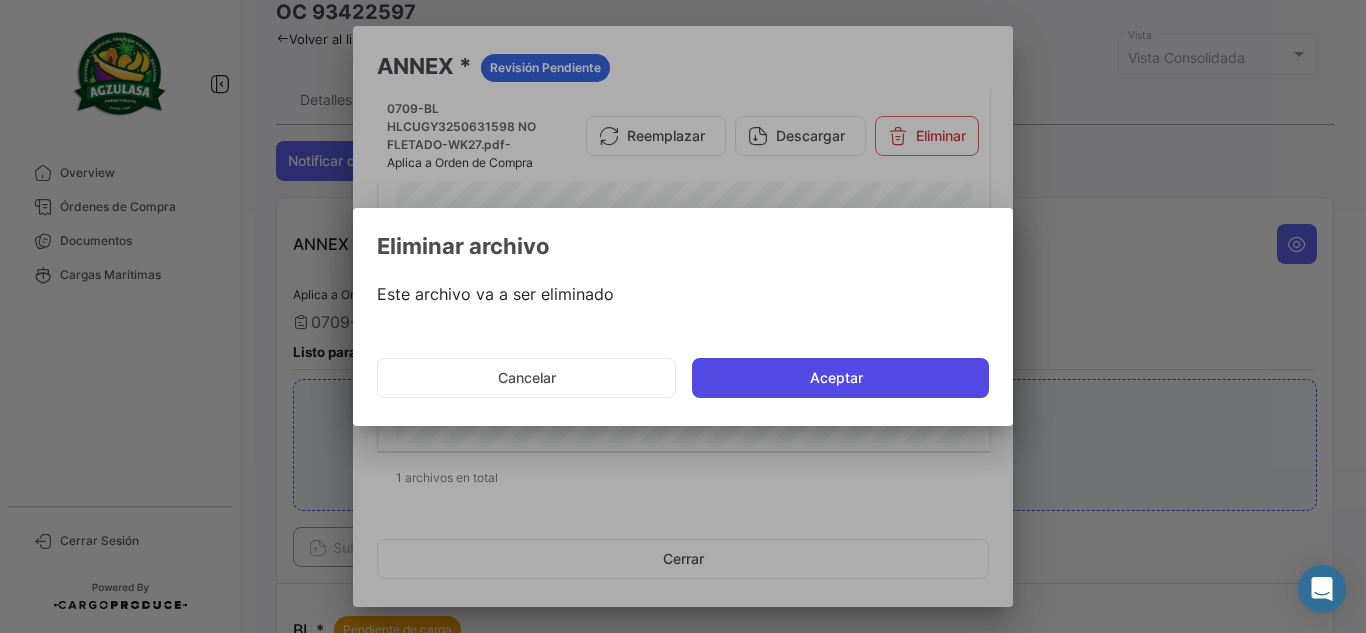 click on "Aceptar" 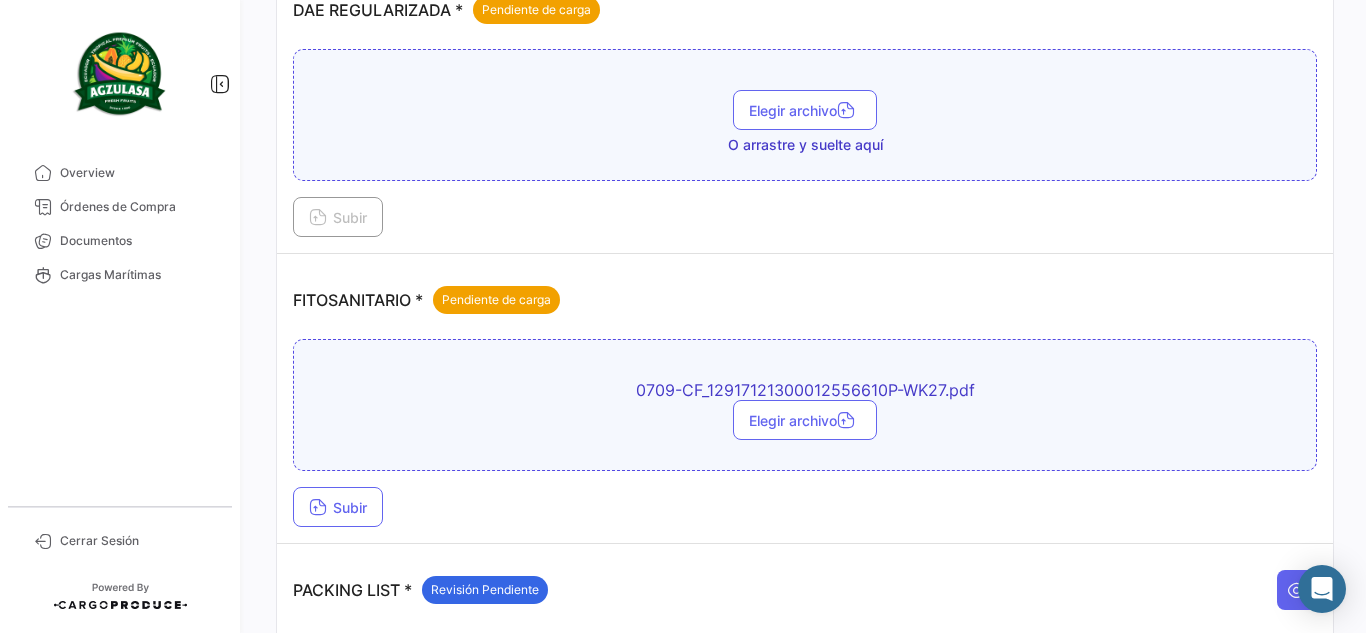 scroll, scrollTop: 800, scrollLeft: 0, axis: vertical 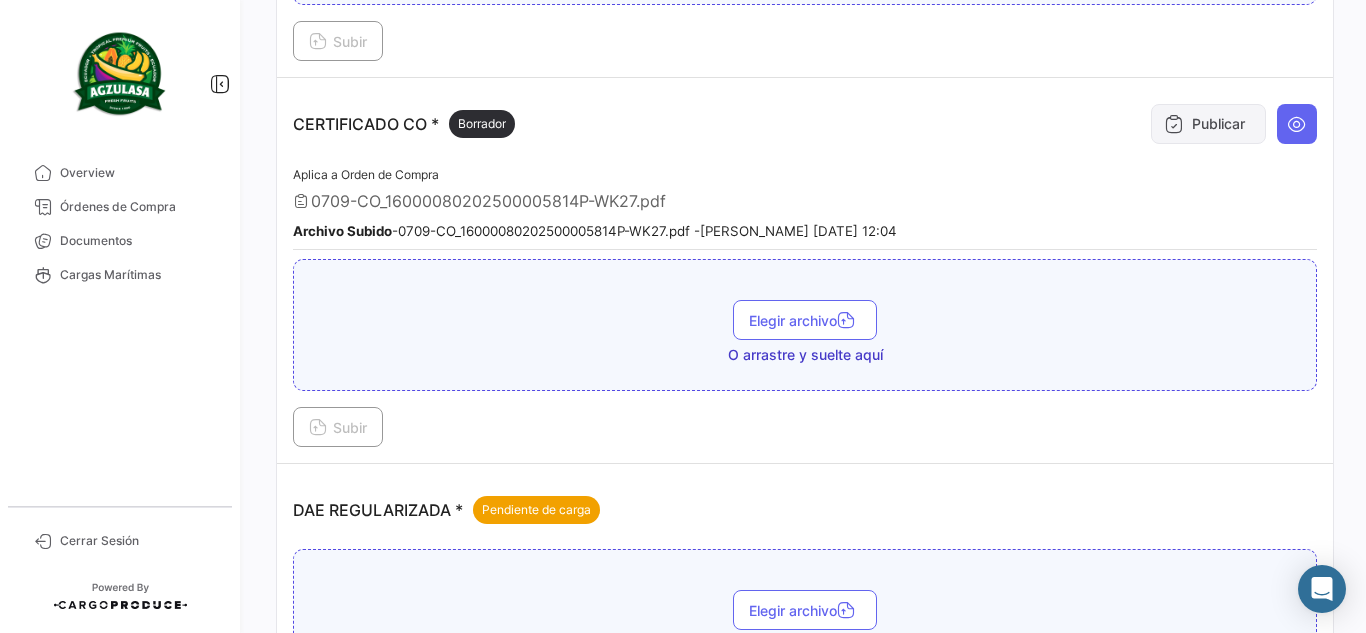 click on "Publicar" at bounding box center [1208, 124] 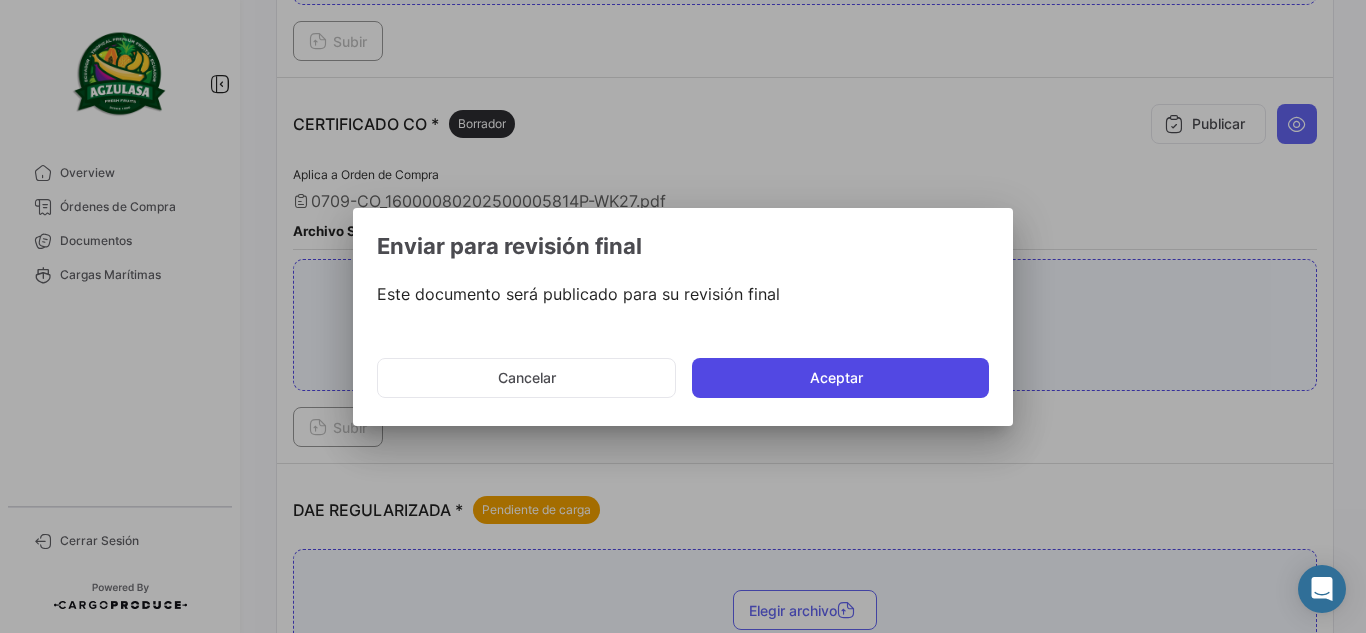 click on "Aceptar" 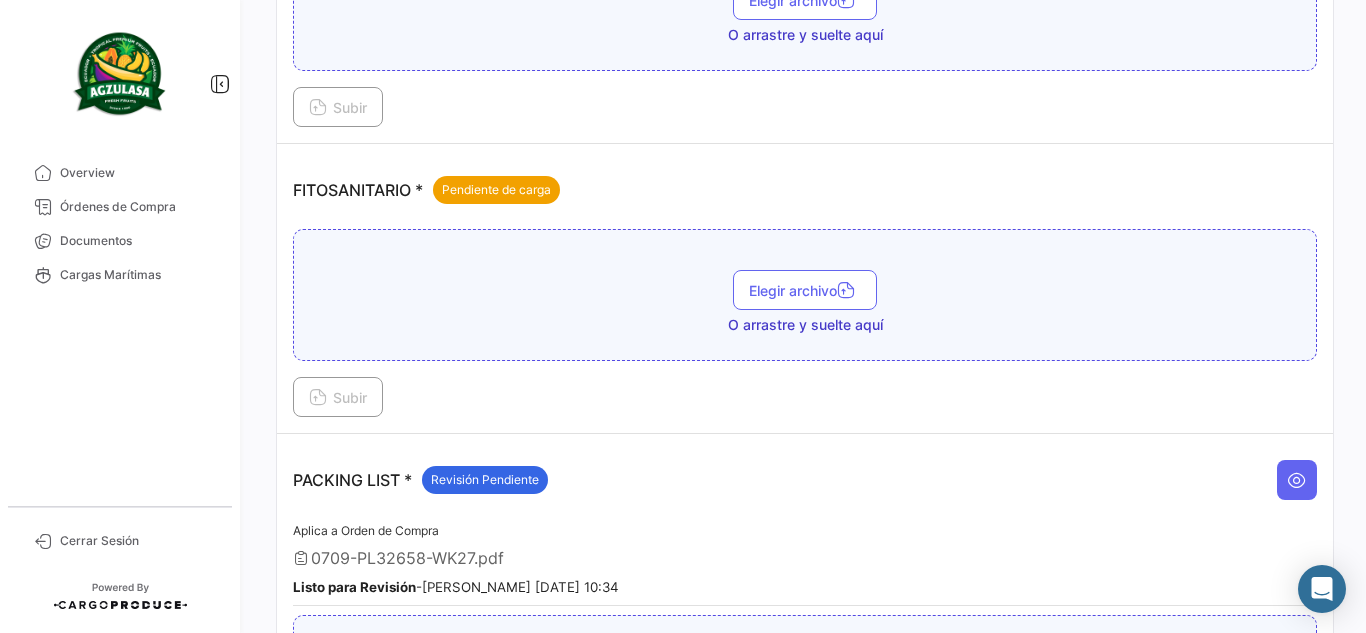scroll, scrollTop: 1400, scrollLeft: 0, axis: vertical 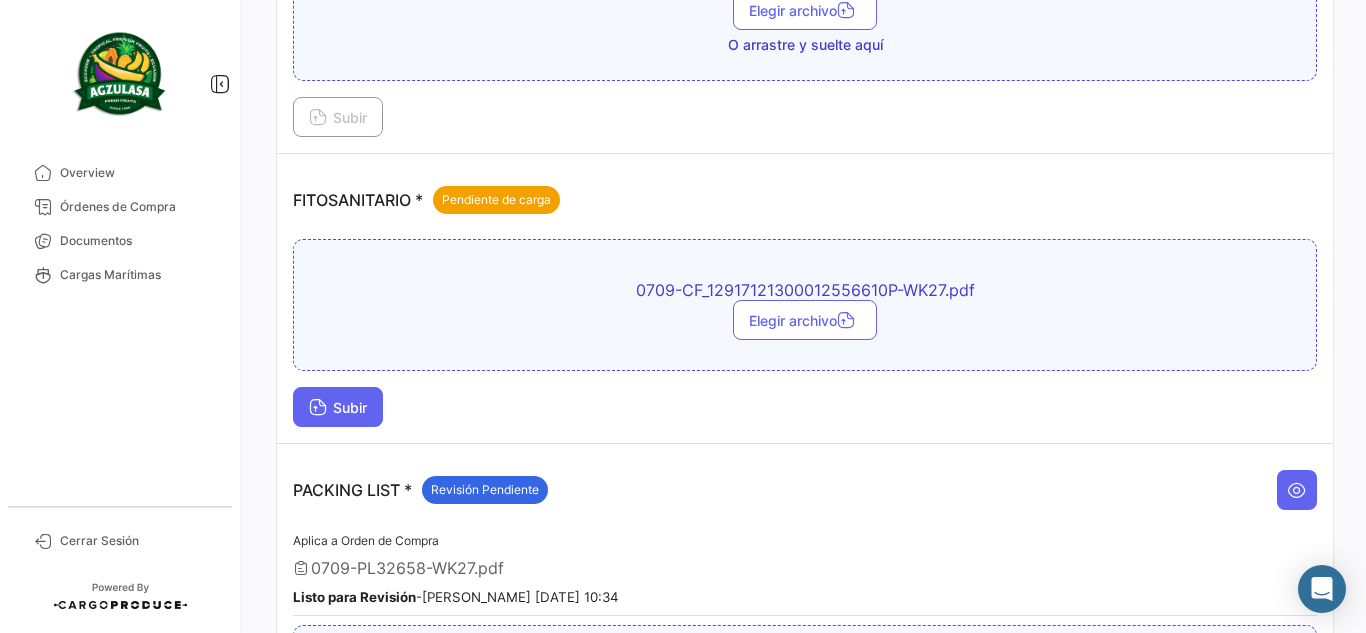 click on "Subir" at bounding box center (338, 407) 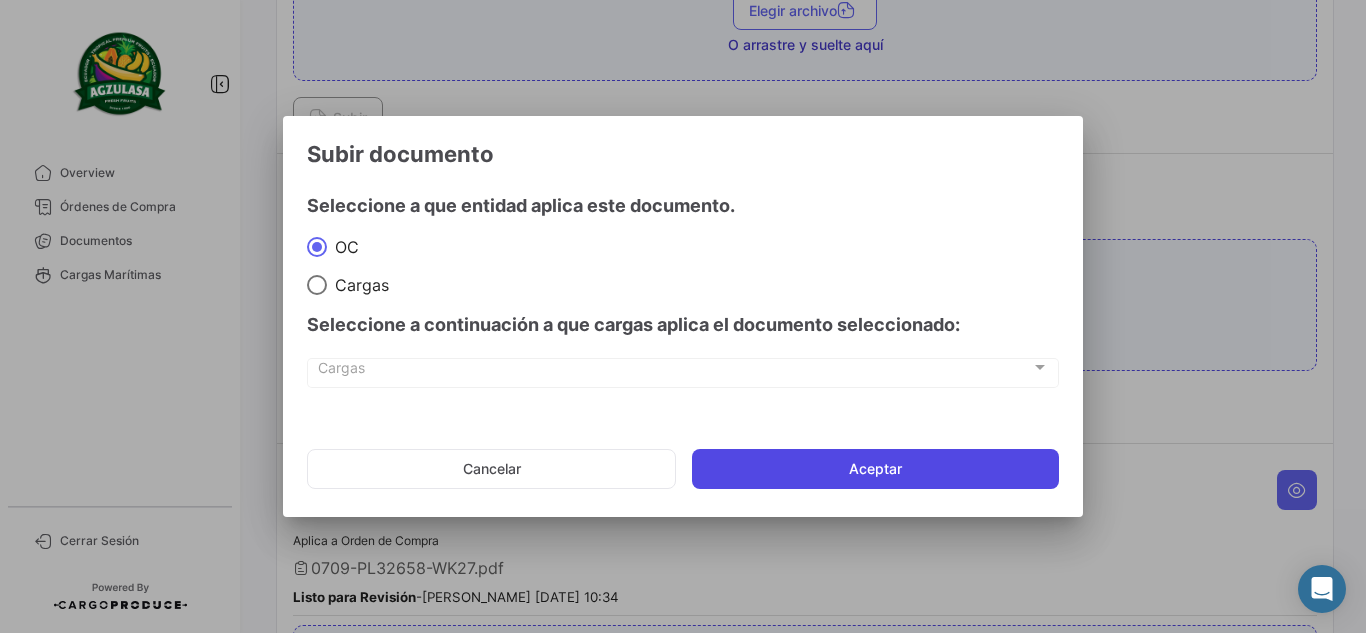 click on "Aceptar" 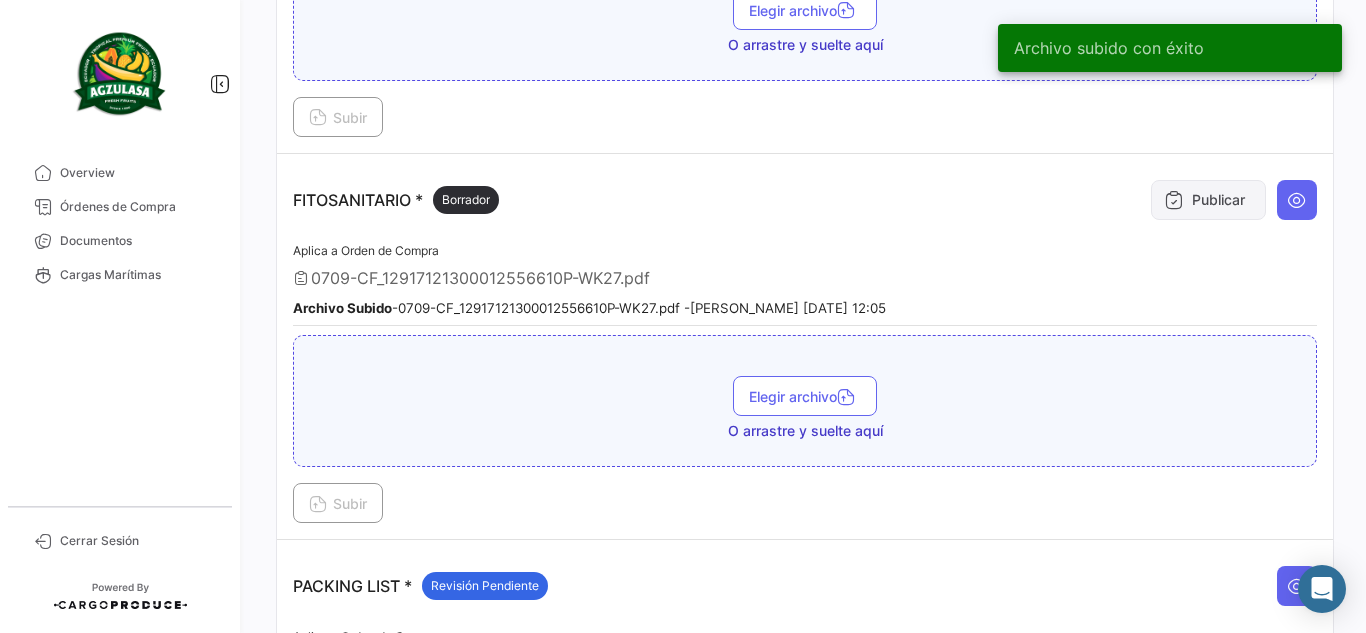 click on "Publicar" at bounding box center (1208, 200) 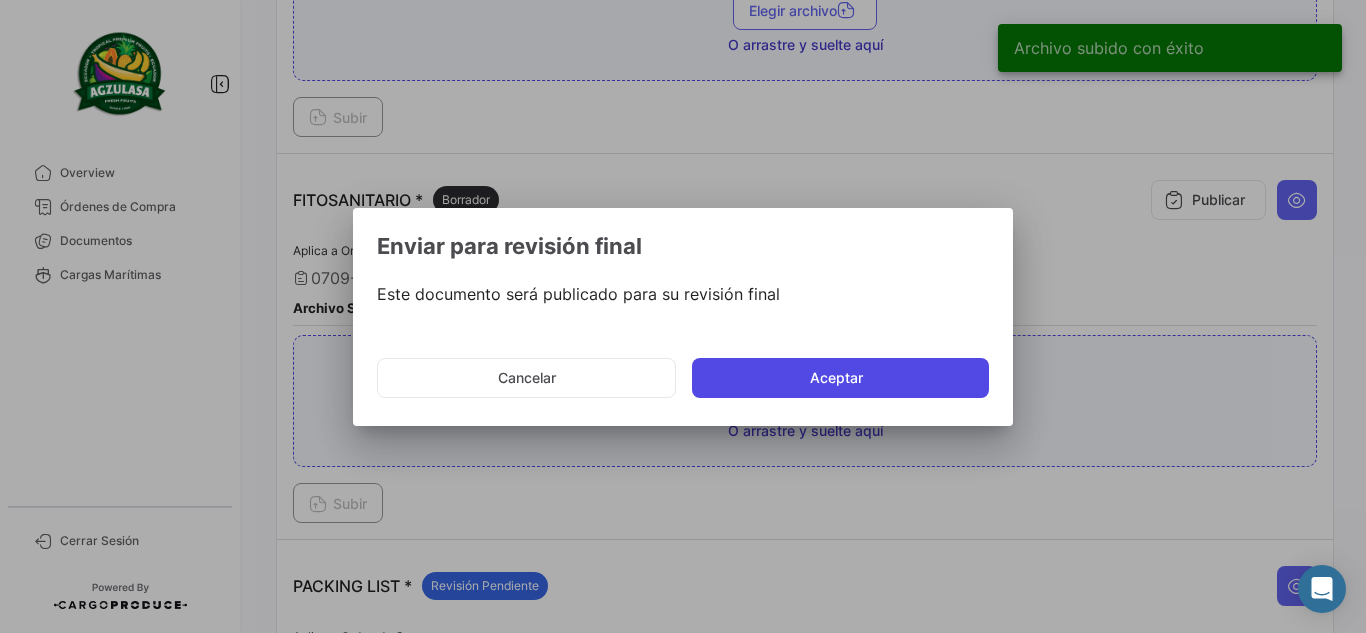 click on "Aceptar" 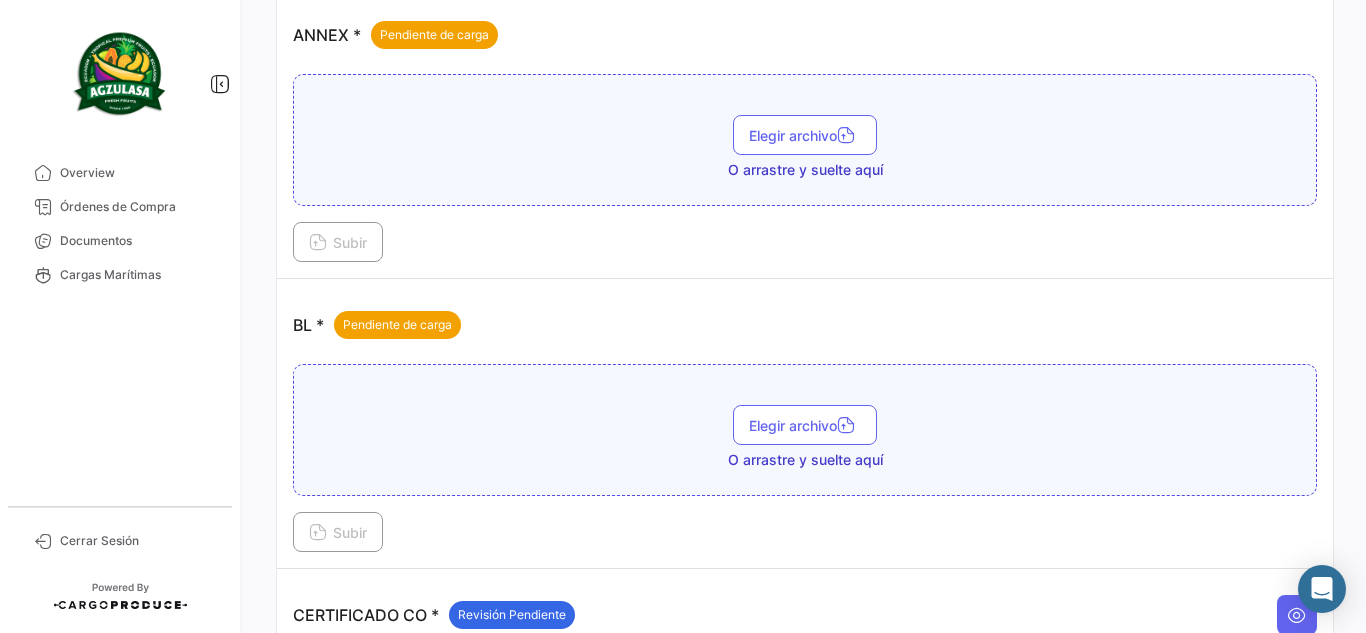 scroll, scrollTop: 100, scrollLeft: 0, axis: vertical 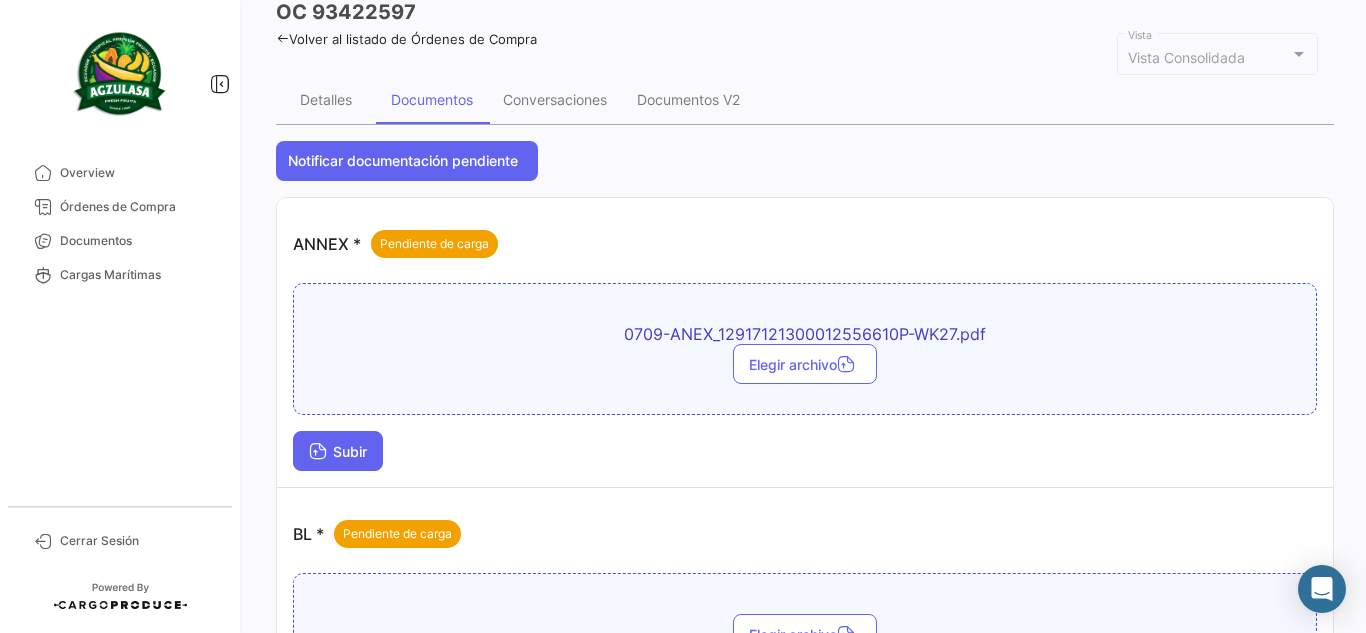 click on "Subir" at bounding box center (338, 451) 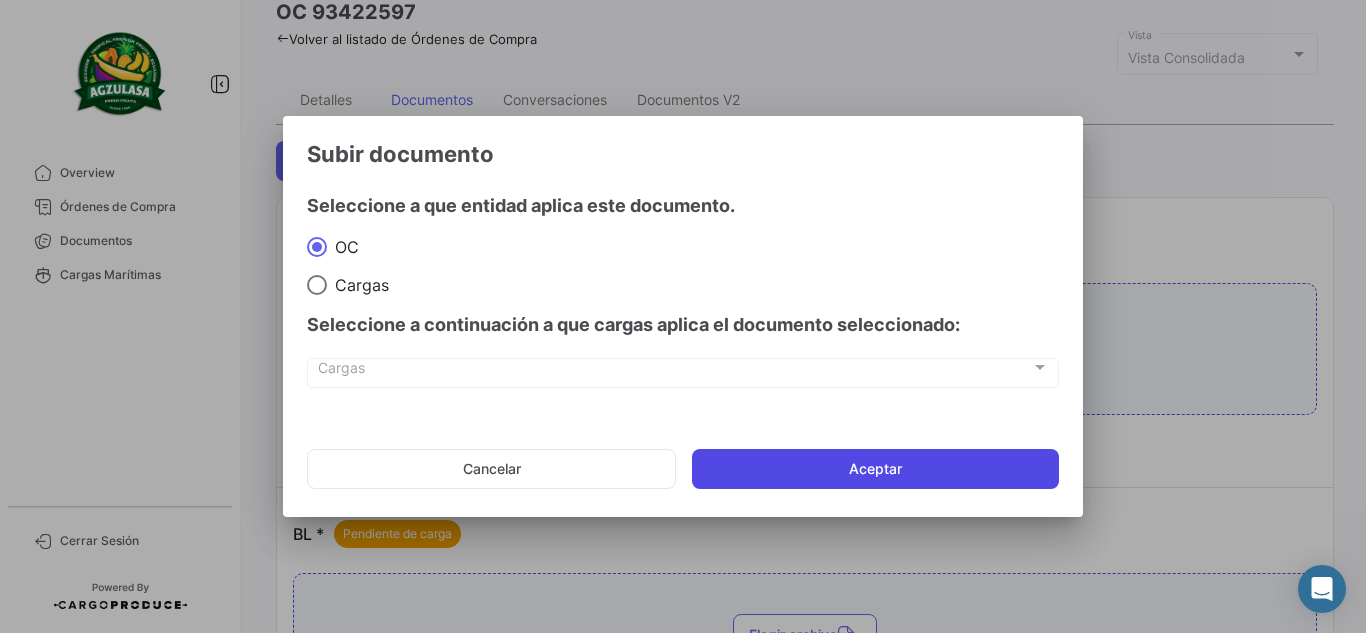 click on "Aceptar" 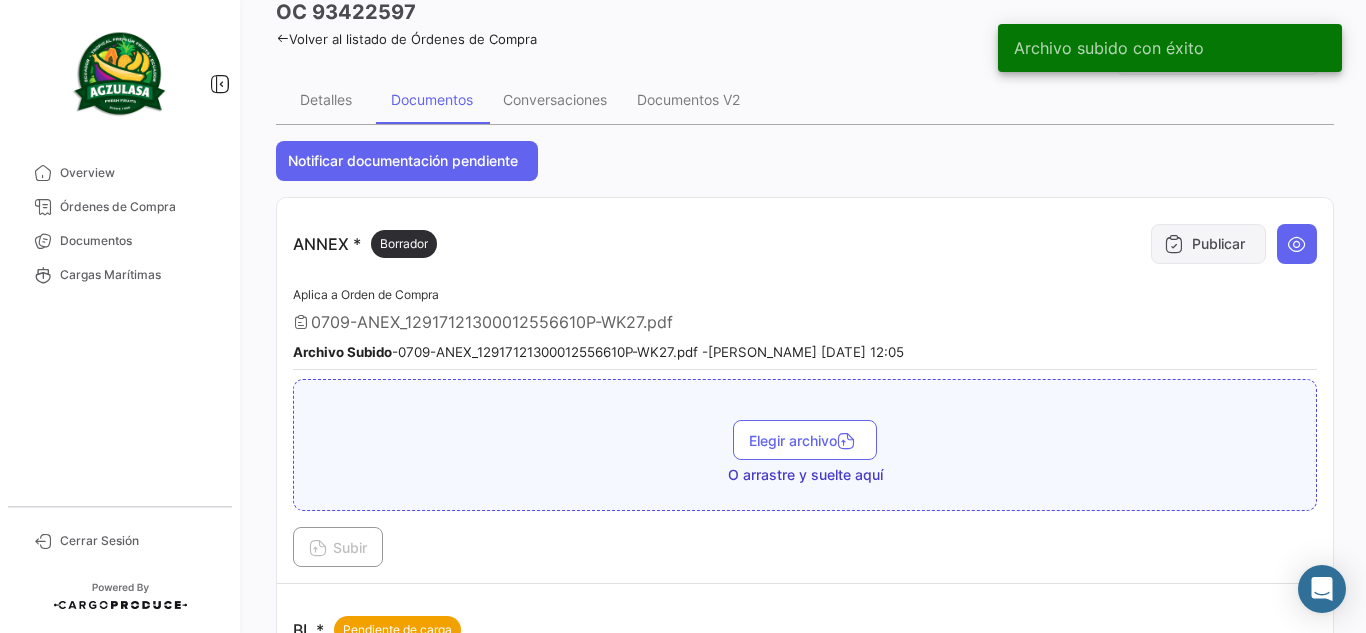 click on "Publicar" at bounding box center (1208, 244) 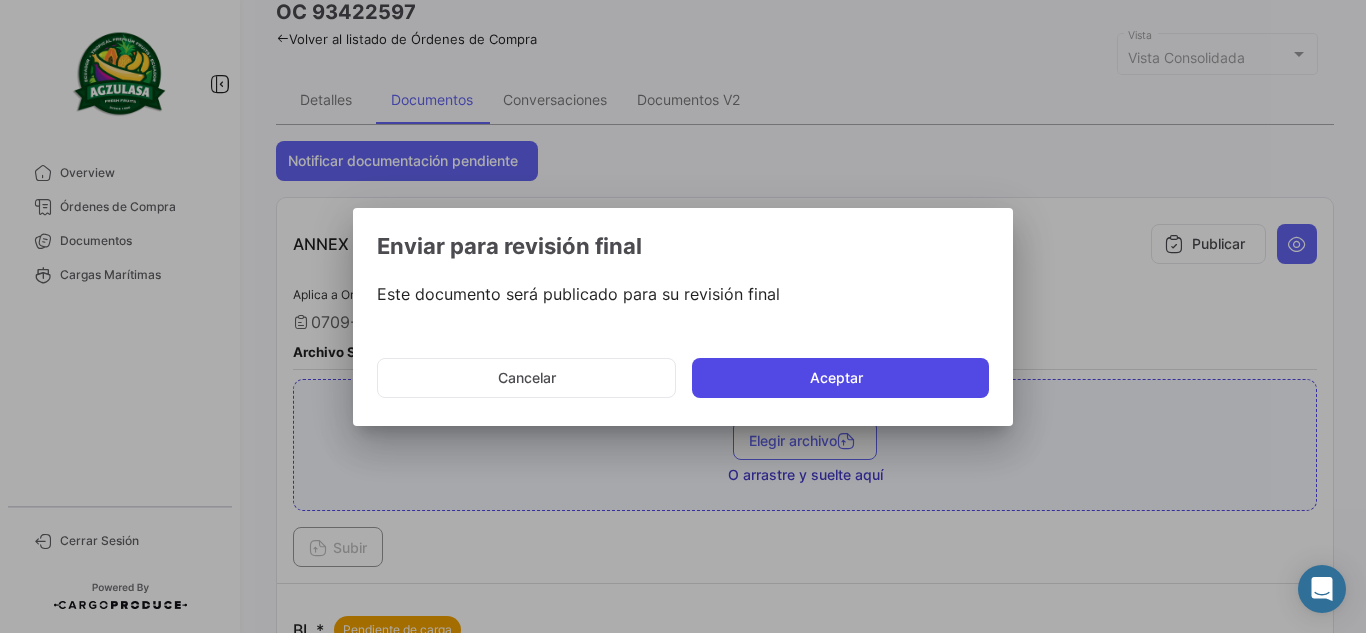 click on "Aceptar" 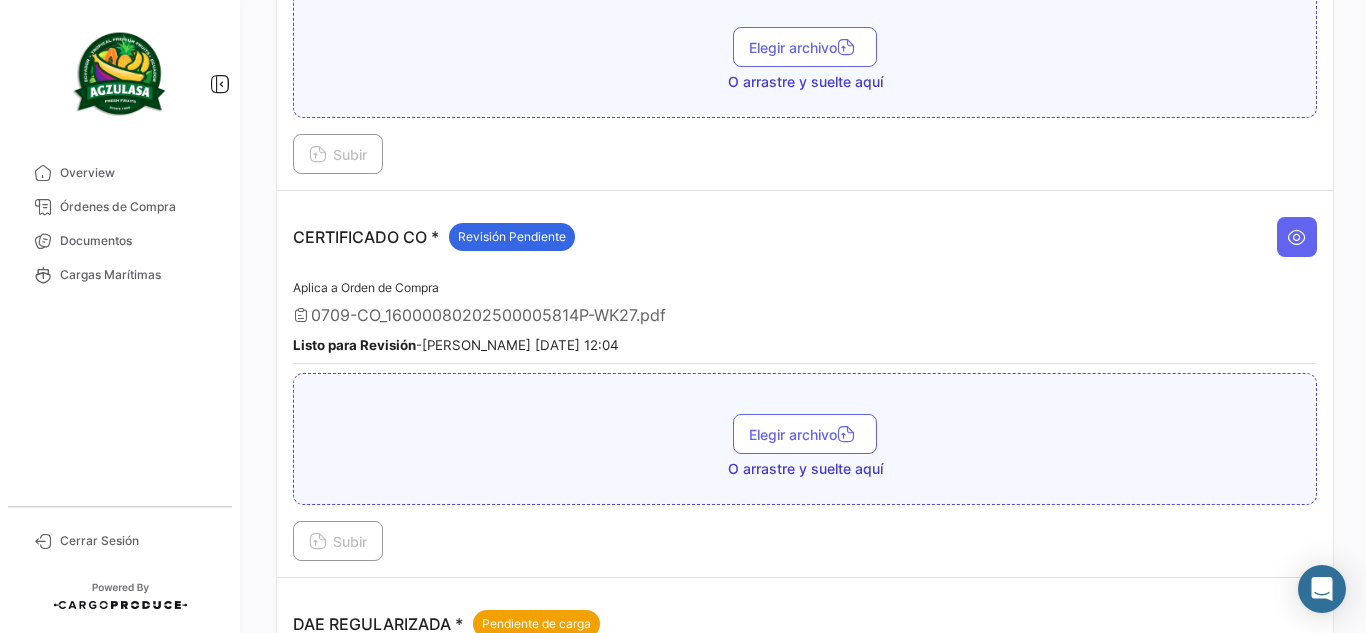 scroll, scrollTop: 800, scrollLeft: 0, axis: vertical 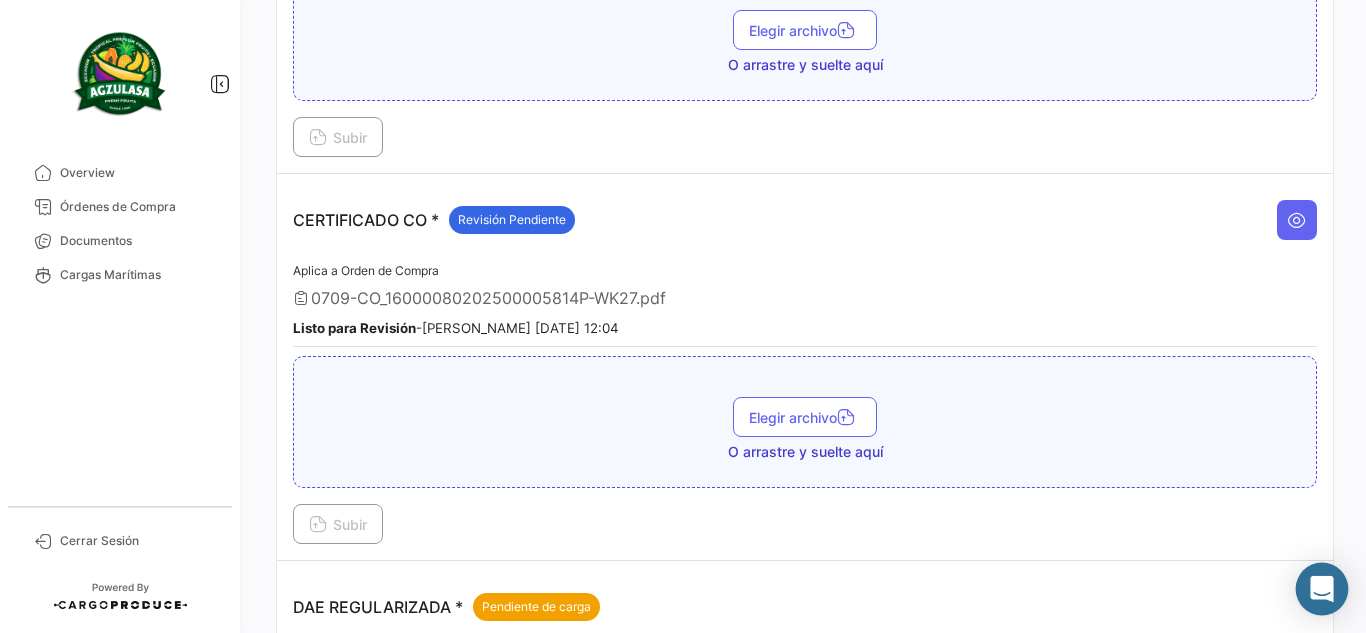 click 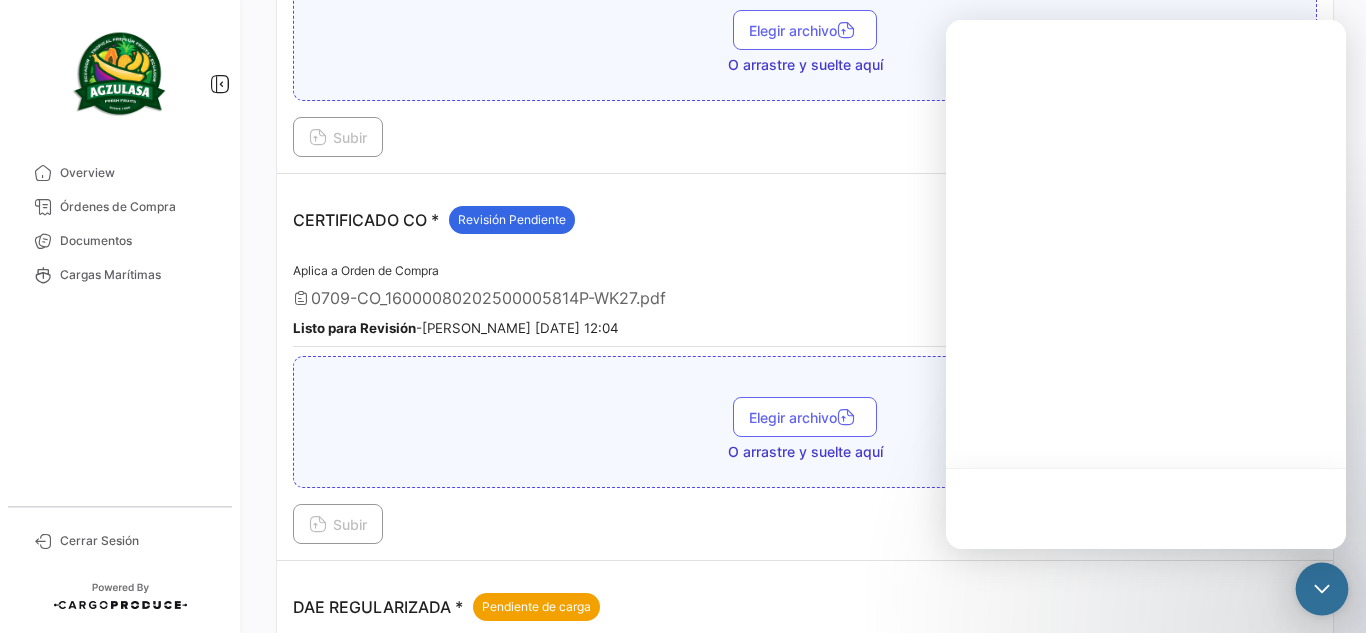 scroll, scrollTop: 0, scrollLeft: 0, axis: both 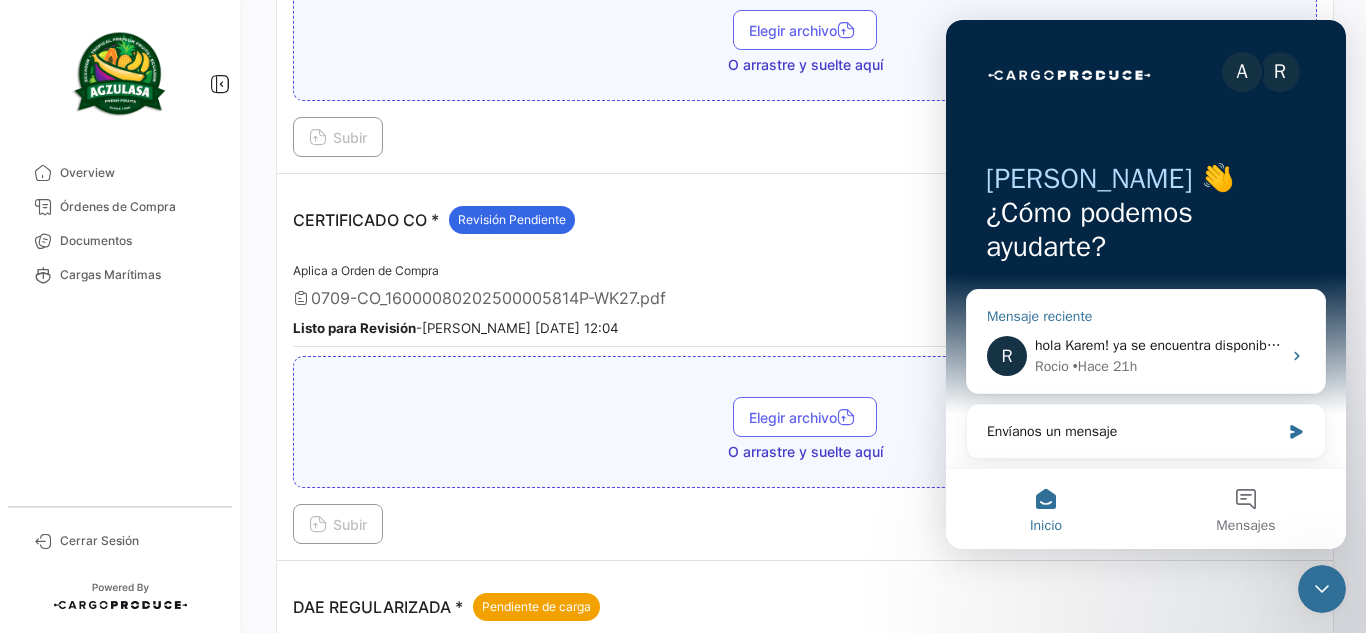 click on "[PERSON_NAME] •  Hace 21h" at bounding box center (1158, 366) 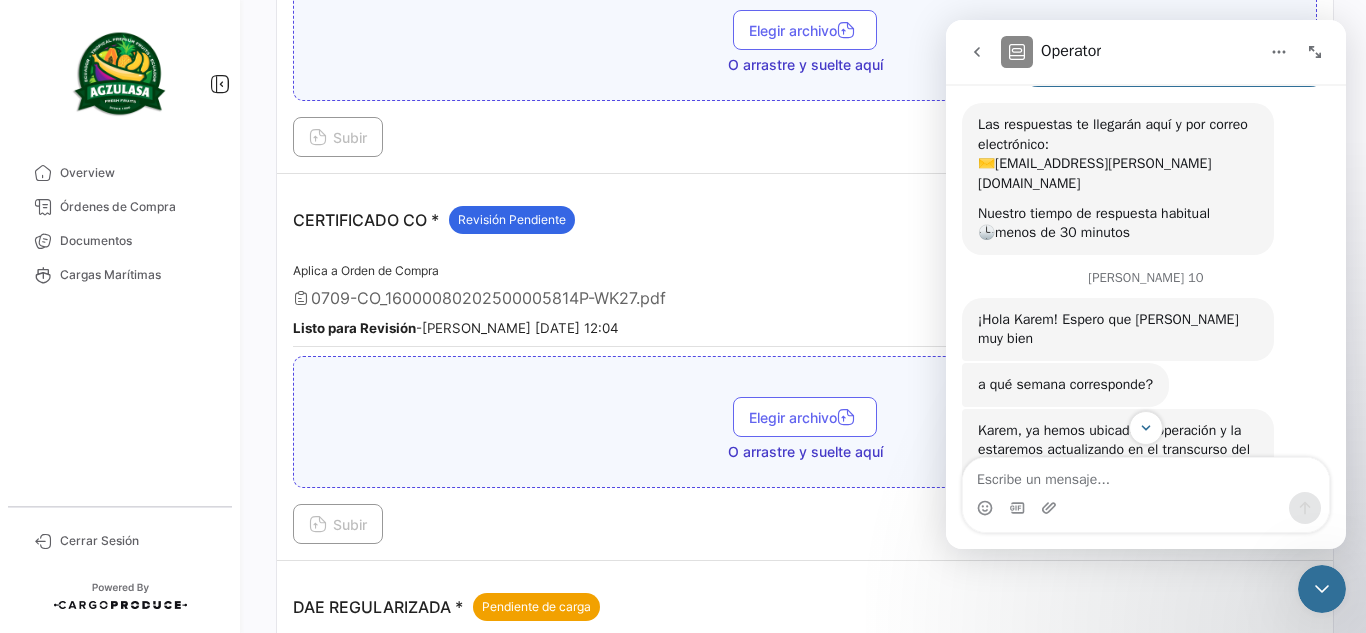 scroll, scrollTop: 233, scrollLeft: 0, axis: vertical 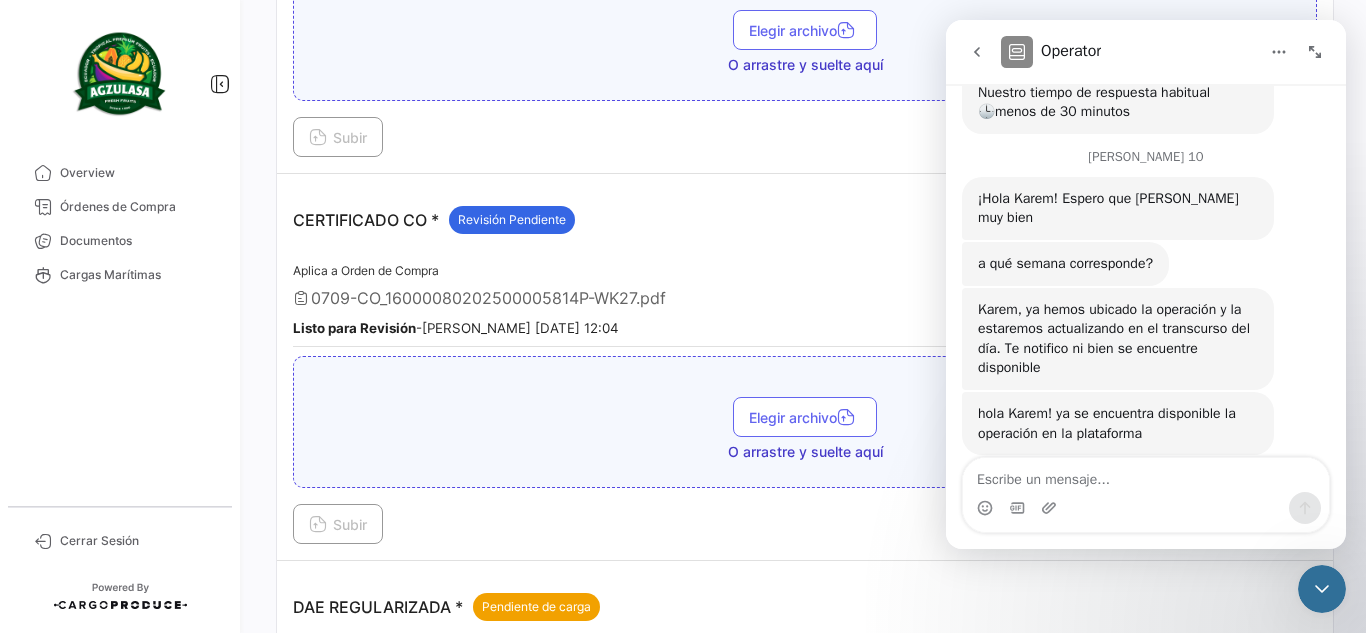 click 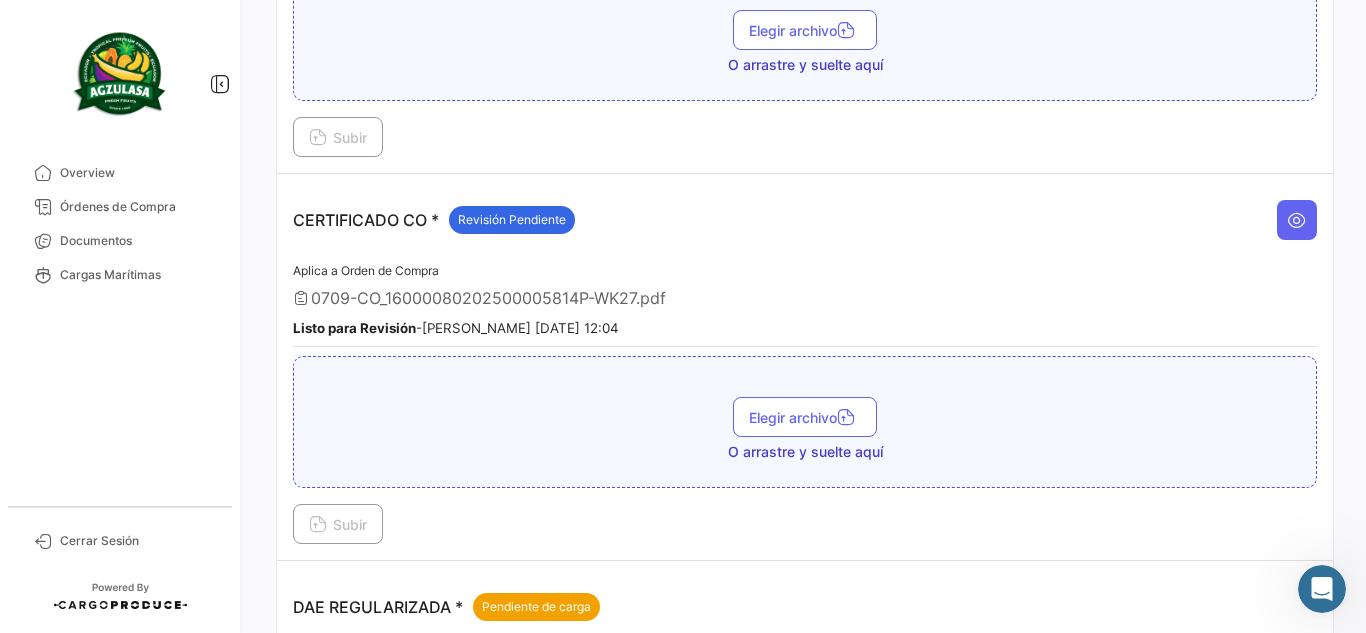 scroll, scrollTop: 0, scrollLeft: 0, axis: both 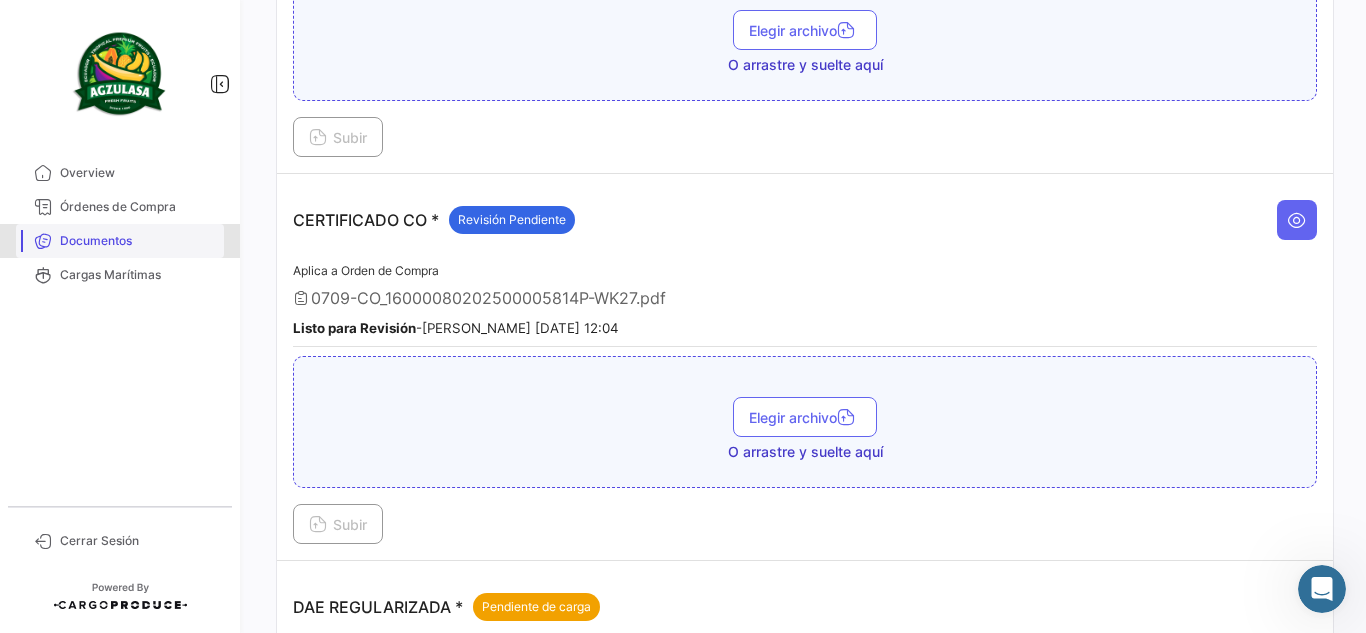 click on "Documentos" at bounding box center [138, 241] 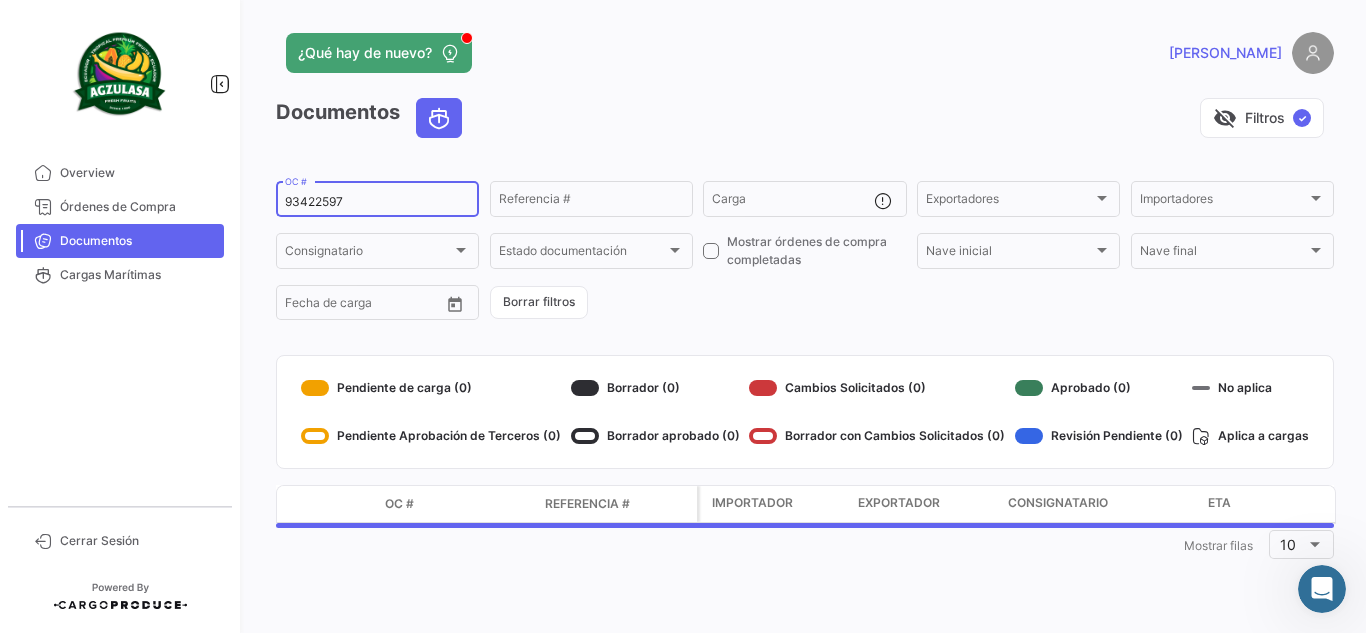 scroll, scrollTop: 0, scrollLeft: 0, axis: both 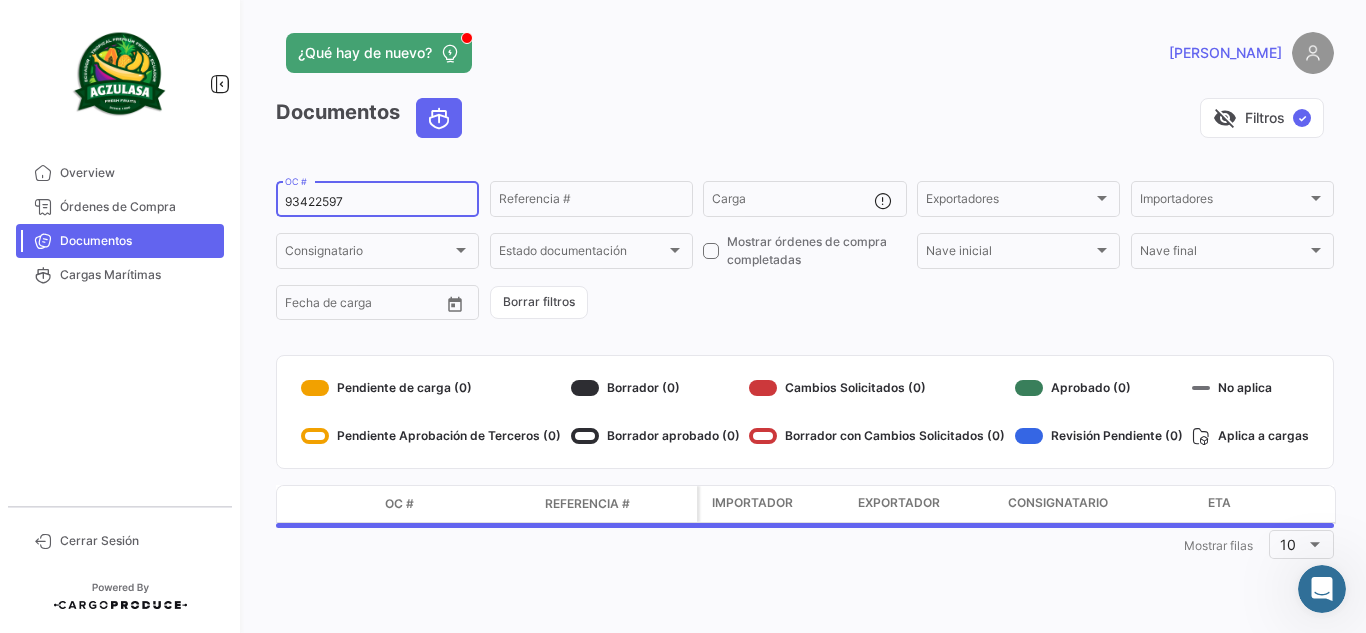 drag, startPoint x: 404, startPoint y: 211, endPoint x: 384, endPoint y: 197, distance: 24.41311 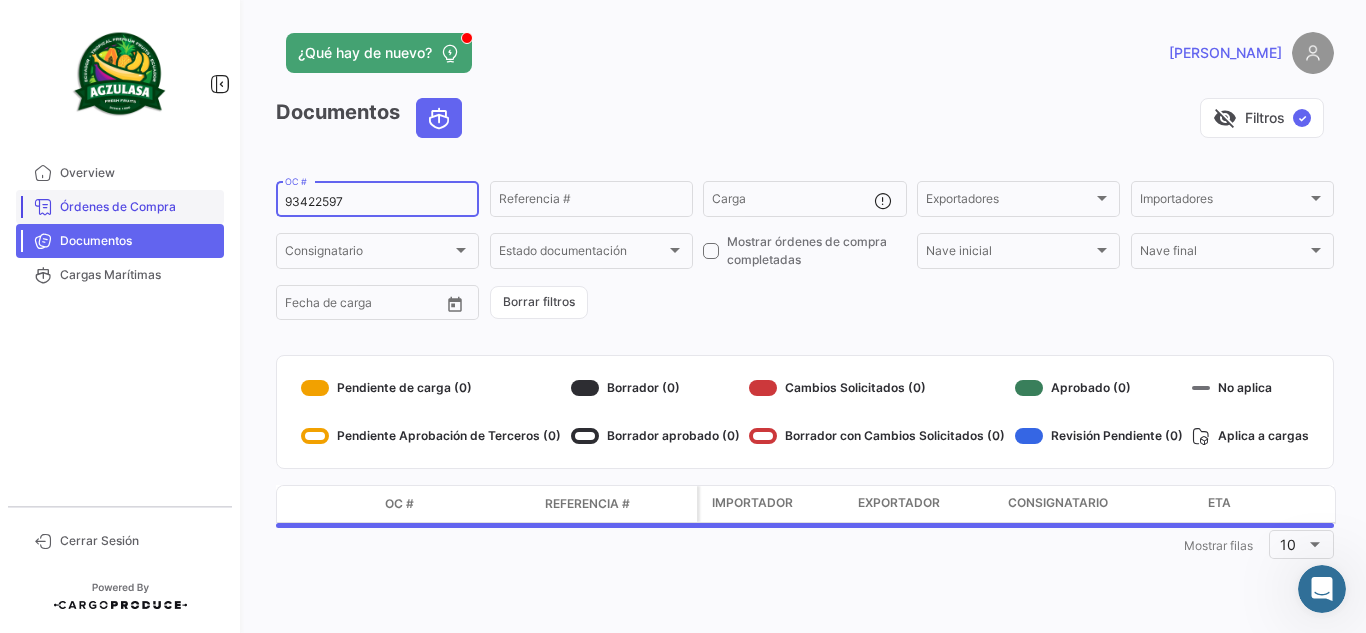 drag, startPoint x: 384, startPoint y: 197, endPoint x: 154, endPoint y: 198, distance: 230.00217 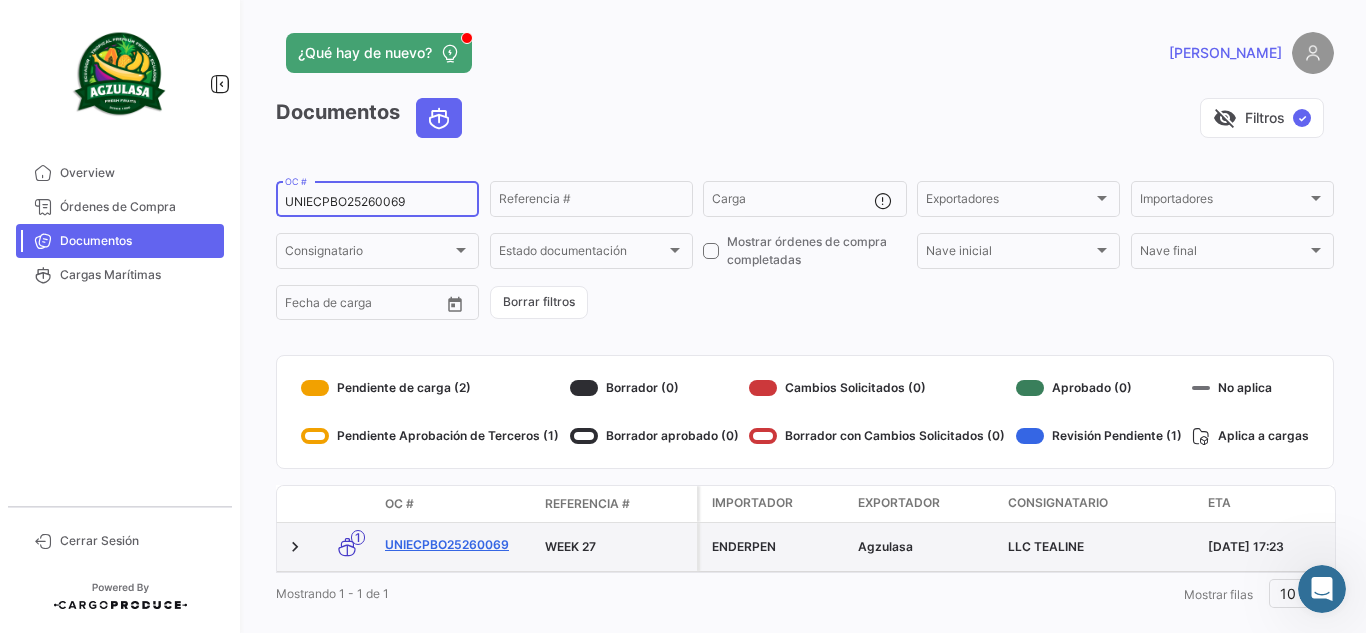 type on "UNIECPBO25260069" 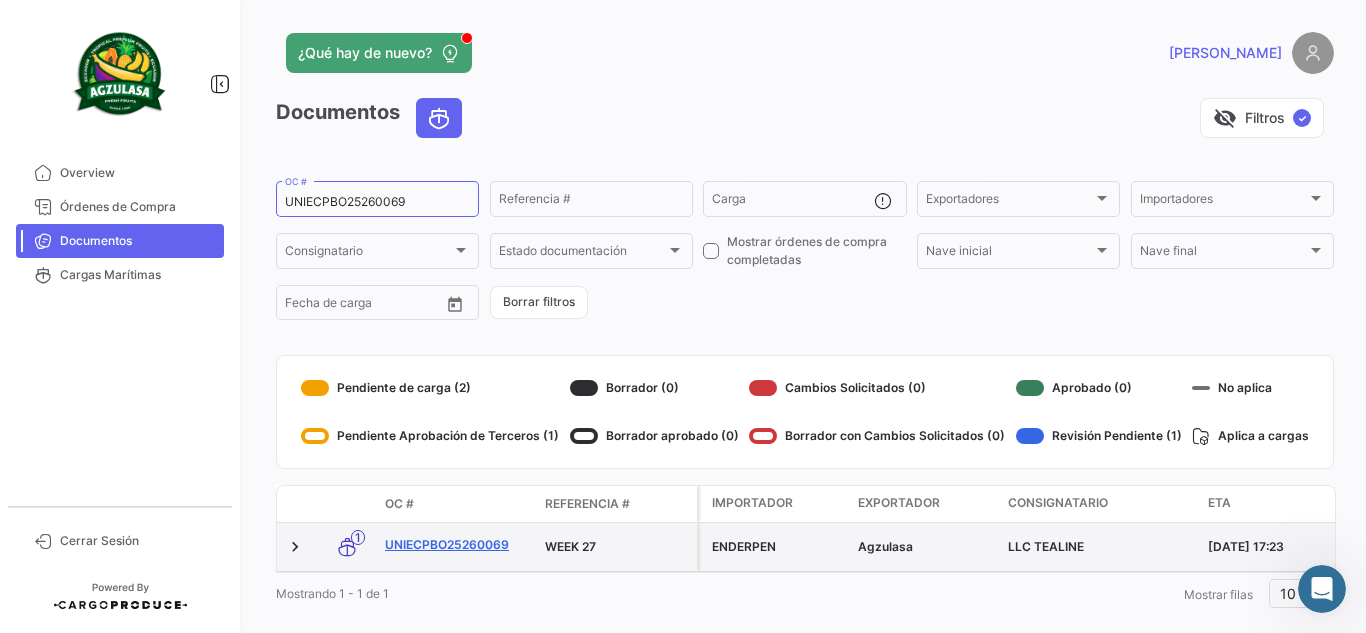 click on "UNIECPBO25260069" 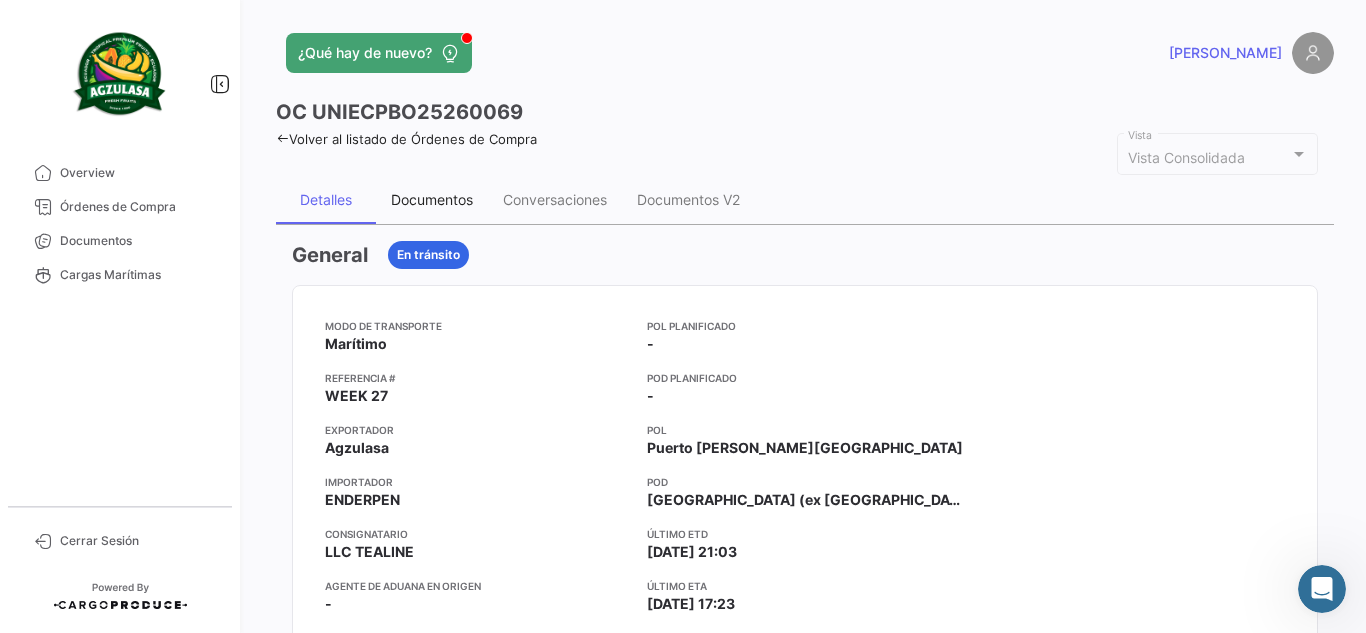 click on "Documentos" at bounding box center (432, 200) 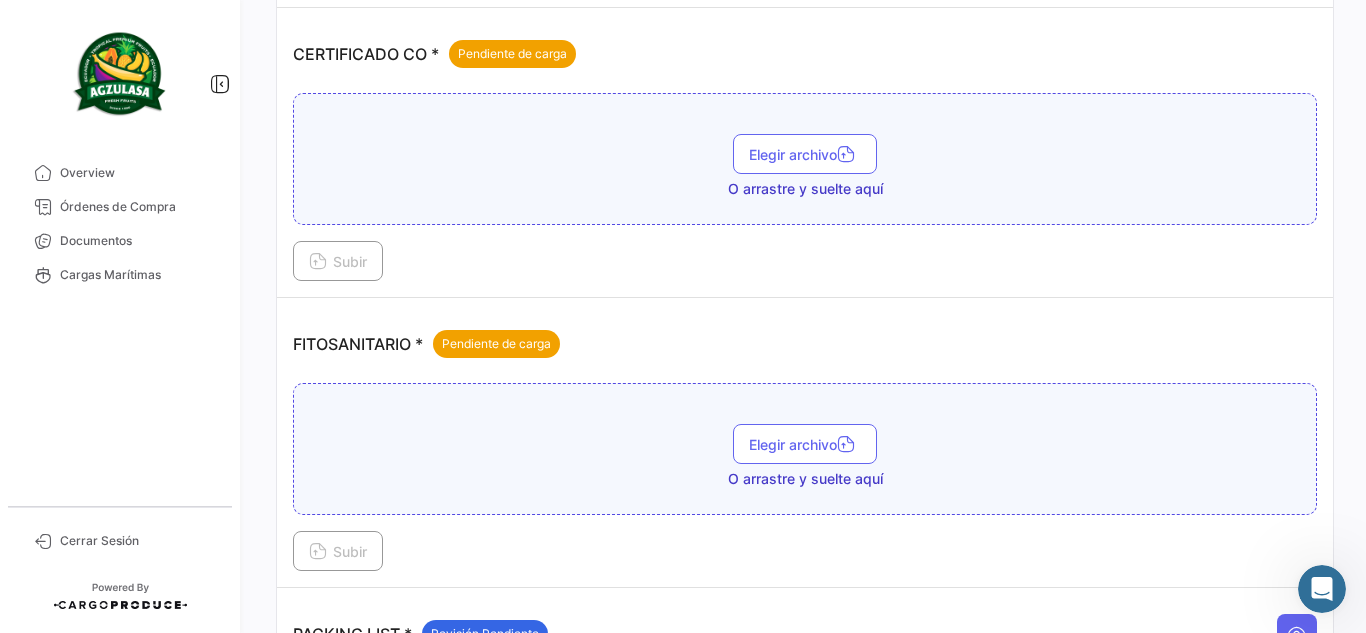 scroll, scrollTop: 700, scrollLeft: 0, axis: vertical 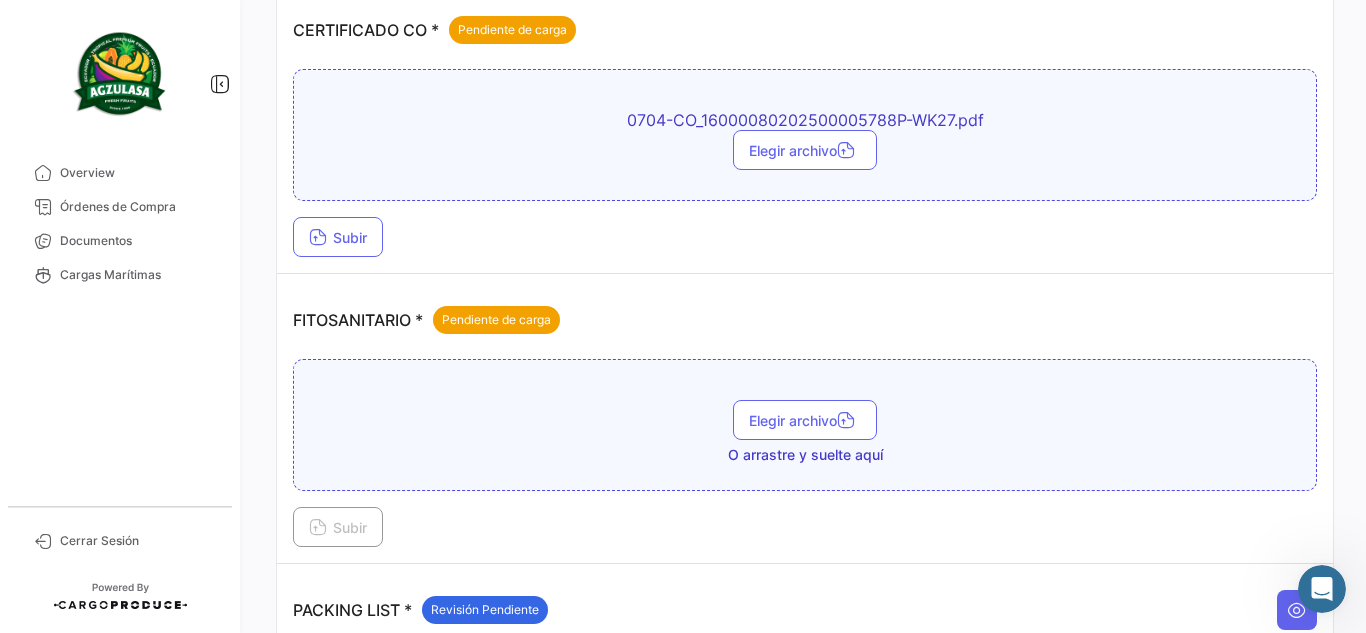 drag, startPoint x: 506, startPoint y: 253, endPoint x: 575, endPoint y: 256, distance: 69.065186 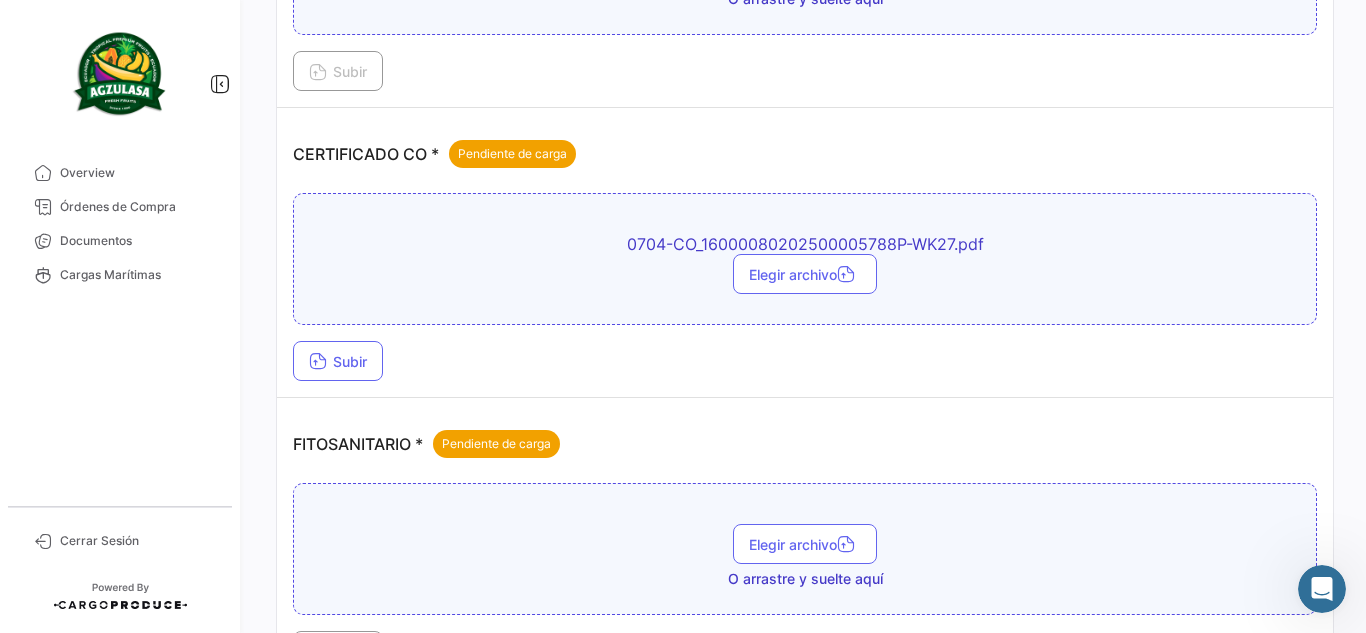 scroll, scrollTop: 400, scrollLeft: 0, axis: vertical 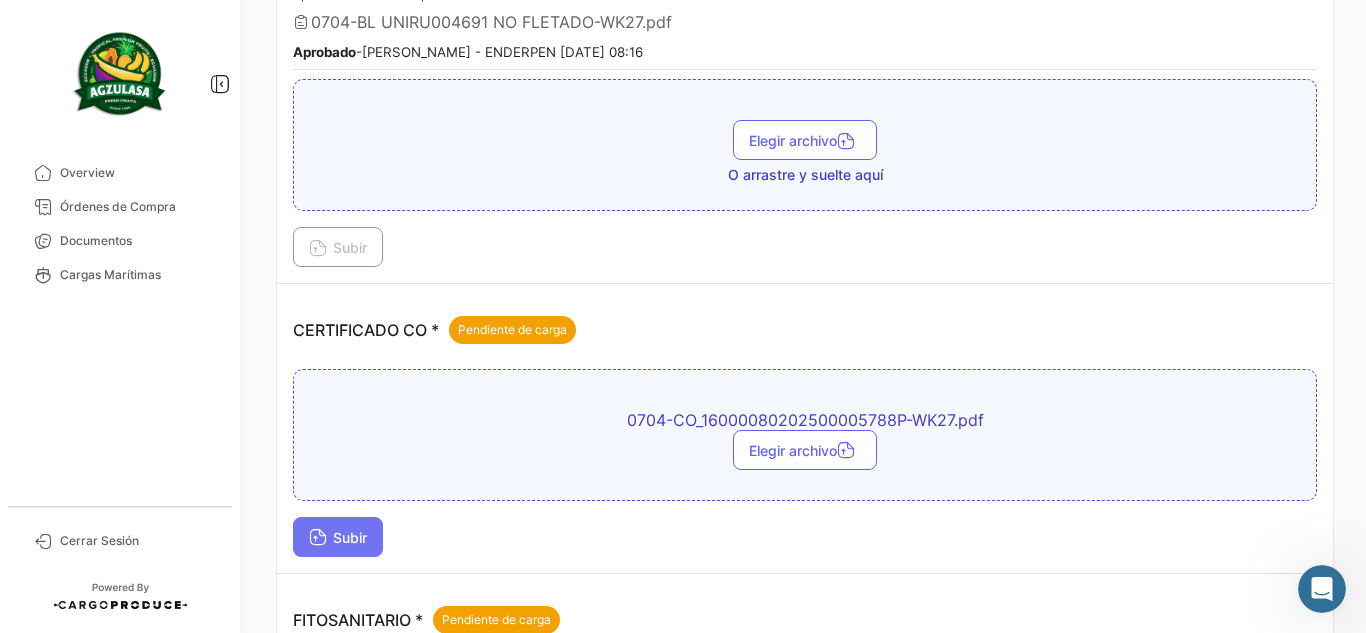 click on "Subir" at bounding box center [338, 537] 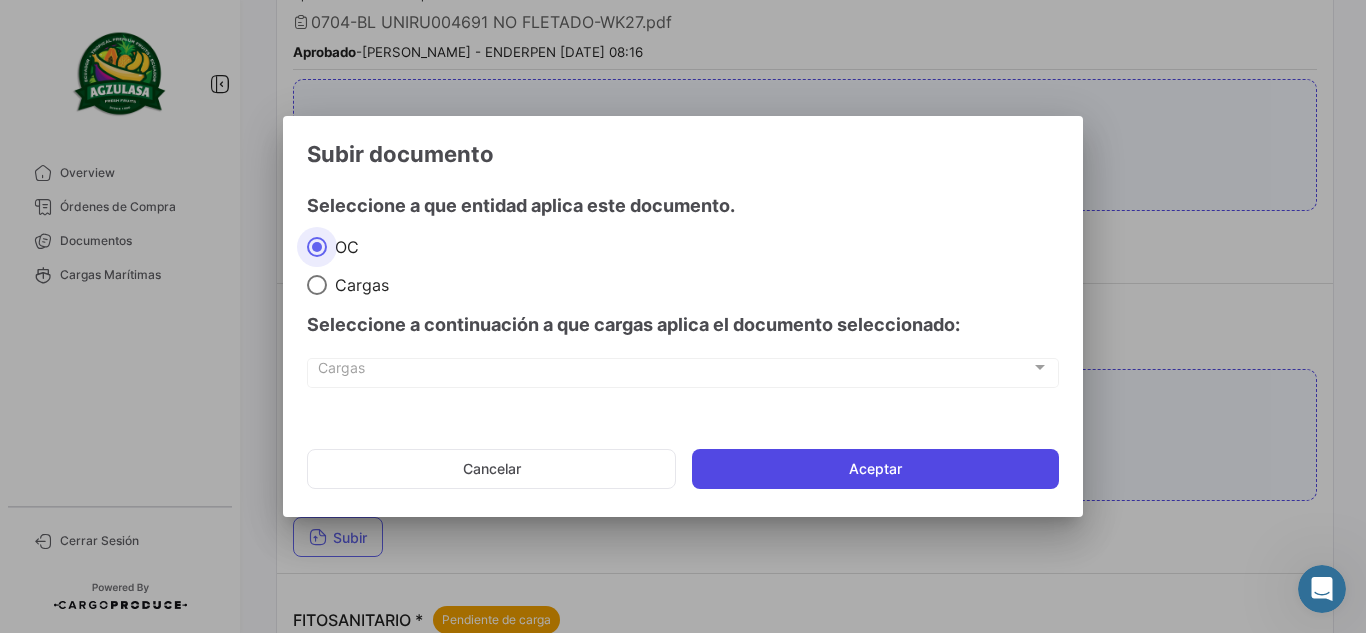 click on "Aceptar" 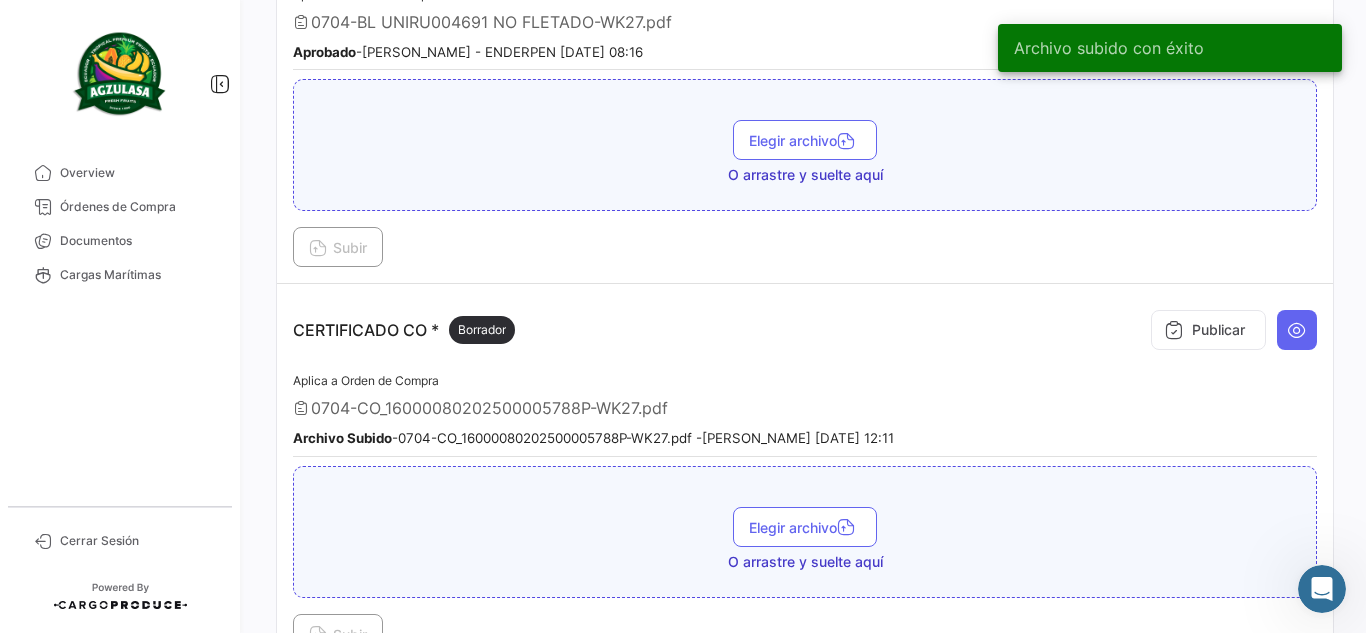 click on "Publicar" at bounding box center [1208, 330] 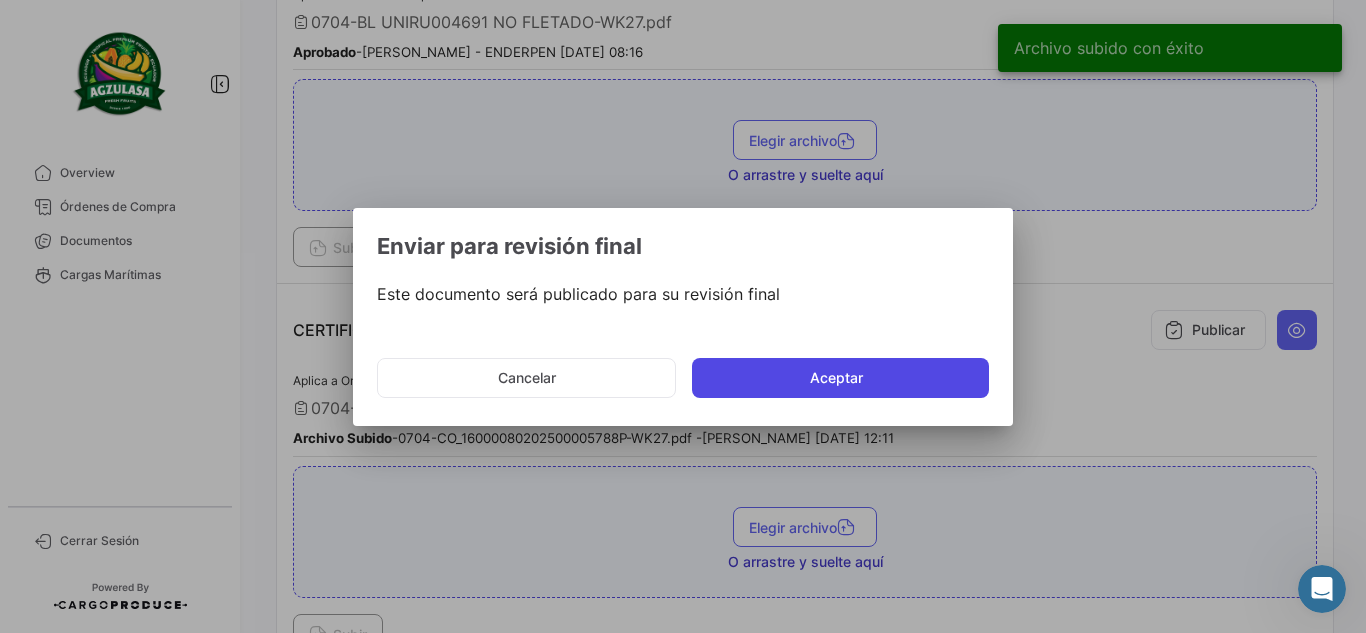 click on "Aceptar" 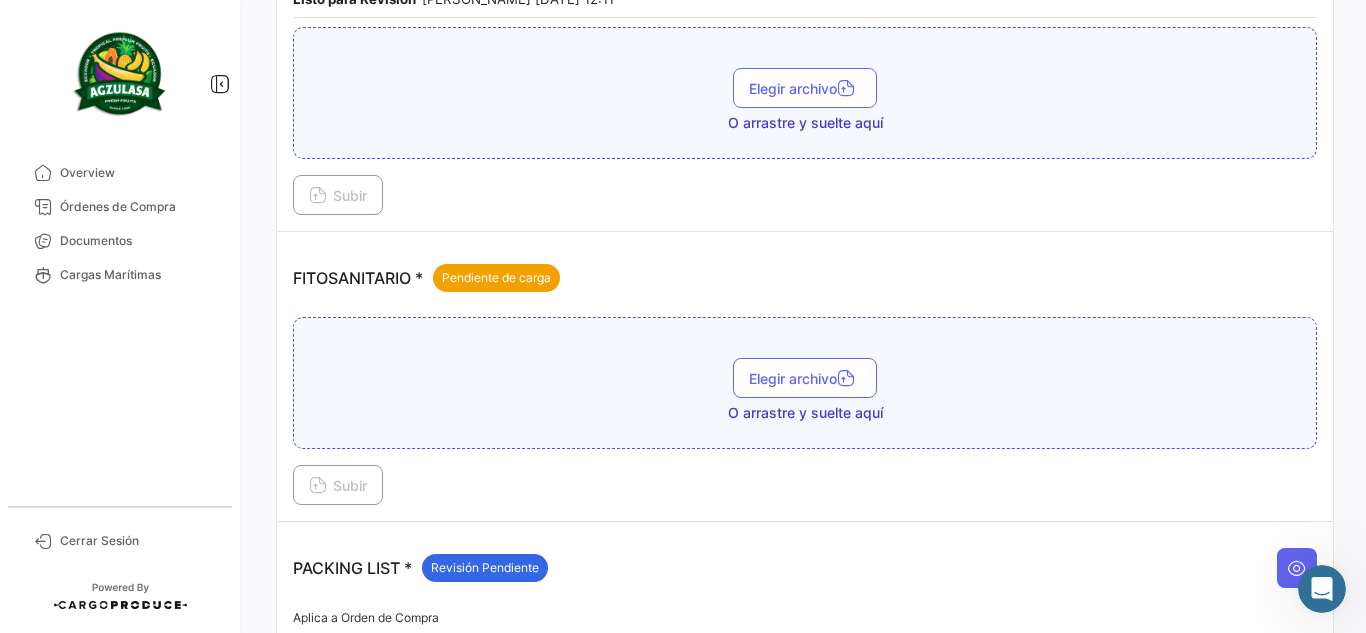 scroll, scrollTop: 800, scrollLeft: 0, axis: vertical 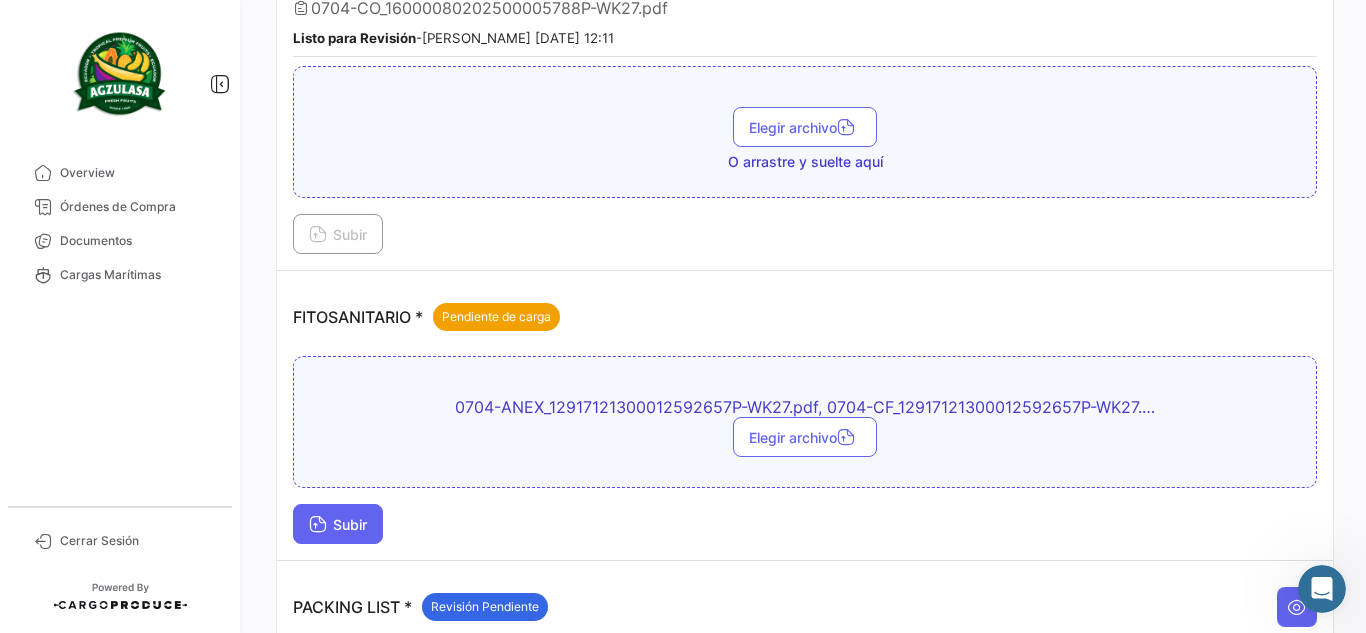 click on "Subir" at bounding box center [338, 524] 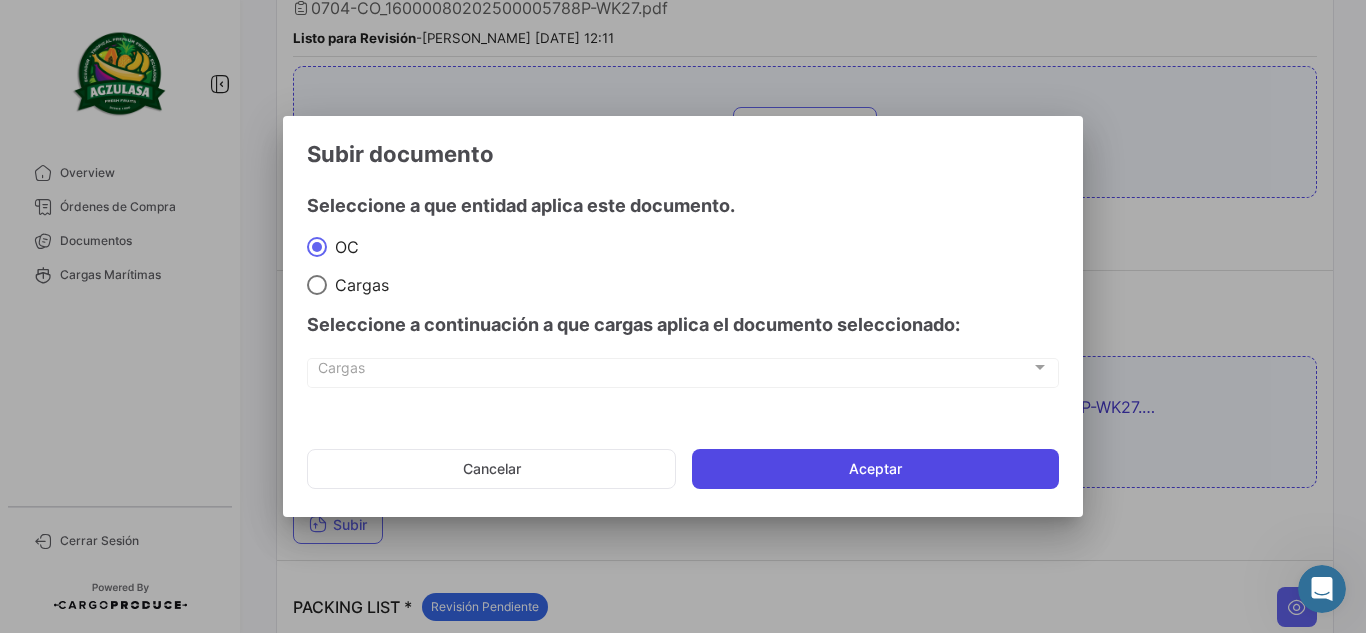 click on "Aceptar" 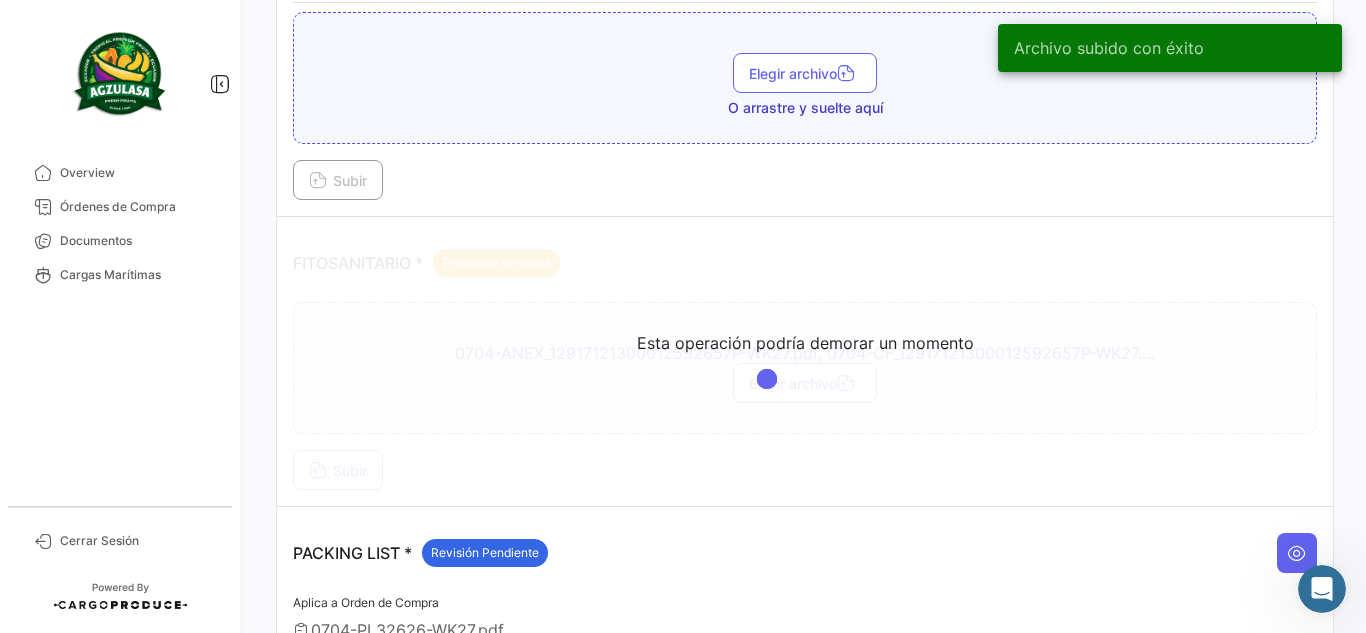 scroll, scrollTop: 827, scrollLeft: 0, axis: vertical 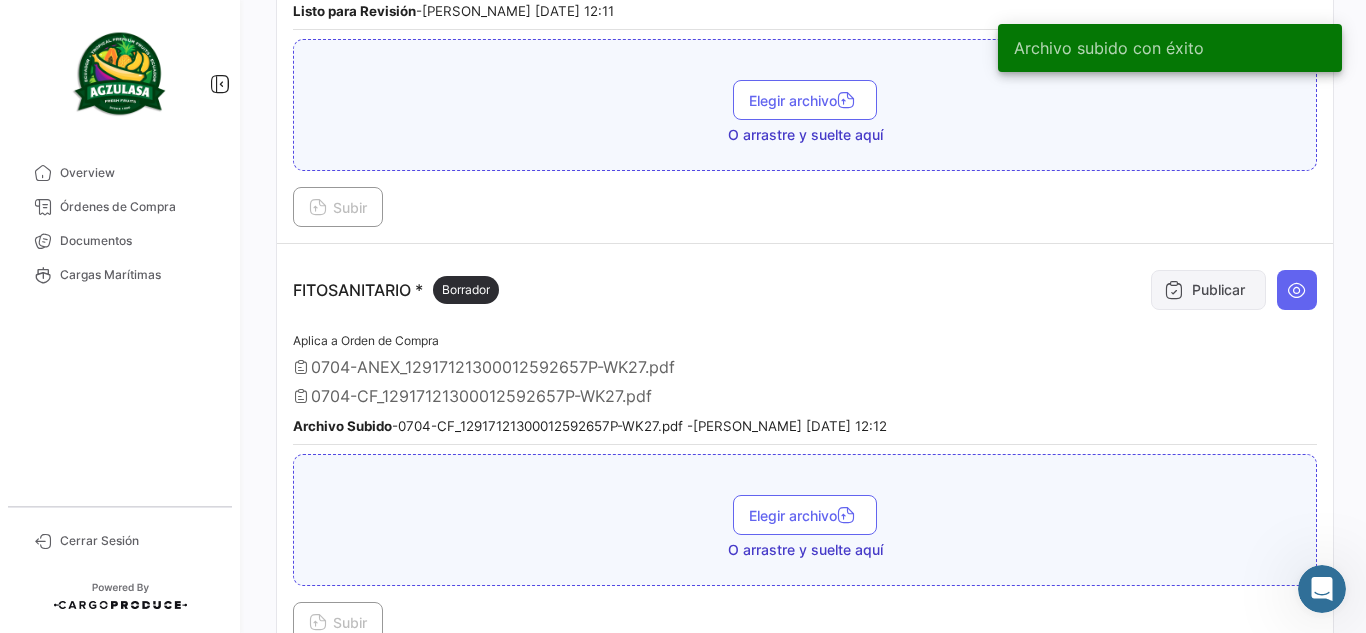 click on "Publicar" at bounding box center [1208, 290] 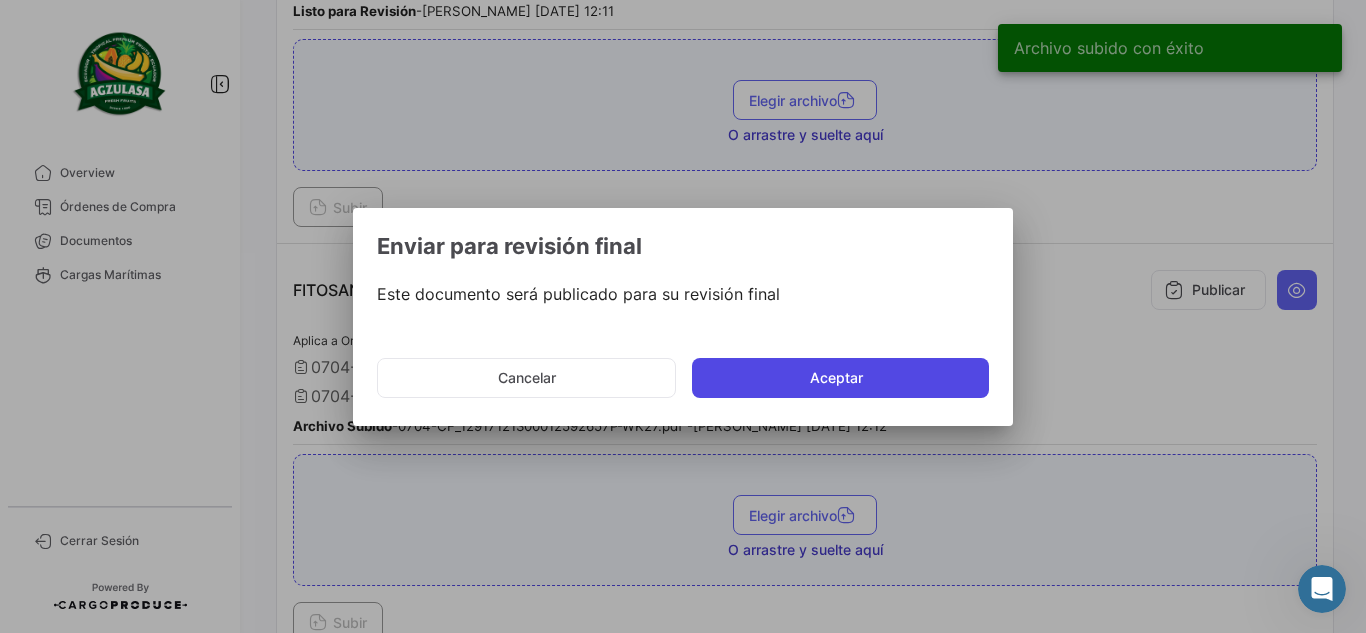 click on "Aceptar" 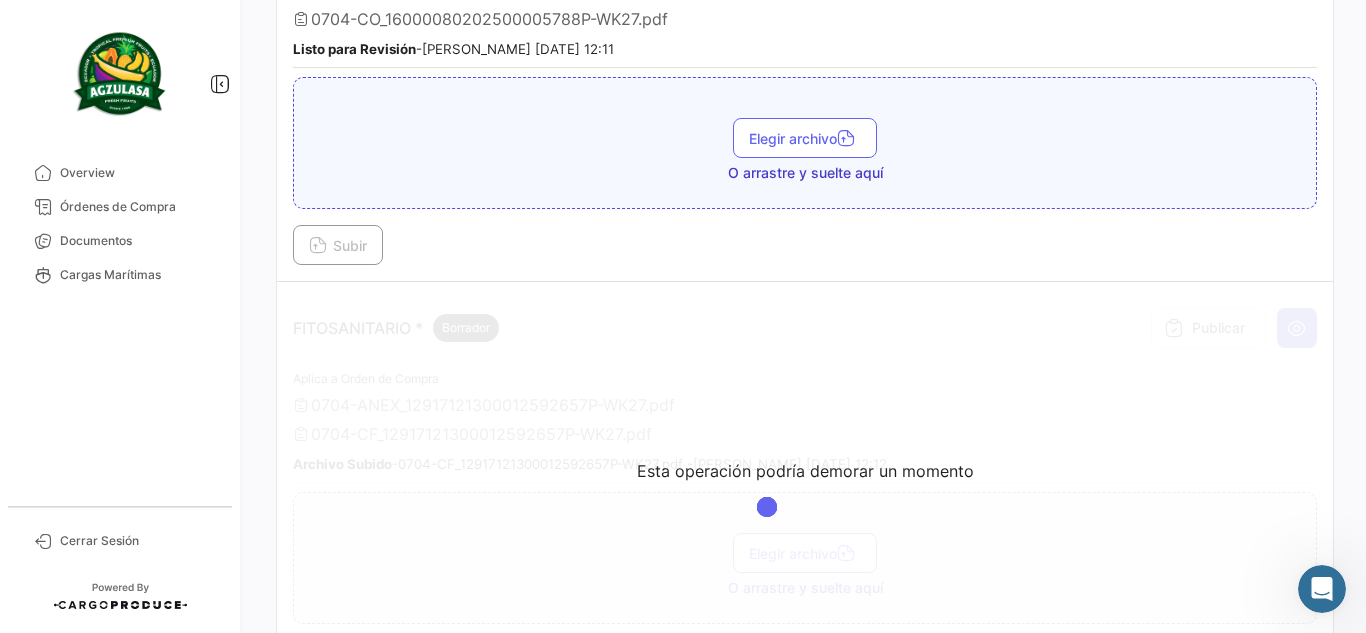 scroll, scrollTop: 827, scrollLeft: 0, axis: vertical 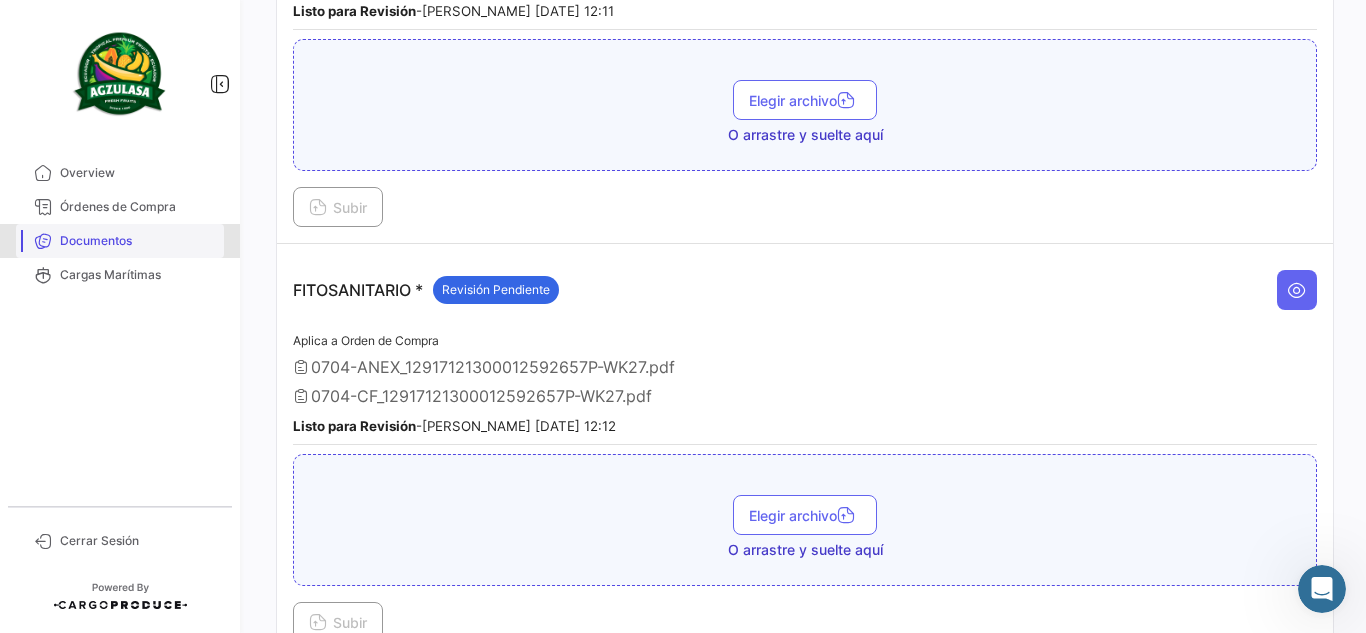 click on "Documentos" at bounding box center (138, 241) 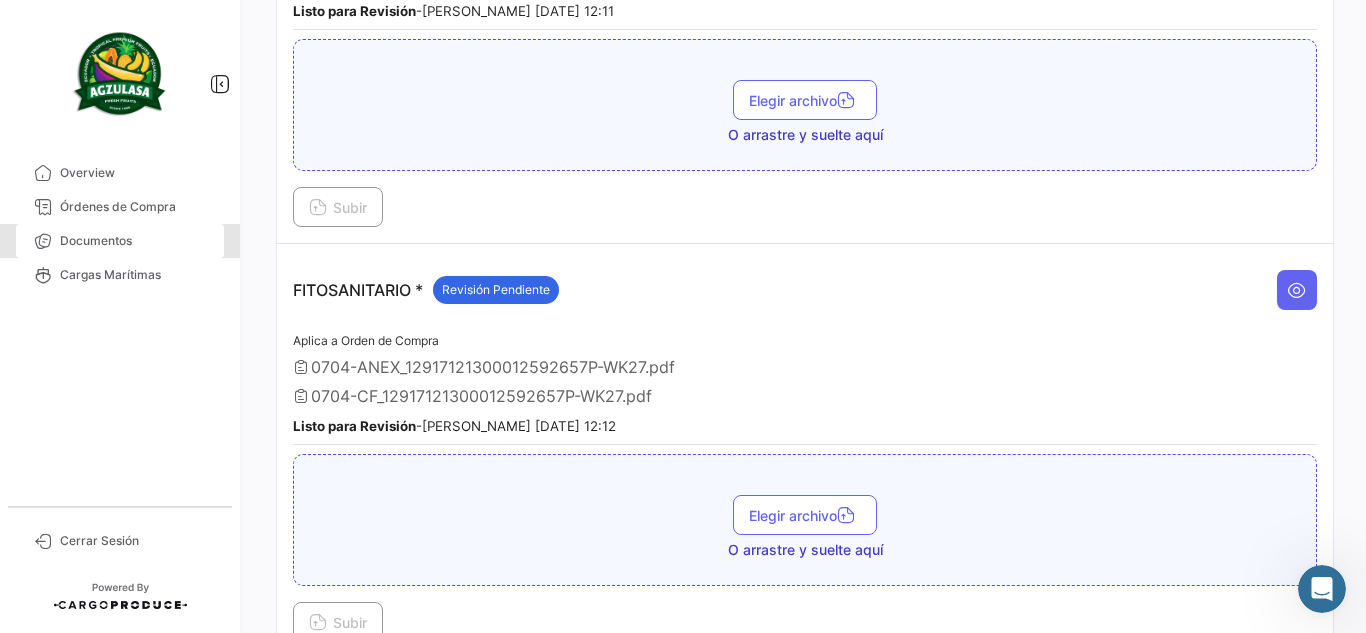 scroll, scrollTop: 0, scrollLeft: 0, axis: both 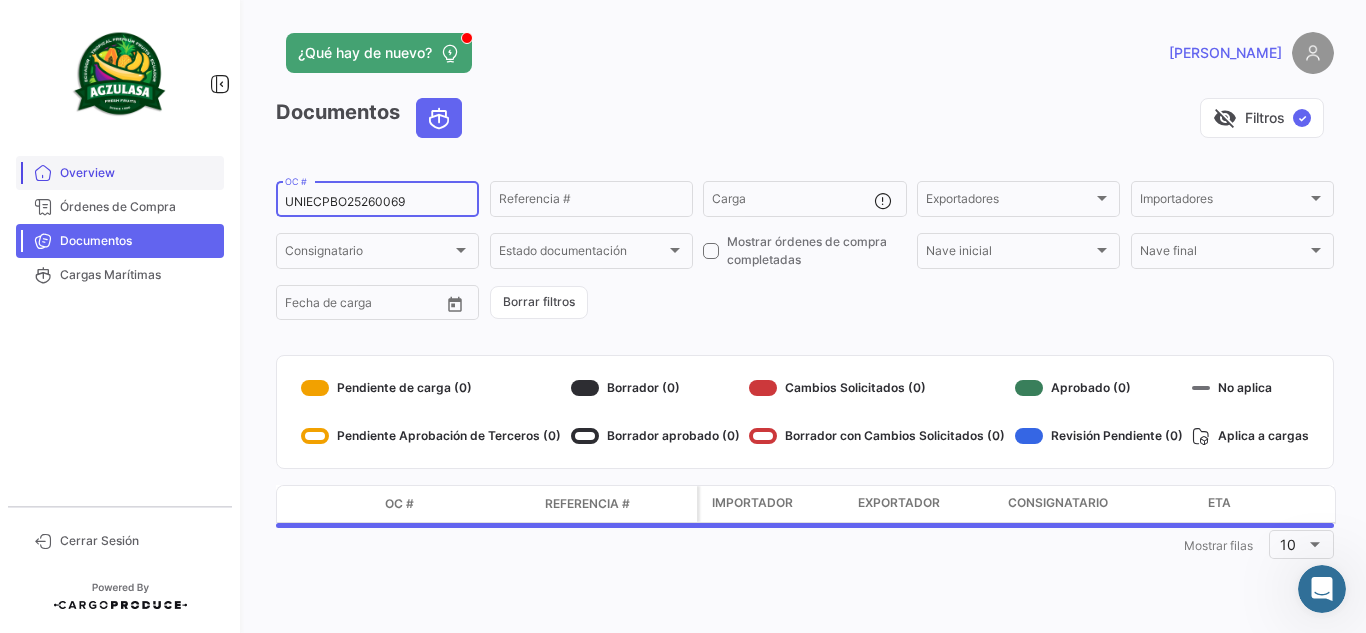 drag, startPoint x: 410, startPoint y: 199, endPoint x: 120, endPoint y: 161, distance: 292.47906 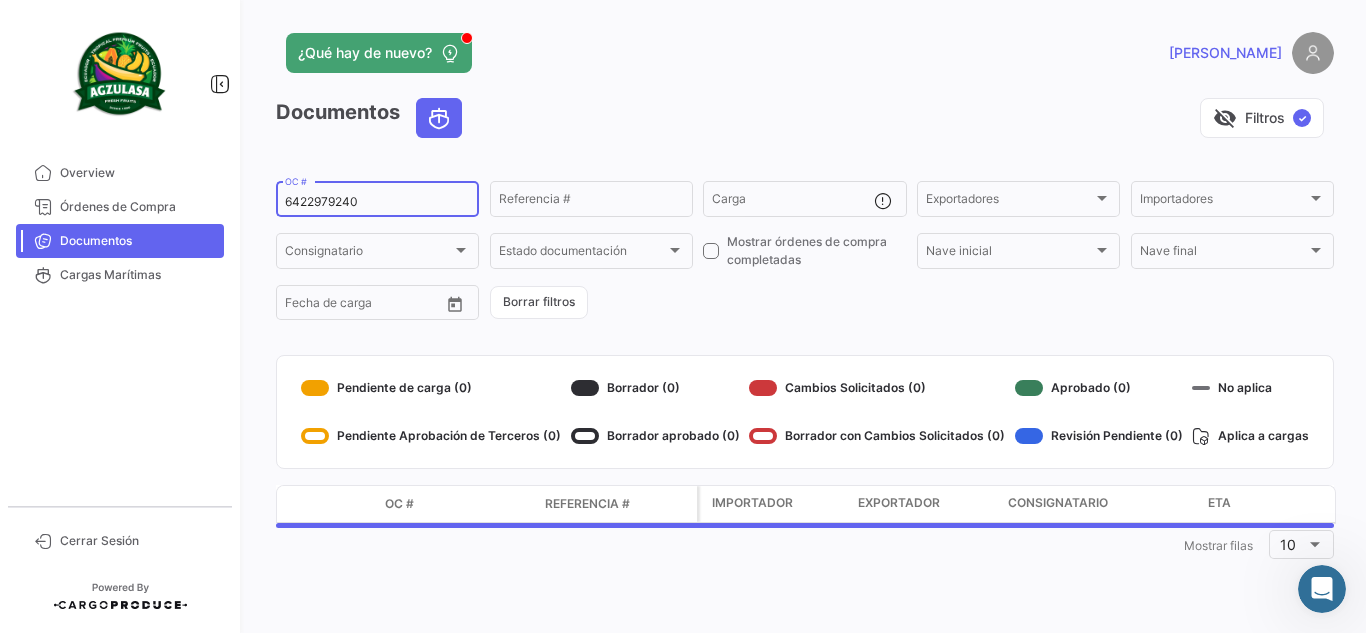 type on "6422979240" 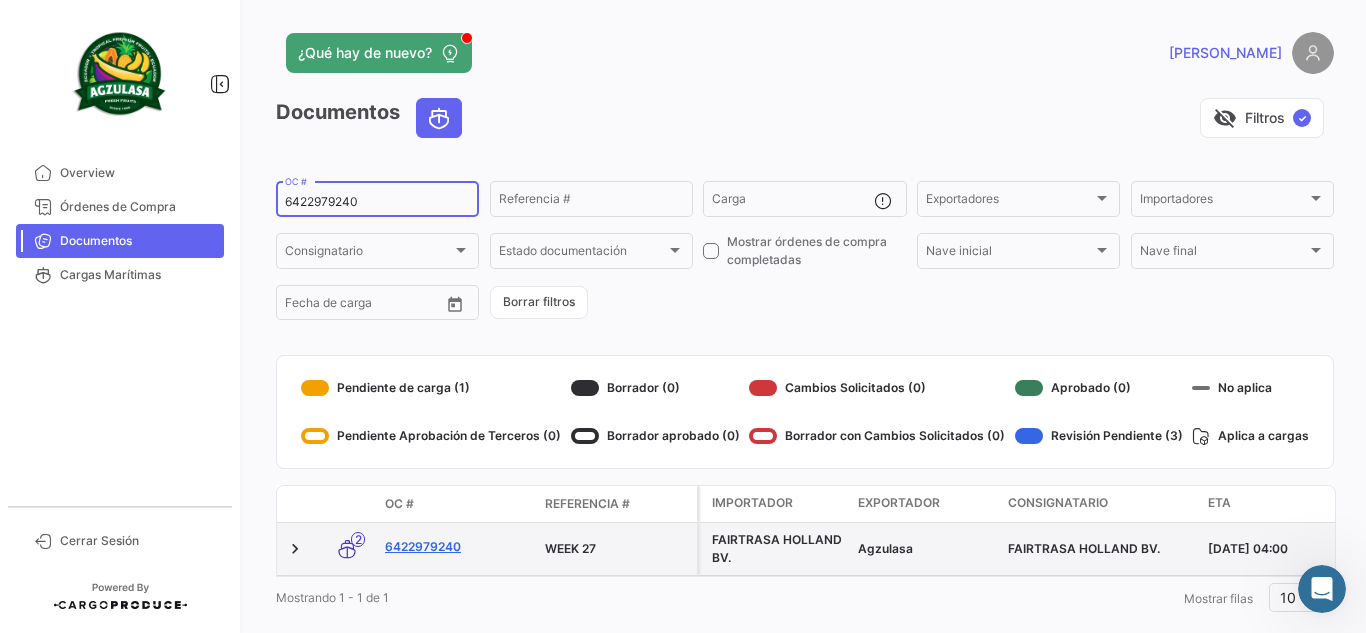 click on "6422979240" 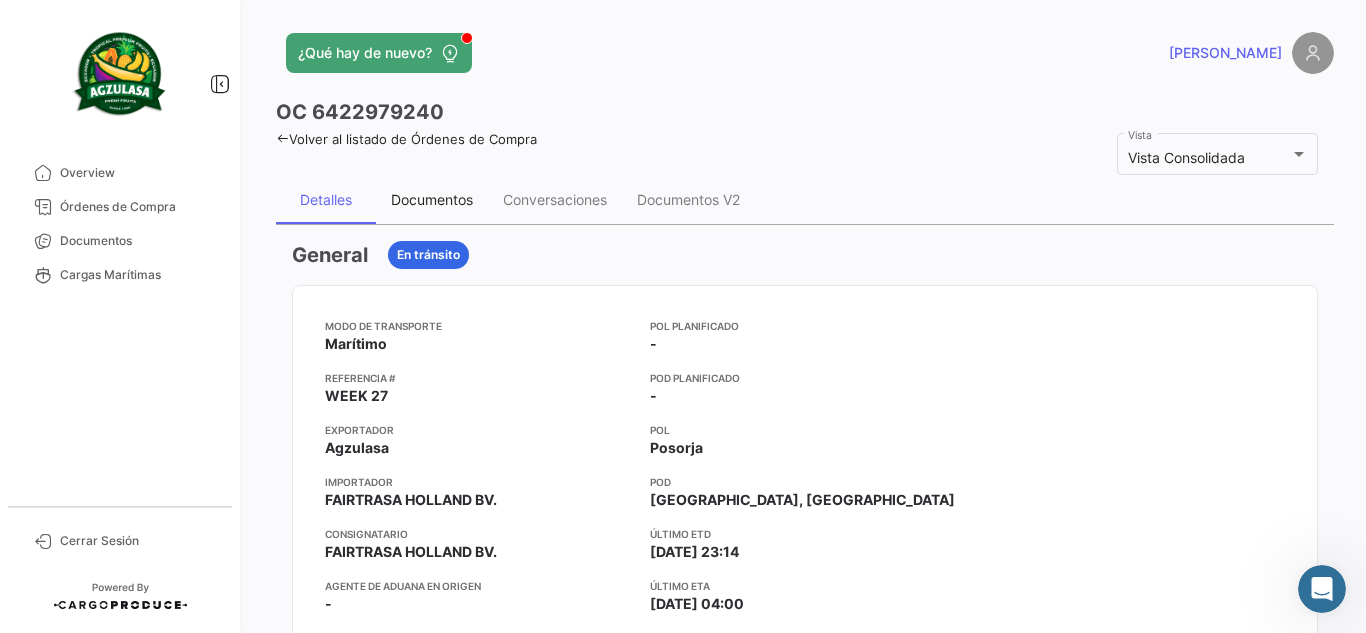click on "Documentos" at bounding box center (432, 200) 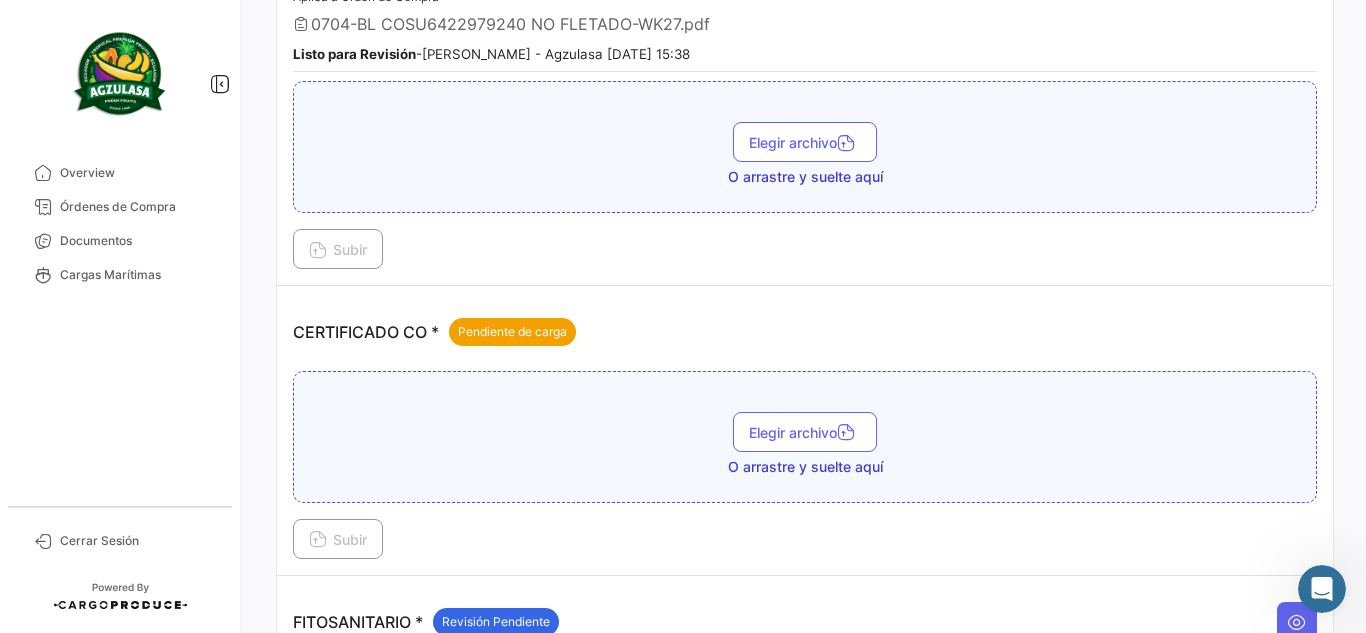 scroll, scrollTop: 400, scrollLeft: 0, axis: vertical 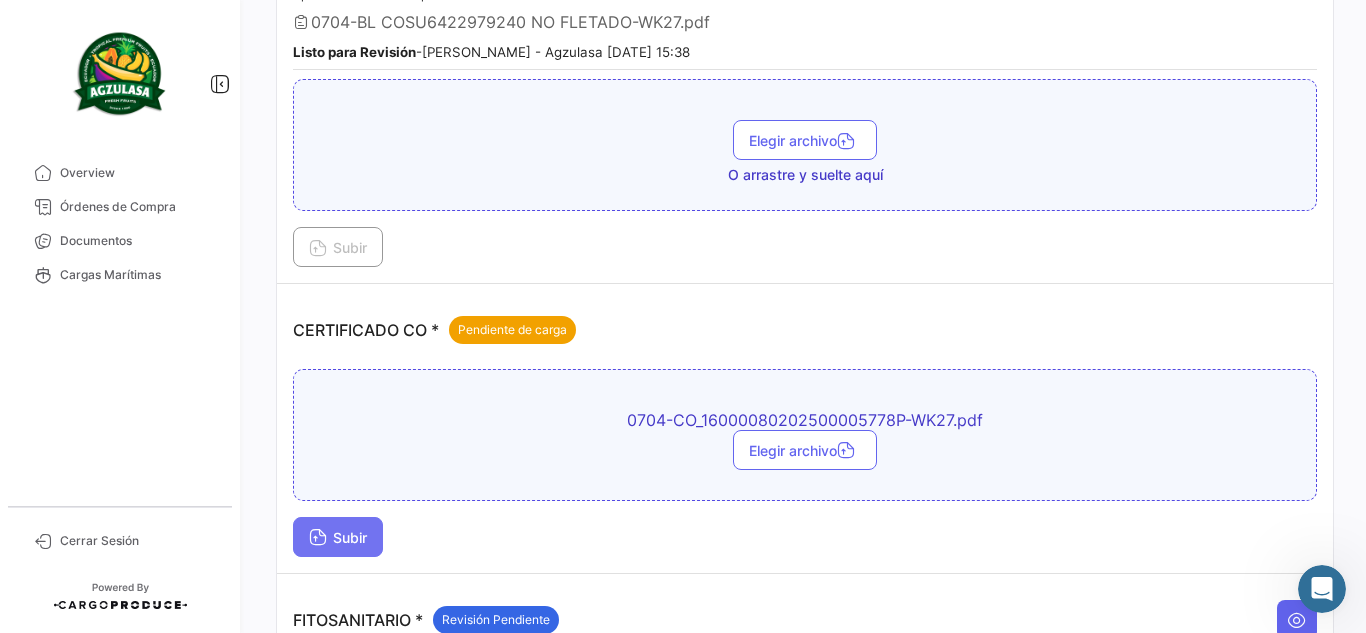 click on "Subir" at bounding box center [338, 537] 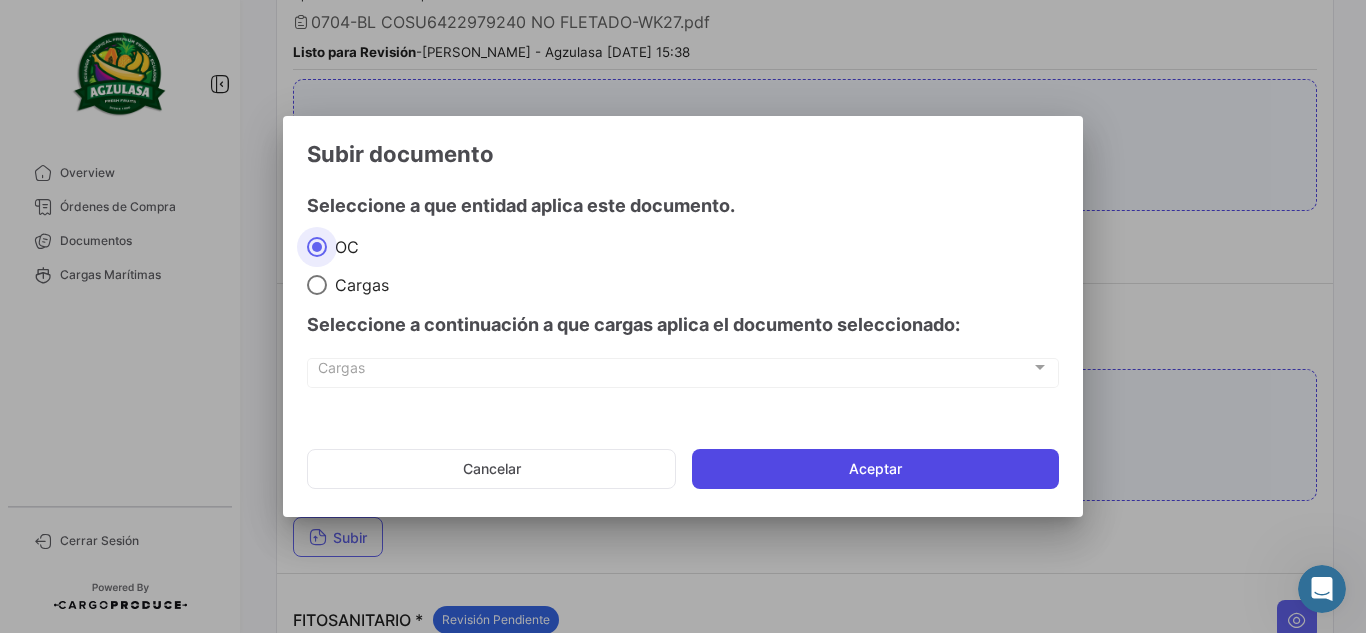 click on "Aceptar" 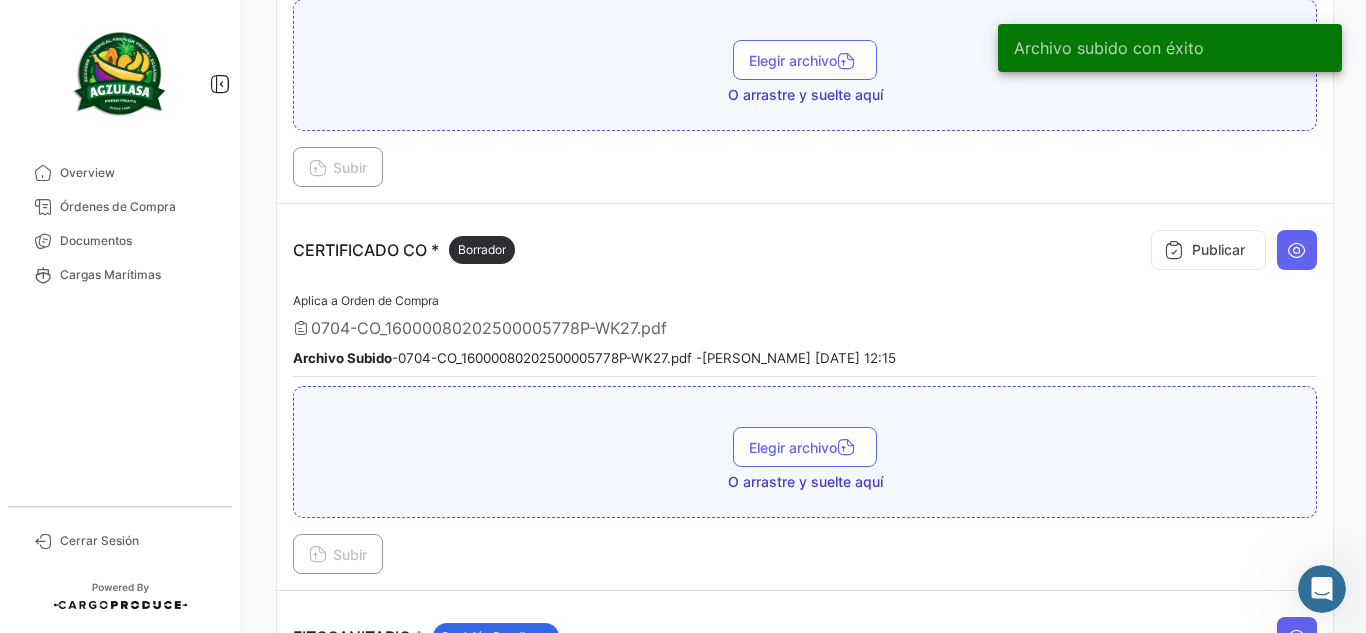 scroll, scrollTop: 456, scrollLeft: 0, axis: vertical 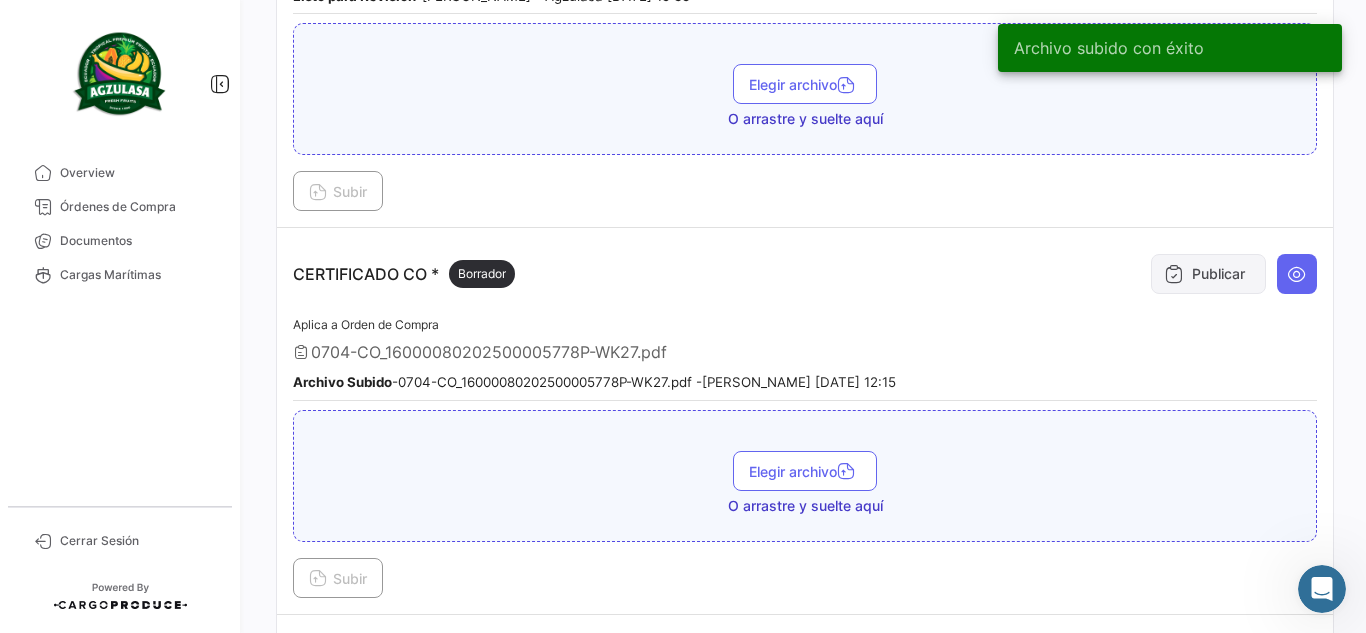 click on "Publicar" at bounding box center [1208, 274] 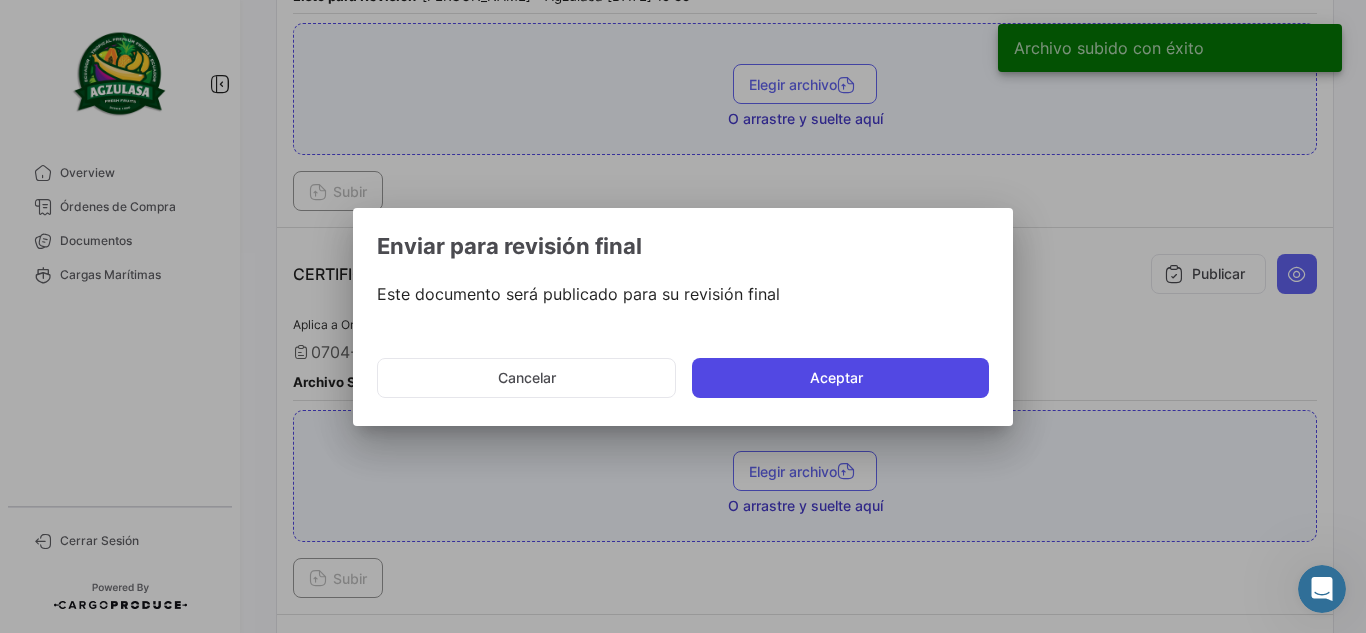 click on "Aceptar" 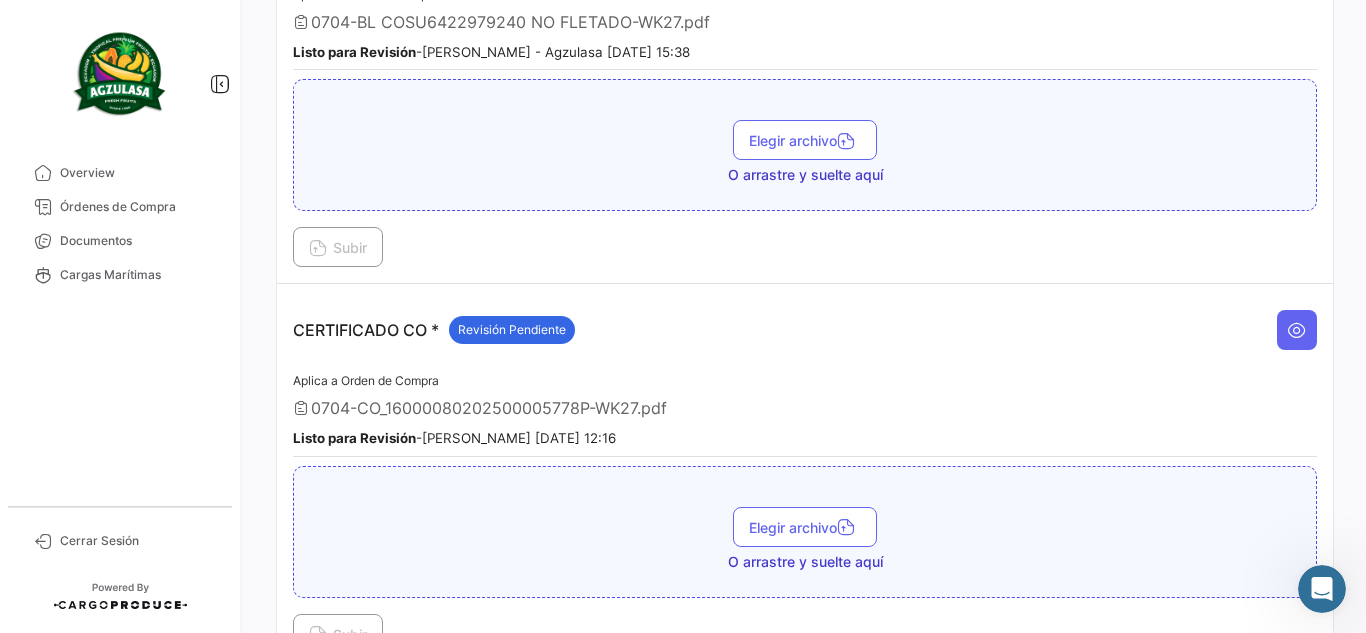 scroll, scrollTop: 600, scrollLeft: 0, axis: vertical 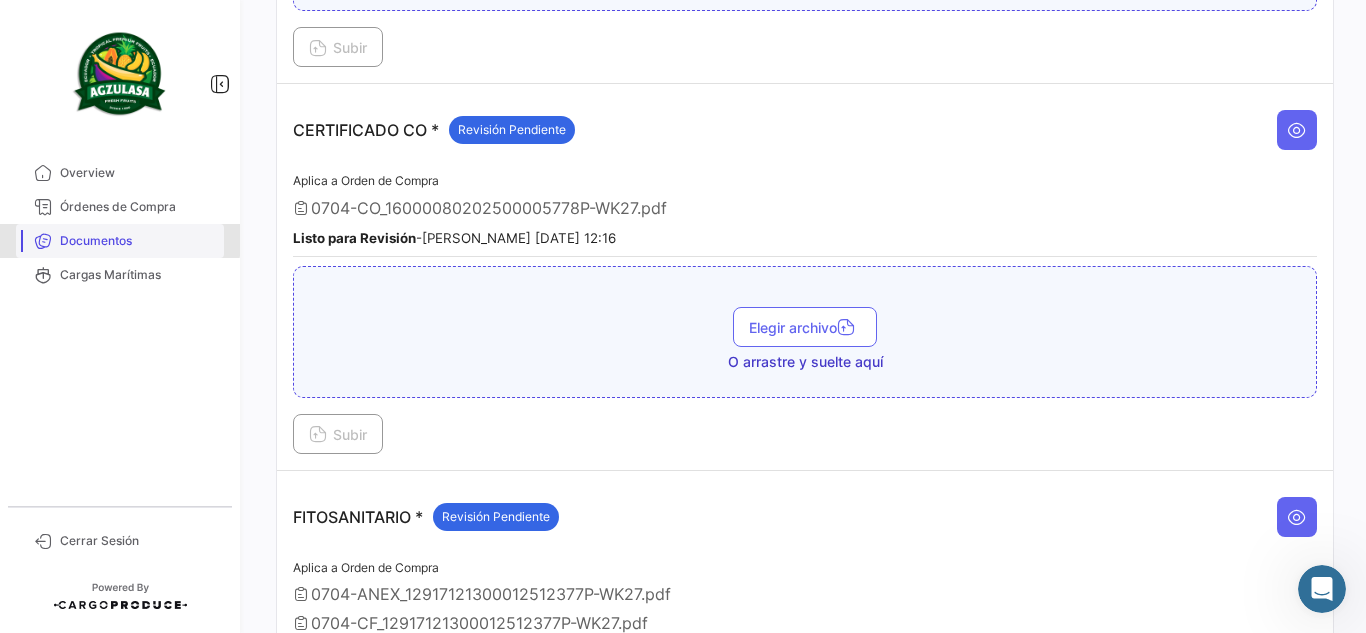 click on "Documentos" at bounding box center (138, 241) 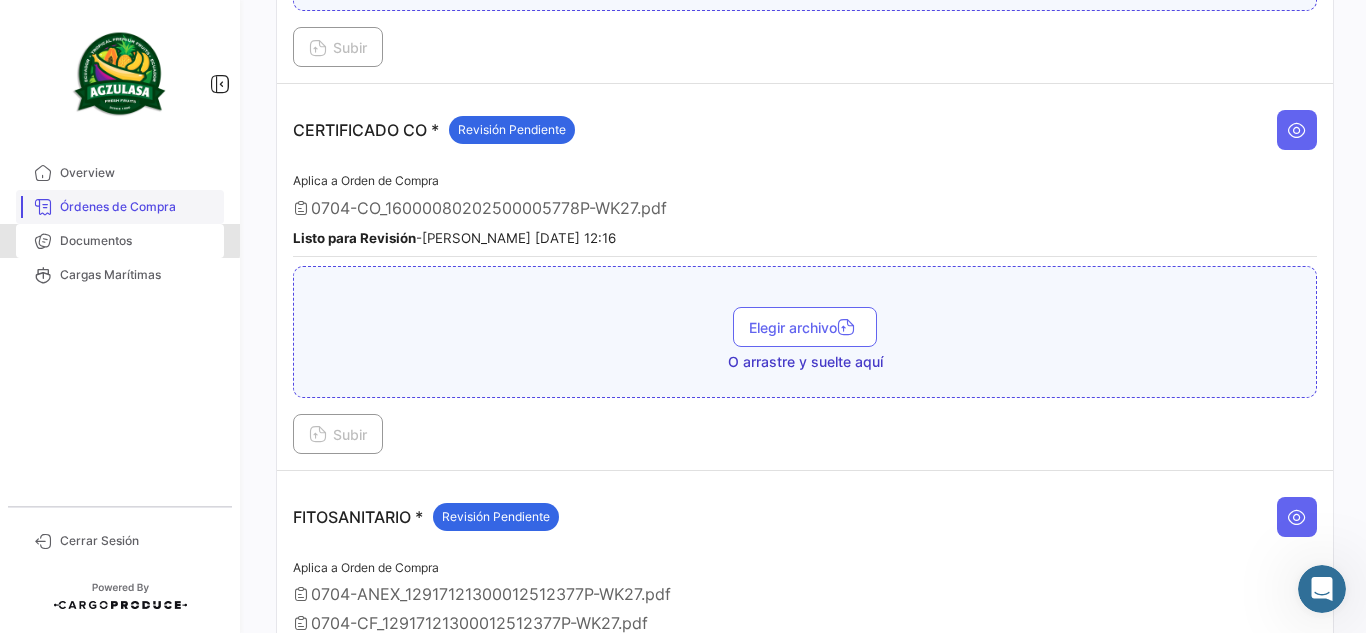 scroll, scrollTop: 0, scrollLeft: 0, axis: both 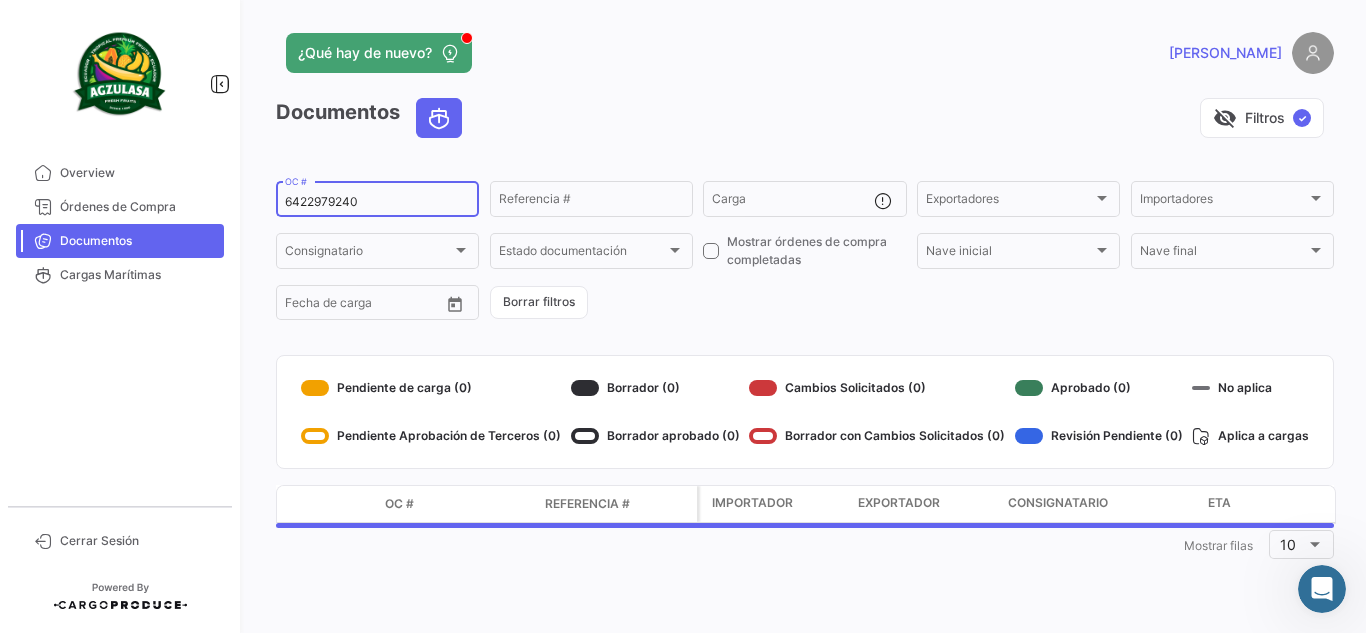 drag, startPoint x: 299, startPoint y: 201, endPoint x: 231, endPoint y: 200, distance: 68.007355 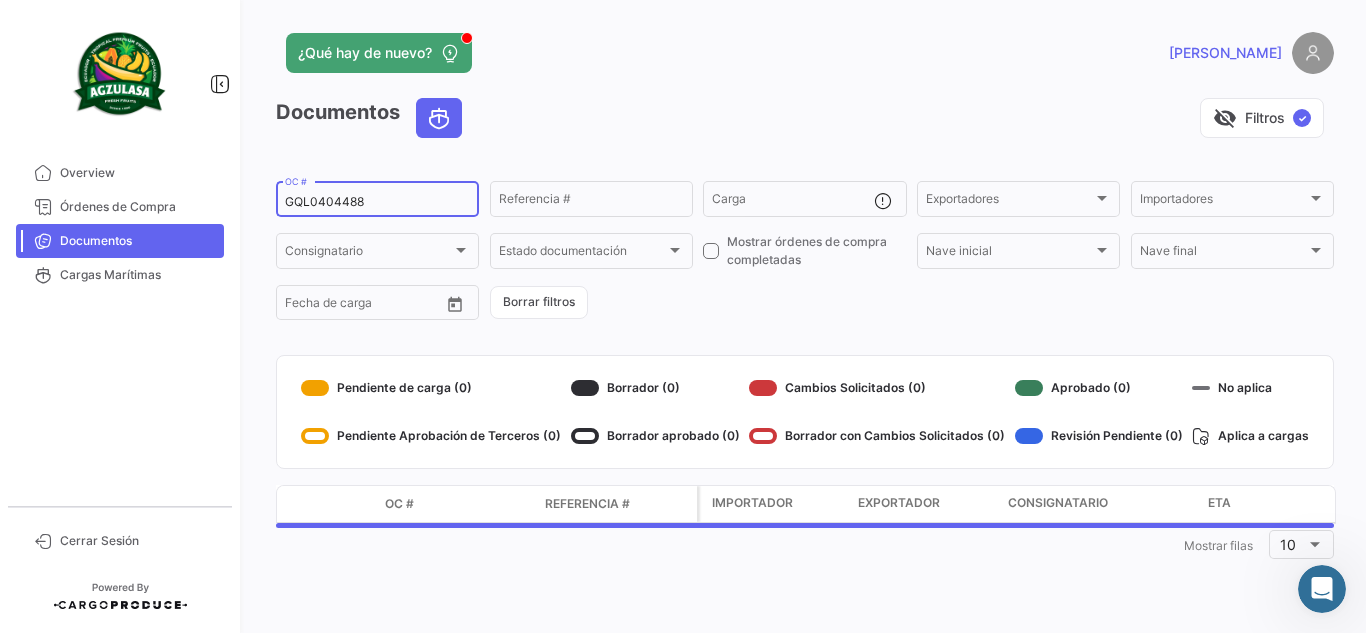 type on "GQL0404488" 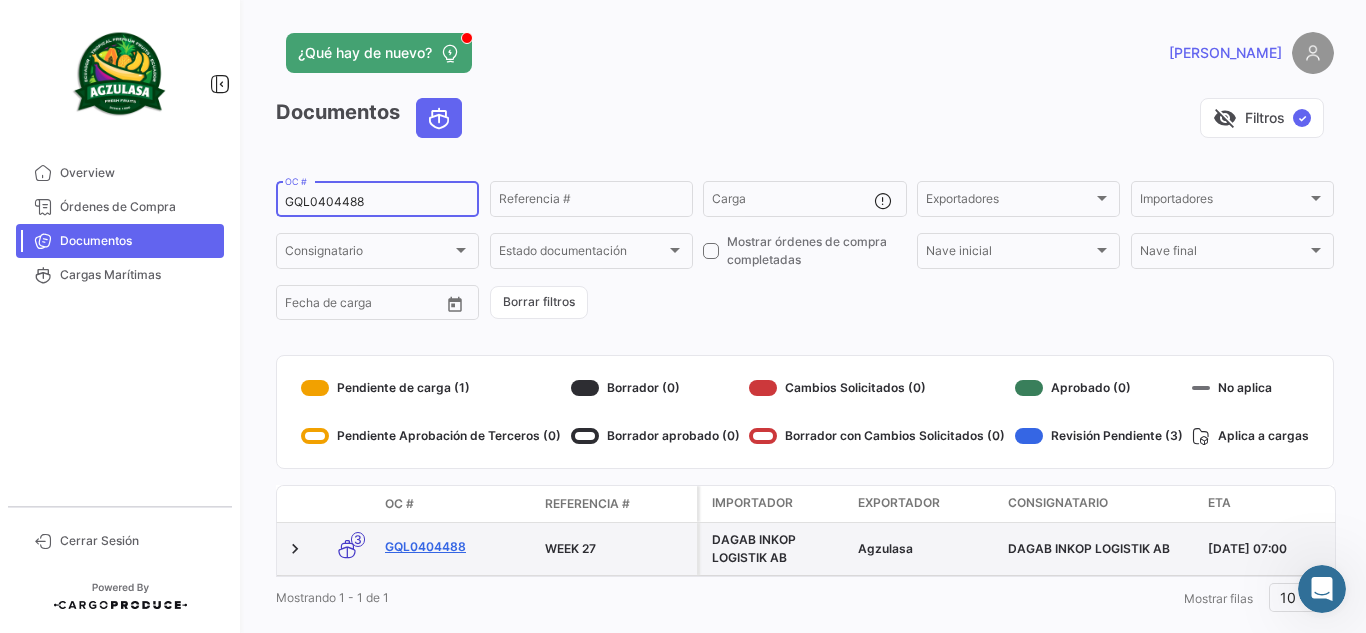 click on "GQL0404488" 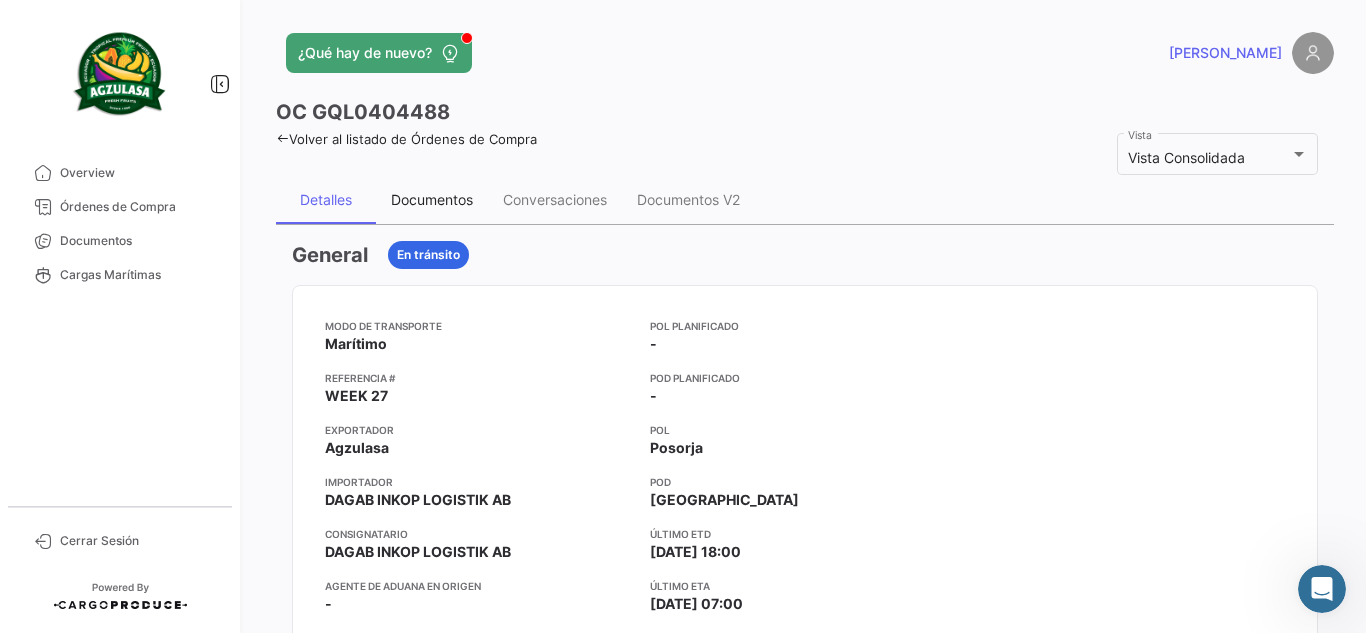 click on "Documentos" at bounding box center (432, 199) 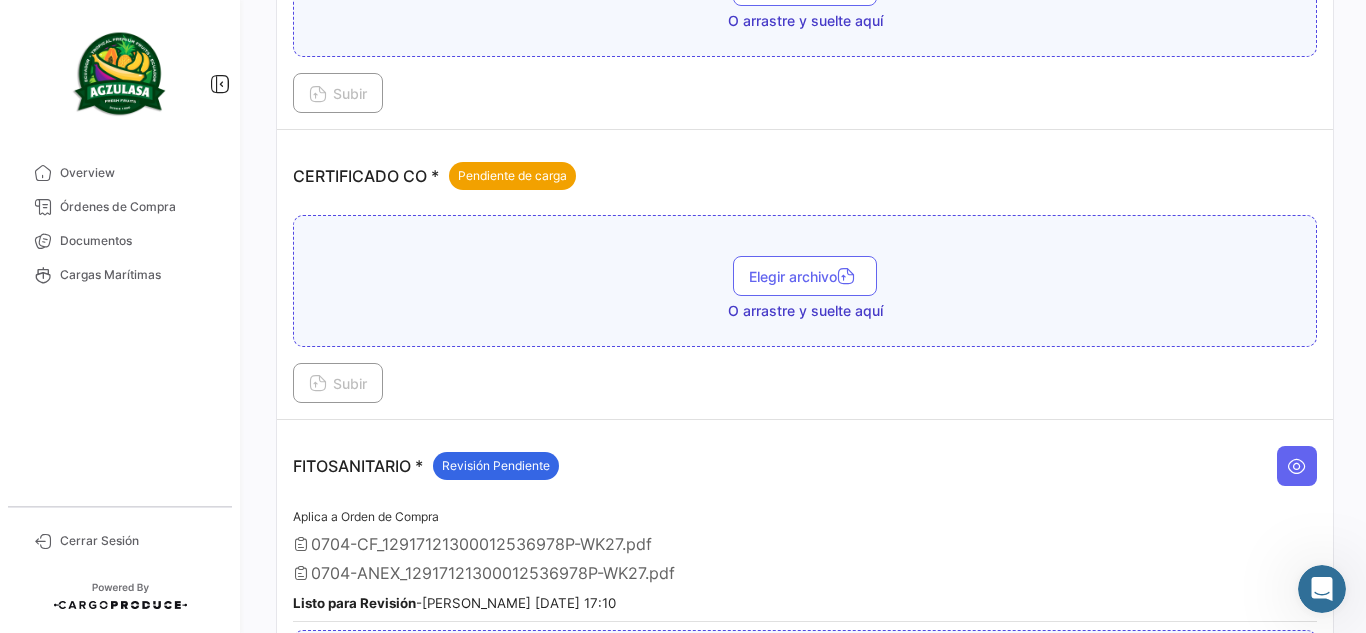 scroll, scrollTop: 600, scrollLeft: 0, axis: vertical 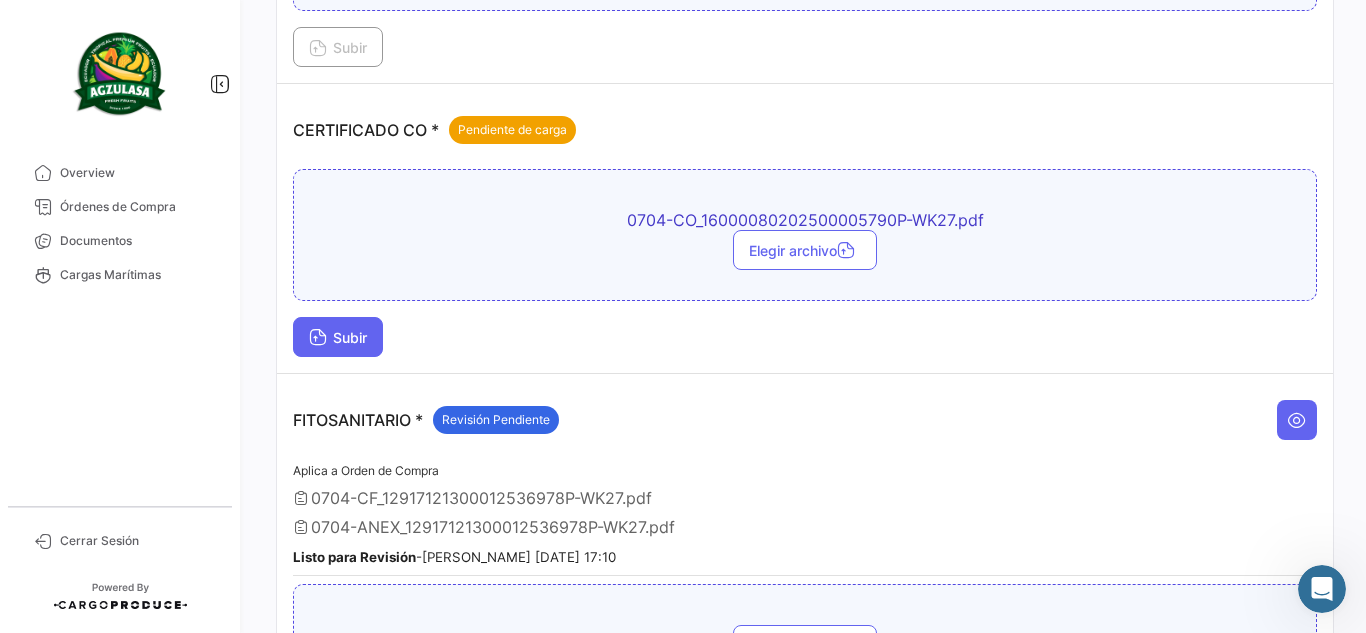 click on "Subir" at bounding box center [338, 337] 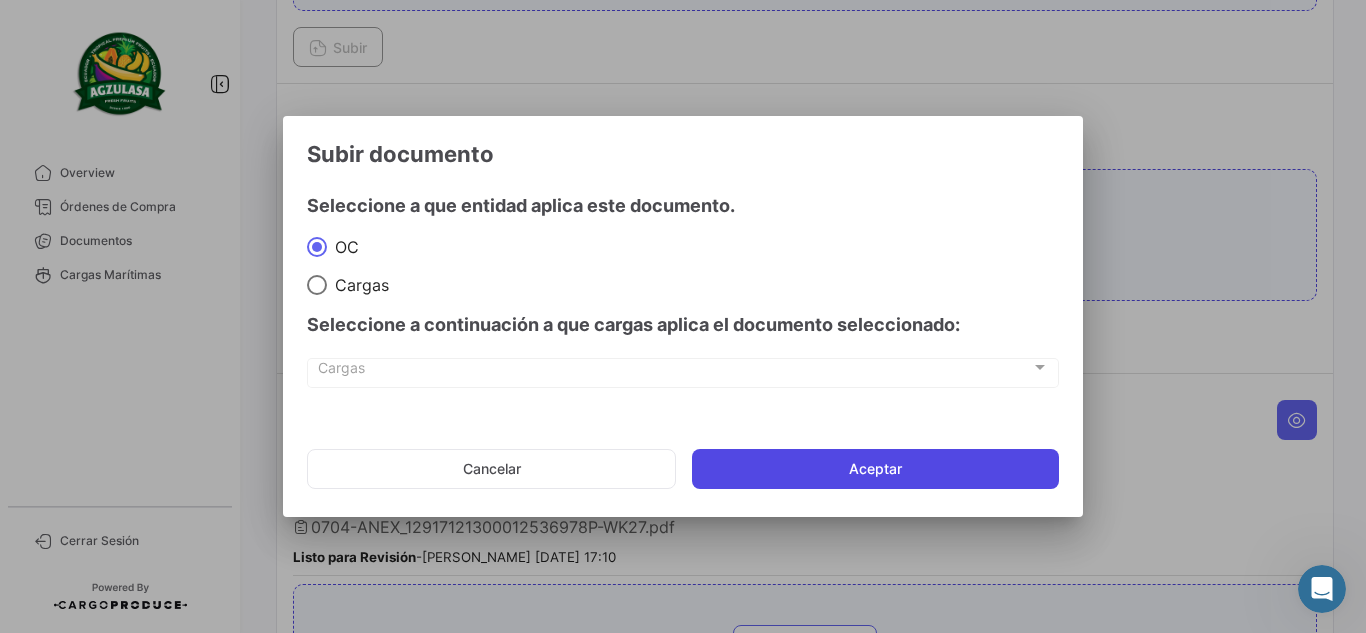 click on "Aceptar" 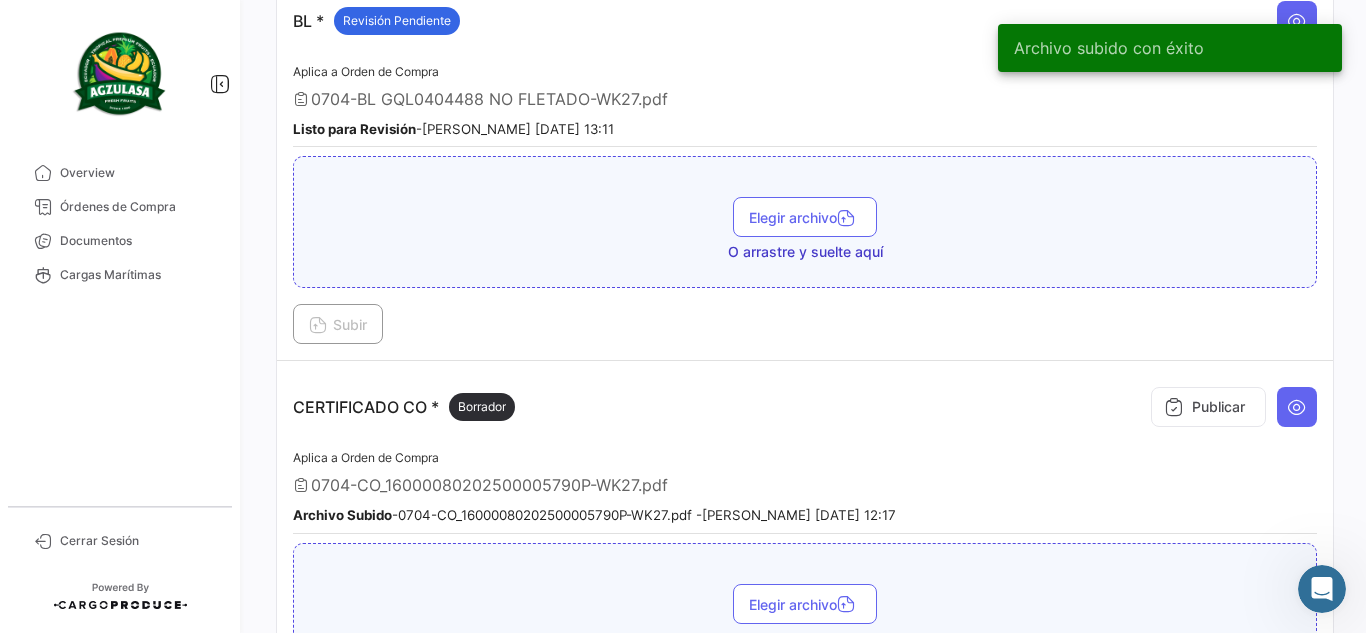 scroll, scrollTop: 300, scrollLeft: 0, axis: vertical 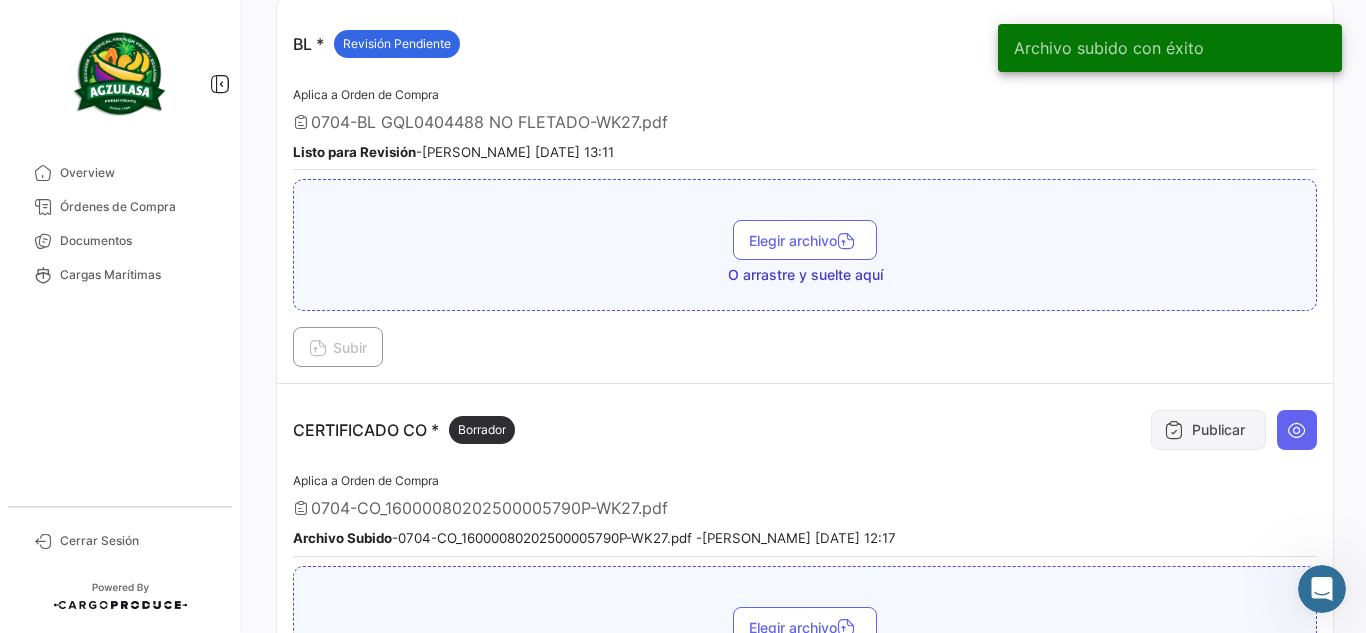 click on "Publicar" at bounding box center (1208, 430) 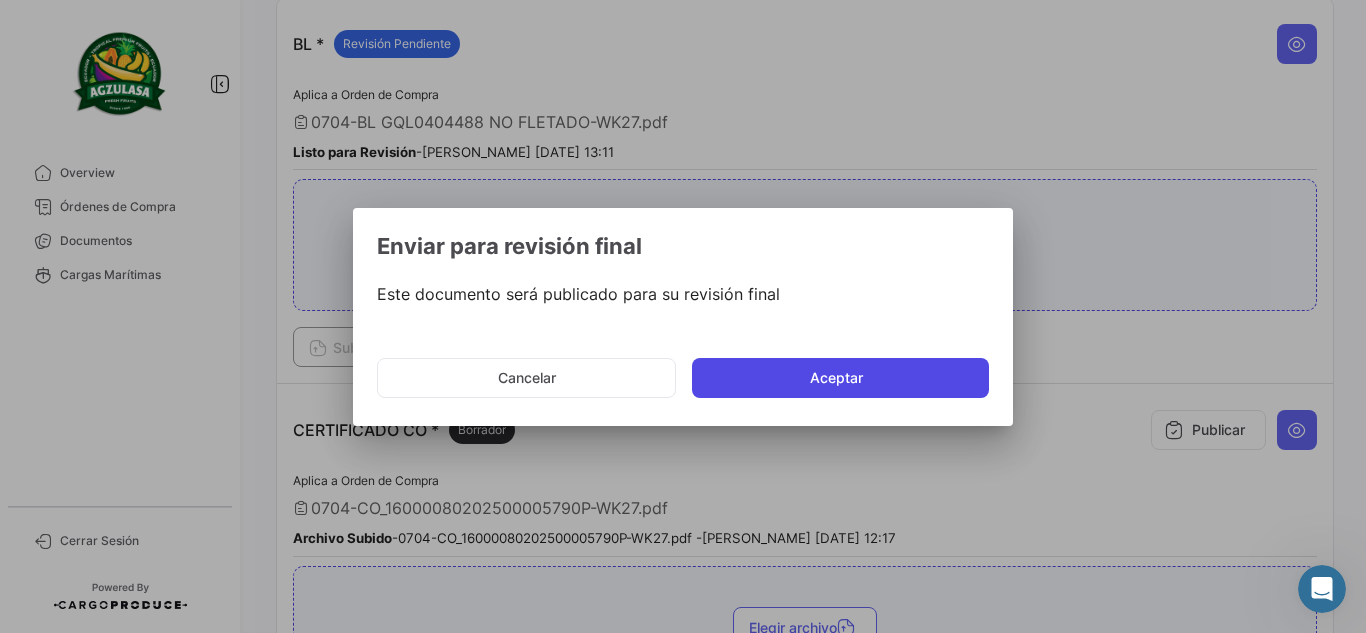 click on "Aceptar" 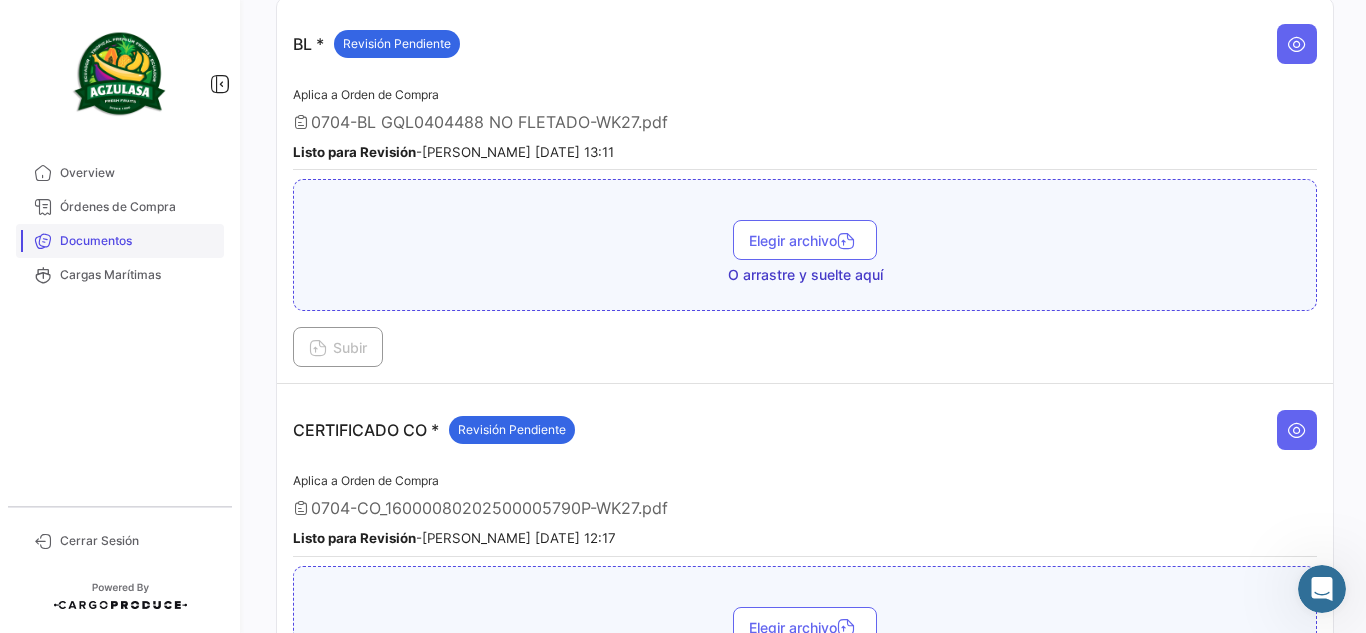 click on "Documentos" at bounding box center [138, 241] 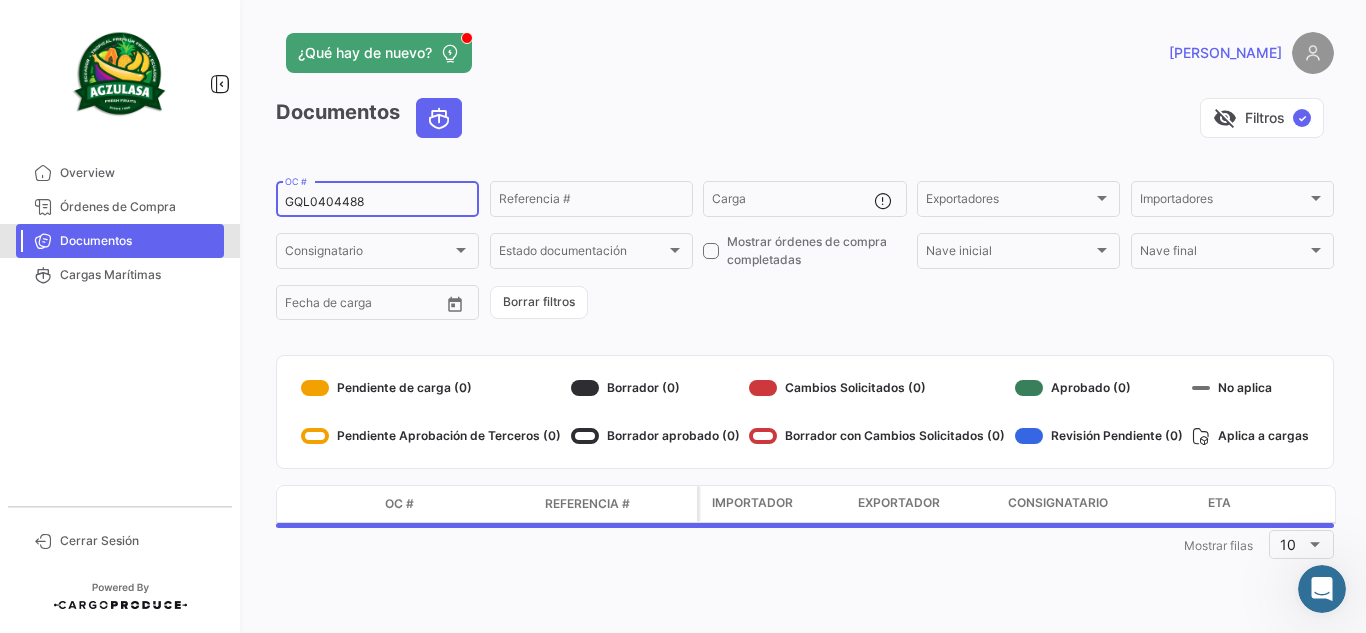 scroll, scrollTop: 0, scrollLeft: 0, axis: both 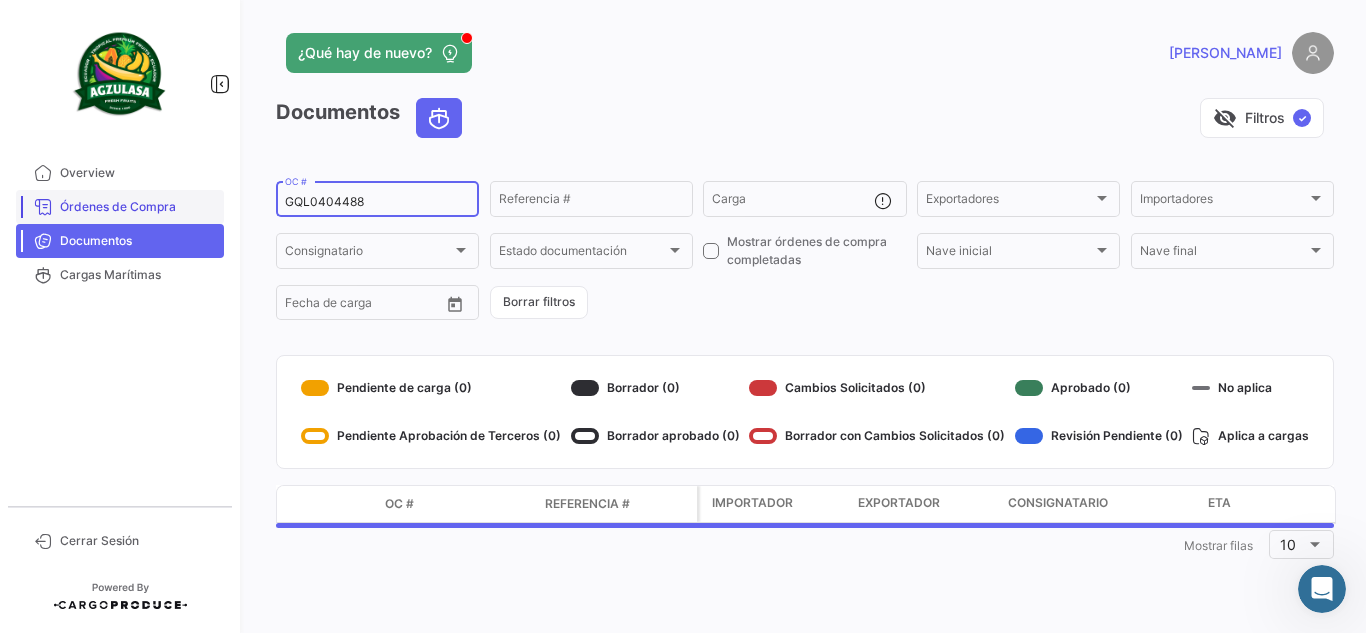 drag, startPoint x: 383, startPoint y: 197, endPoint x: 183, endPoint y: 200, distance: 200.02249 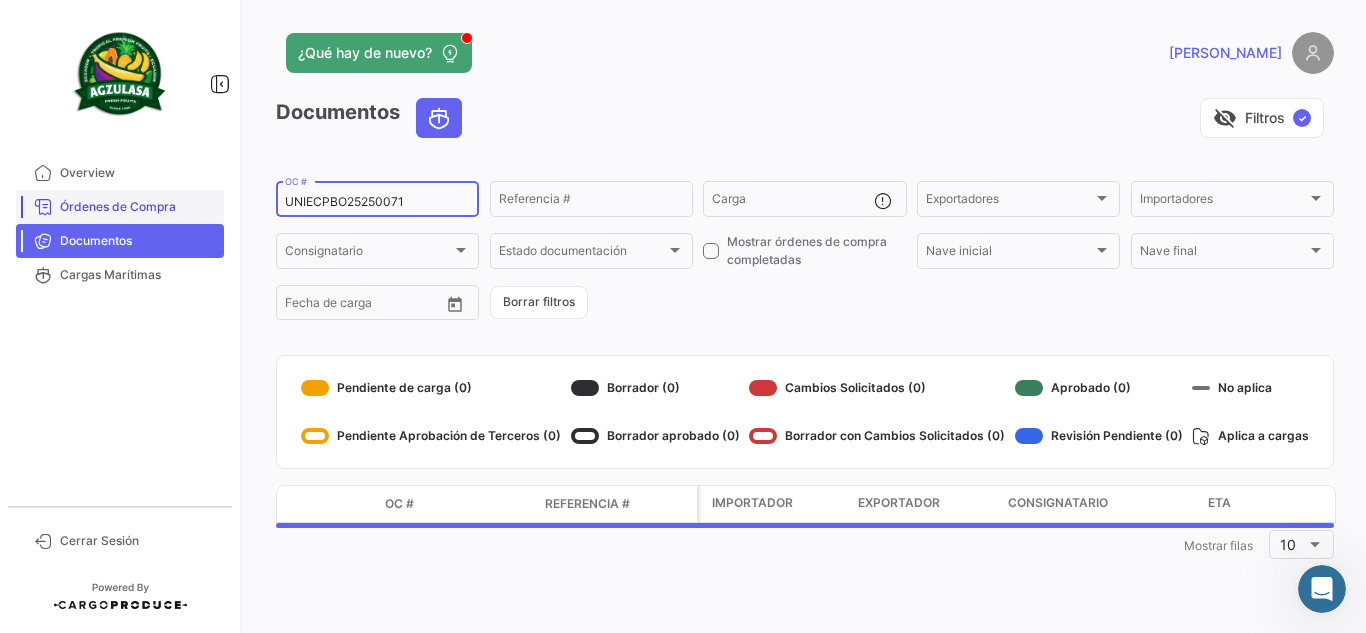 type on "UNIECPBO25250071" 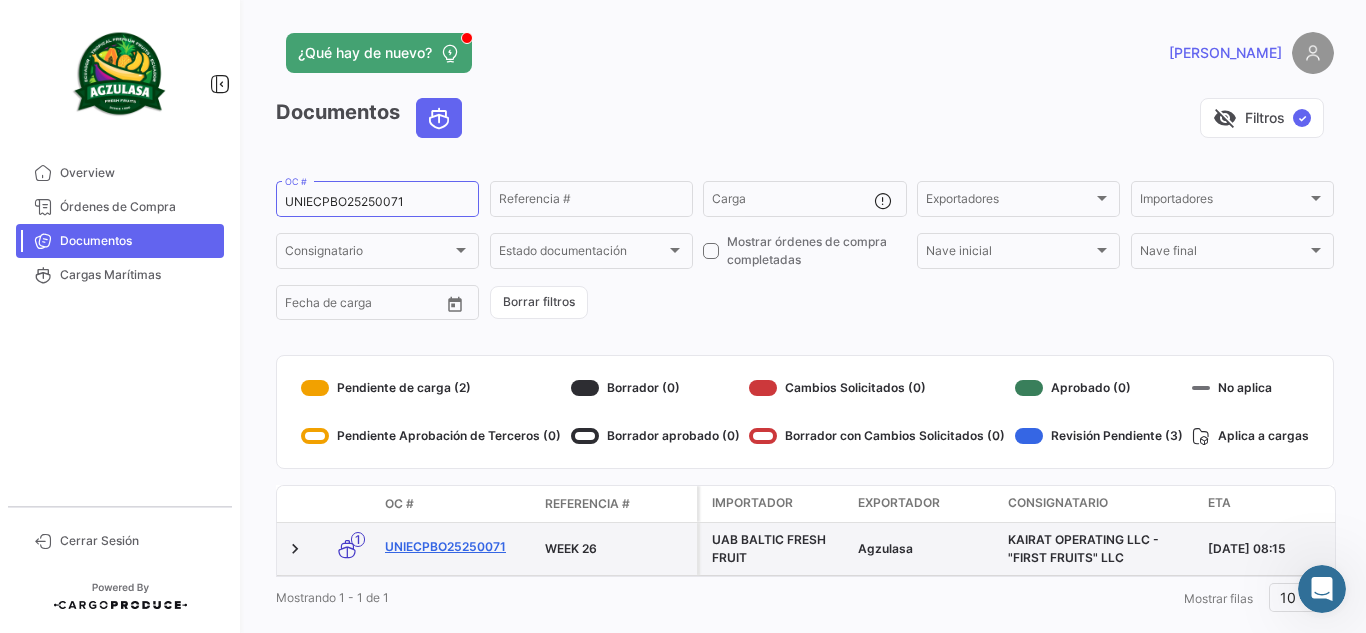 click on "UNIECPBO25250071" 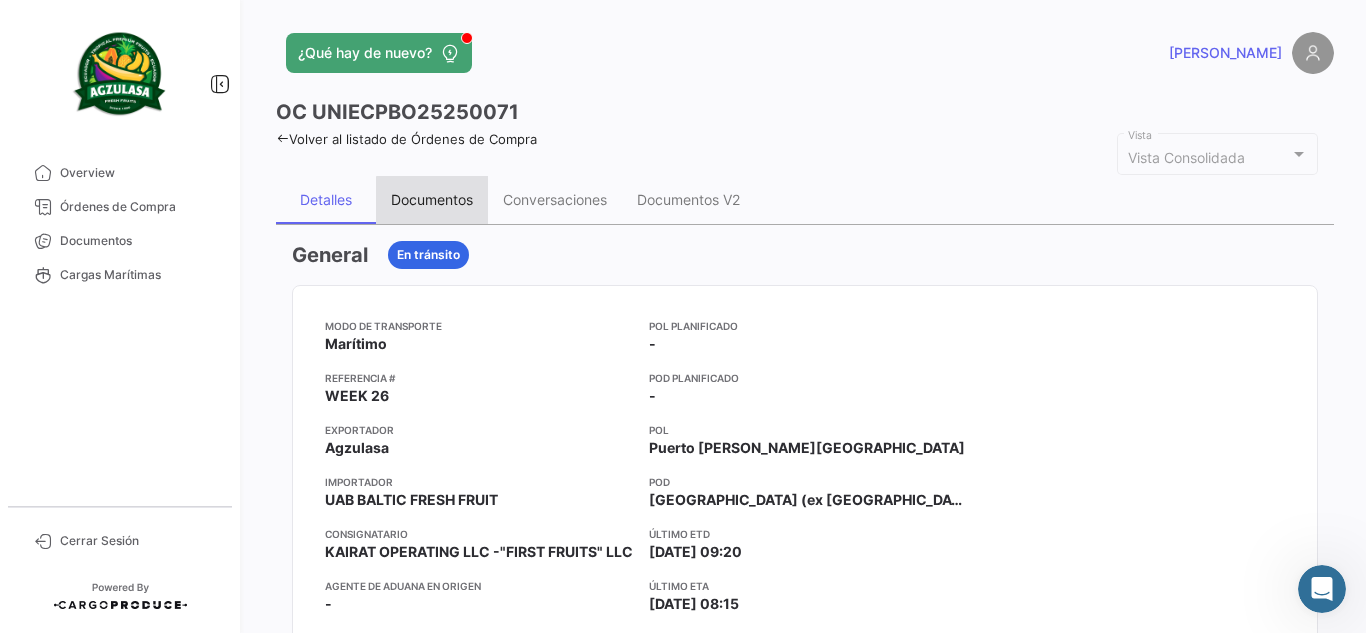 click on "Documentos" at bounding box center [432, 200] 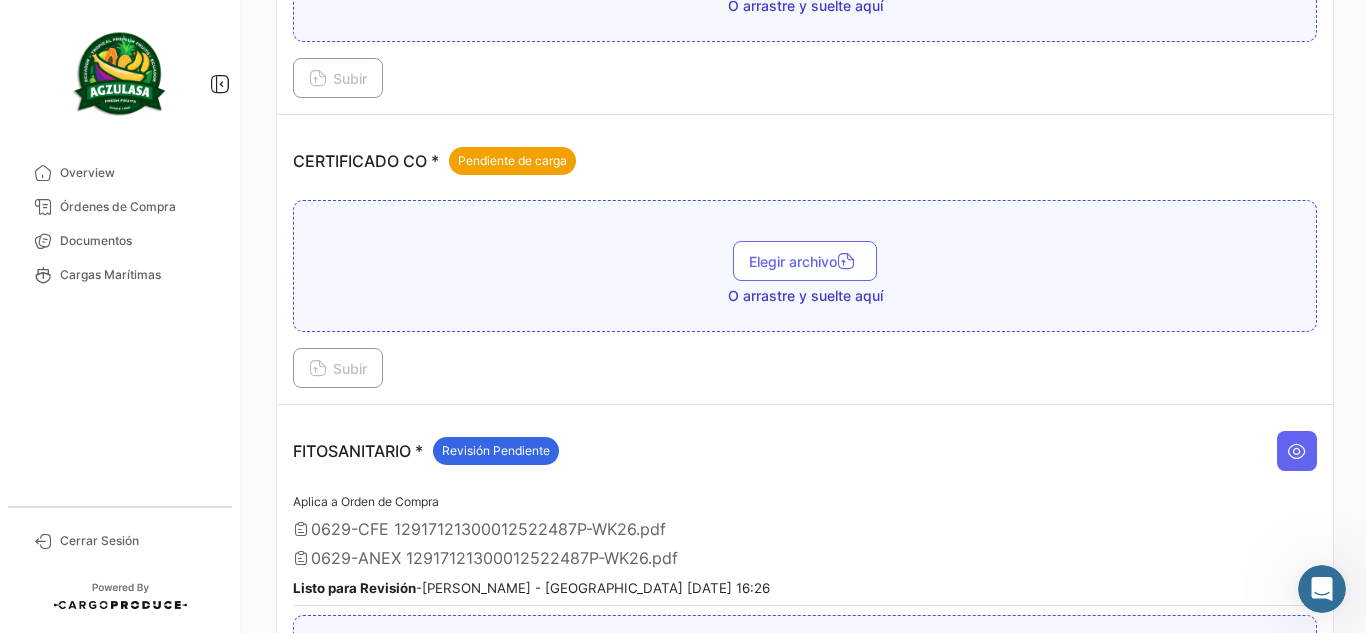 scroll, scrollTop: 600, scrollLeft: 0, axis: vertical 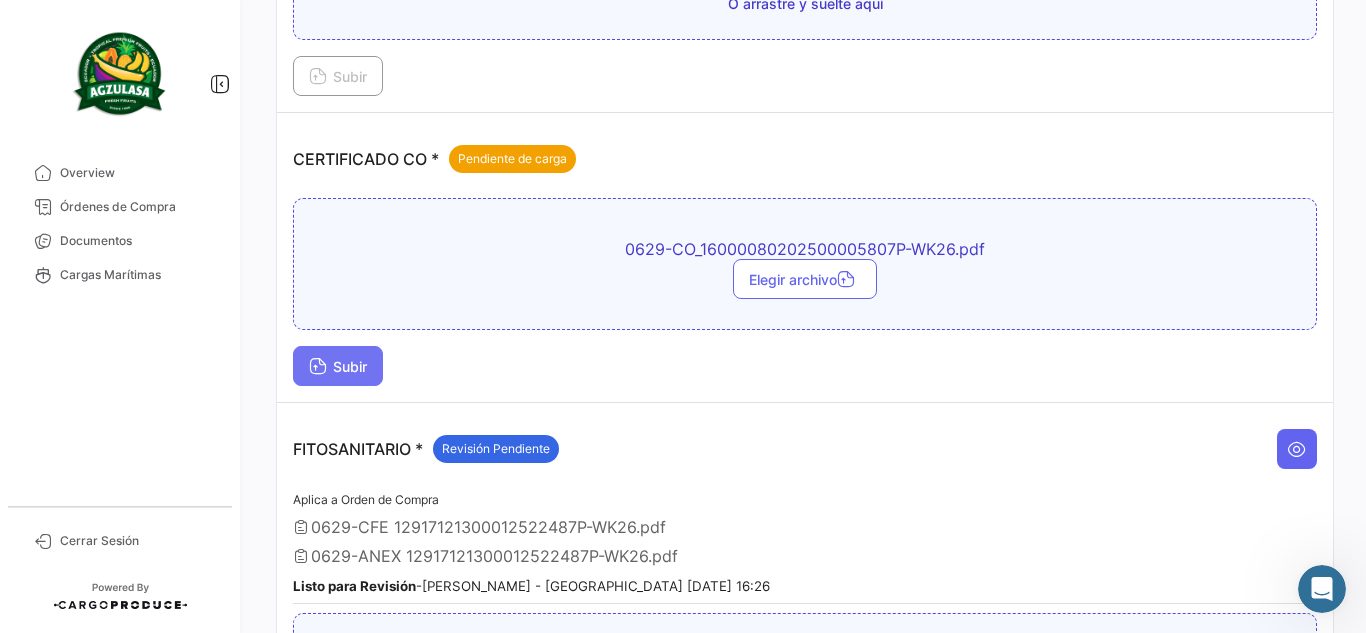click on "Subir" at bounding box center [338, 366] 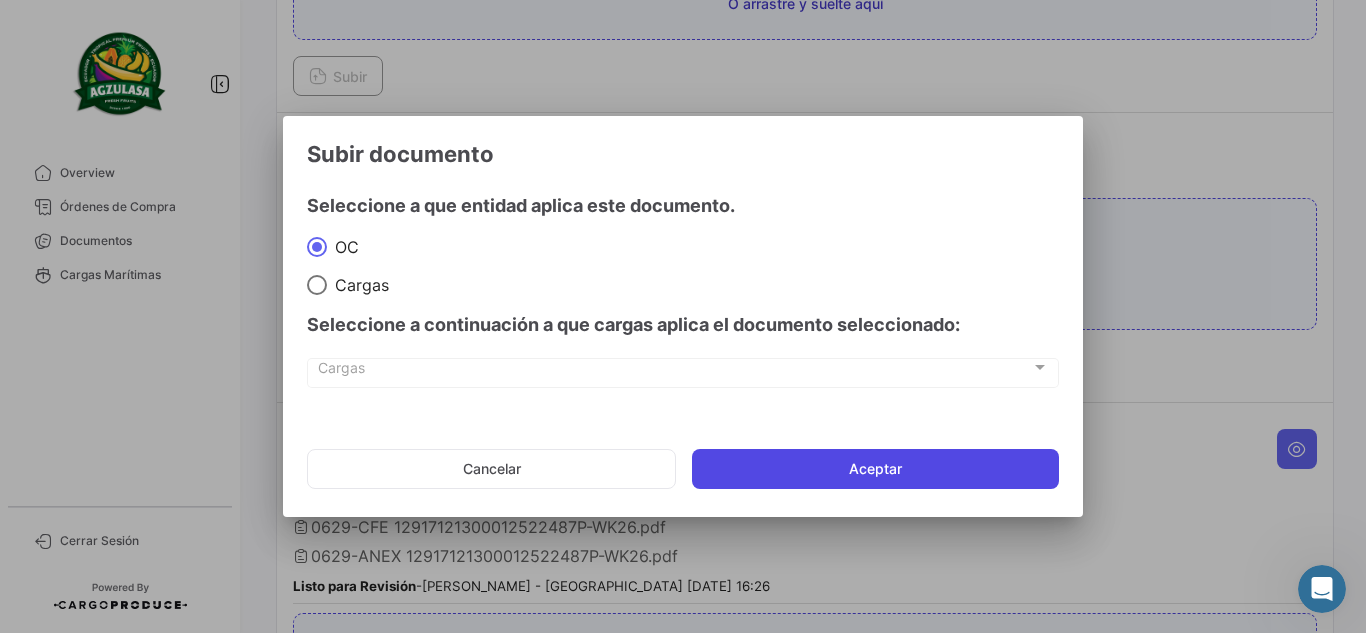 click on "Aceptar" 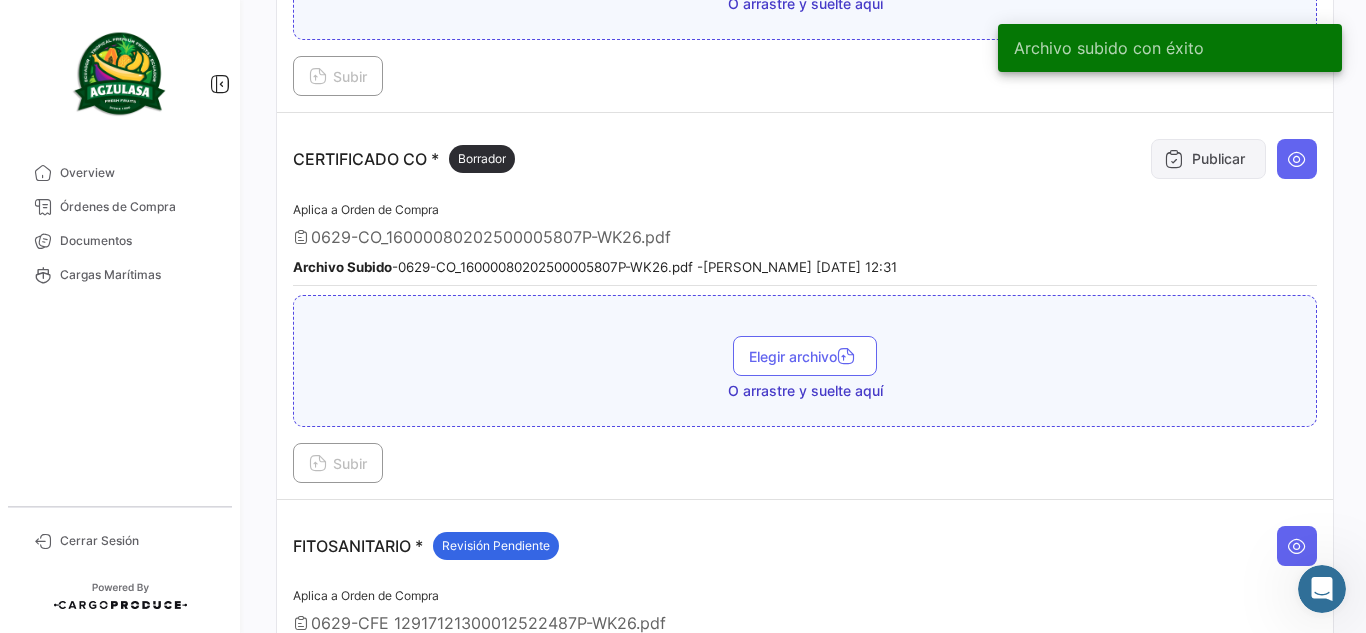 click on "Publicar" at bounding box center (1208, 159) 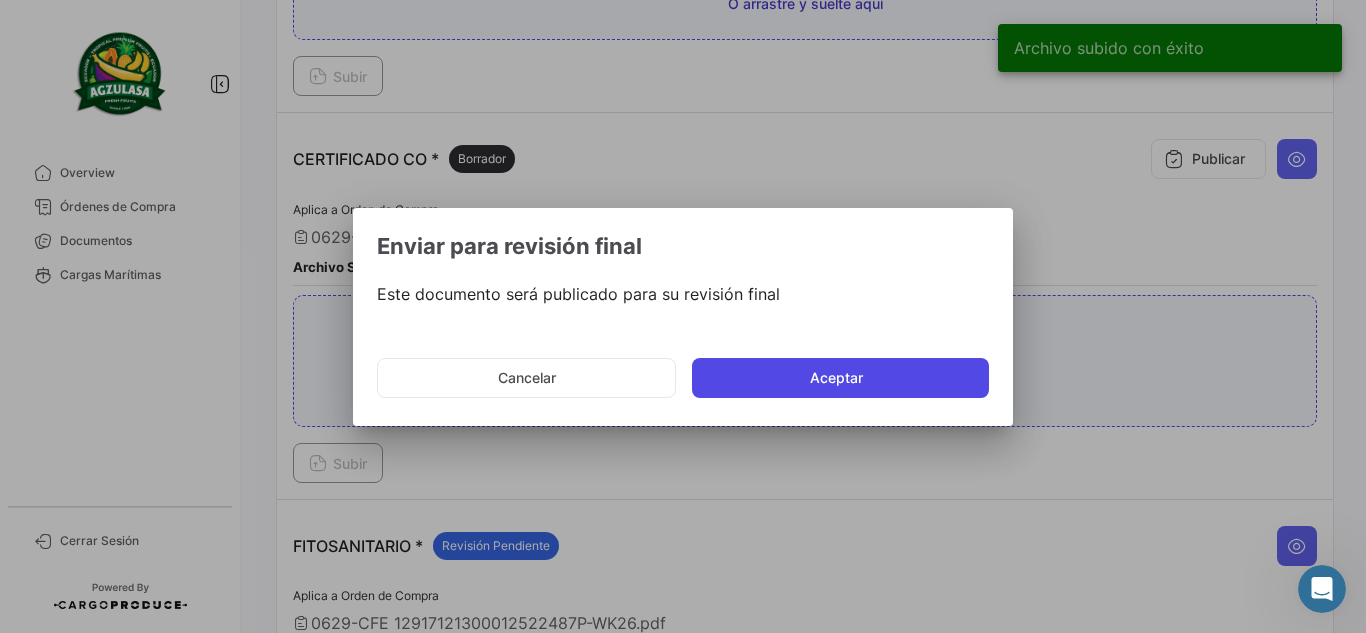 click on "Aceptar" 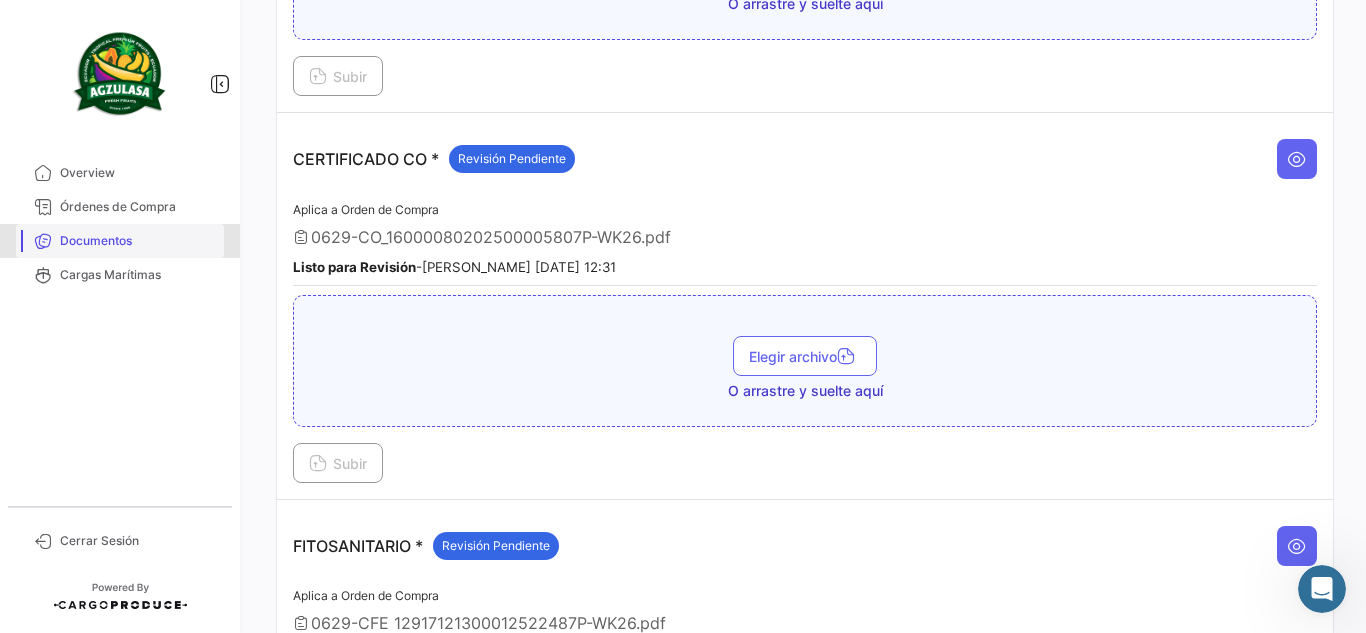 click on "Documentos" at bounding box center (138, 241) 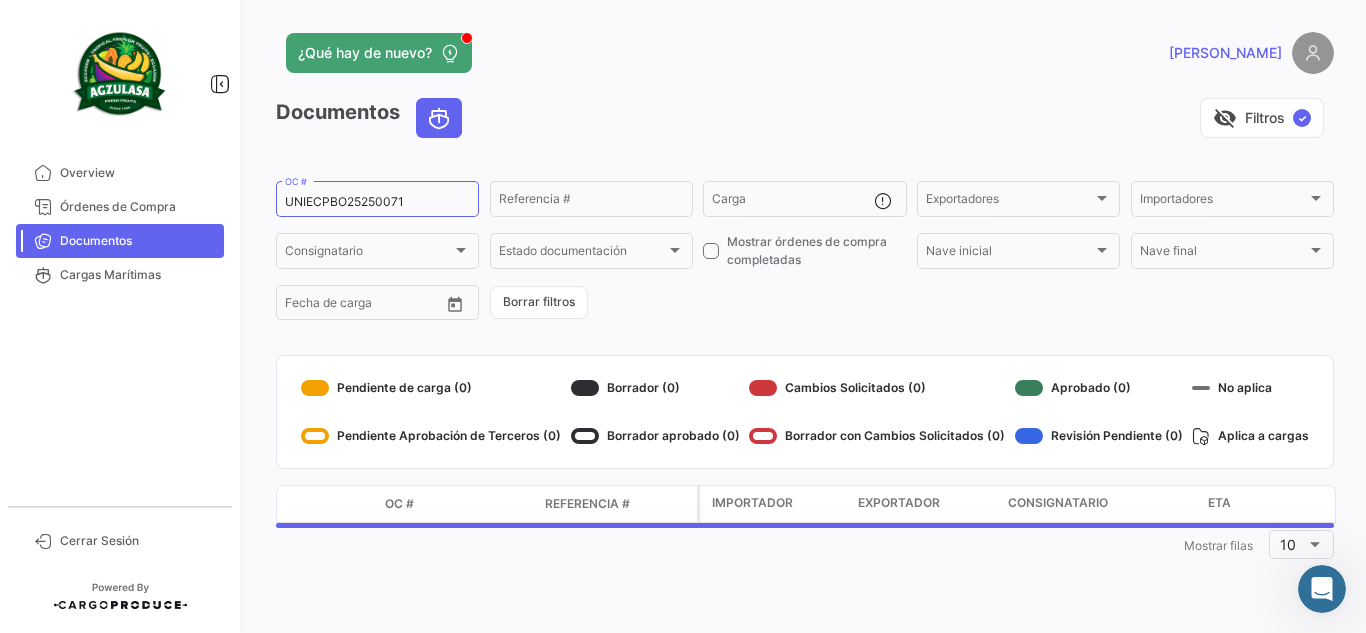 scroll, scrollTop: 0, scrollLeft: 0, axis: both 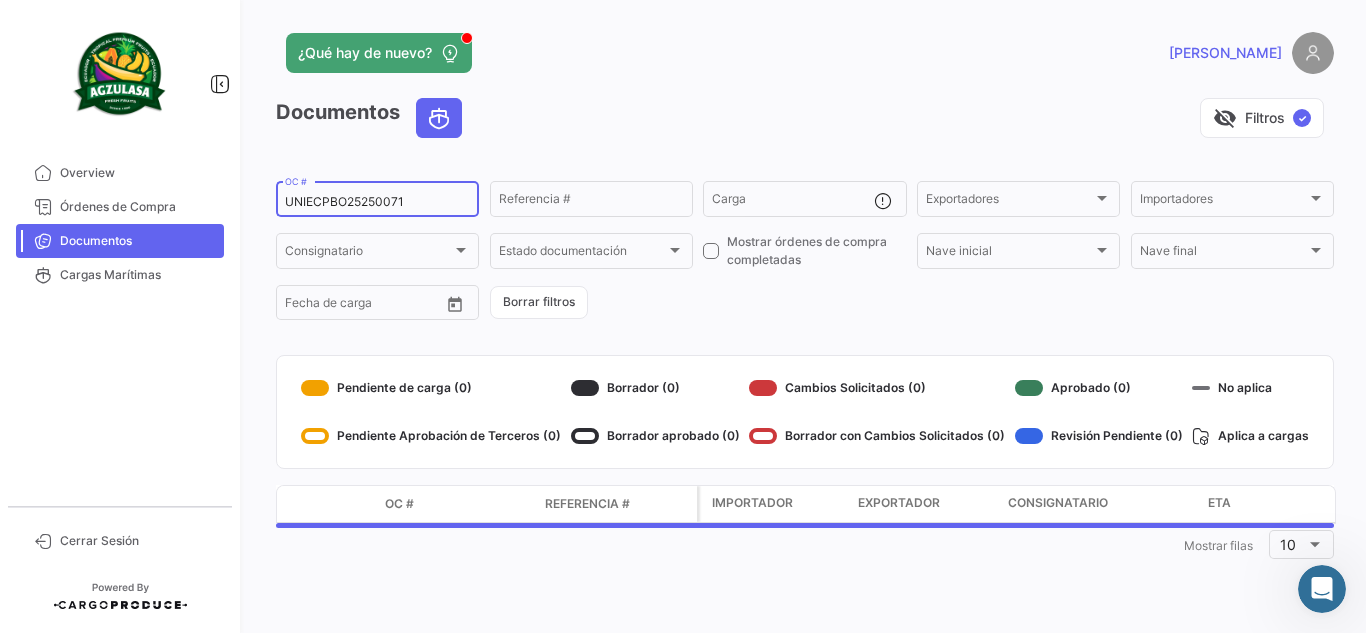 drag, startPoint x: 390, startPoint y: 199, endPoint x: 244, endPoint y: 190, distance: 146.27713 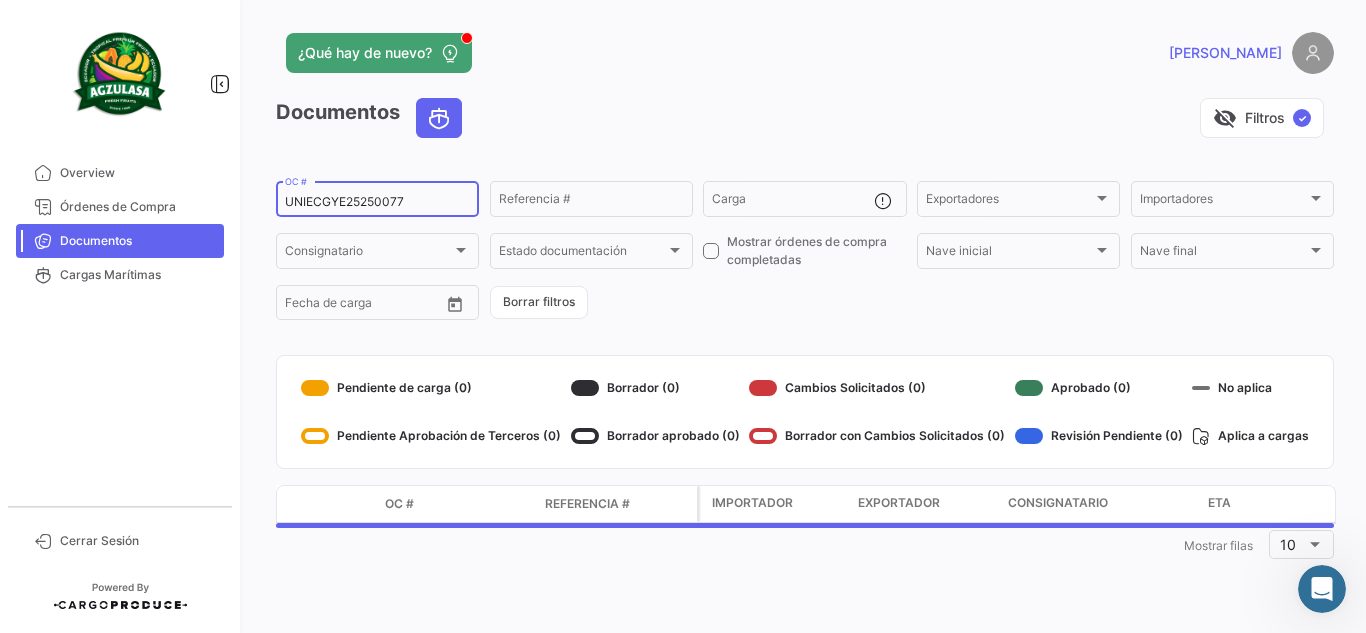 type on "UNIECGYE25250077" 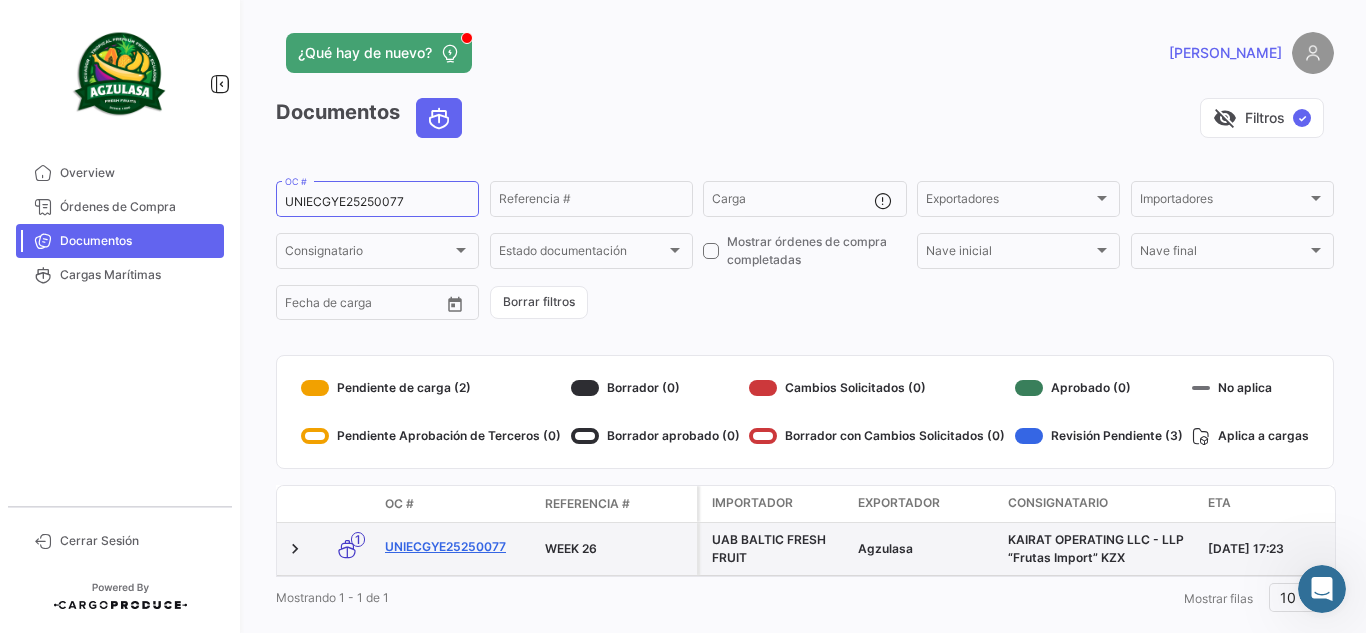 click on "UNIECGYE25250077" 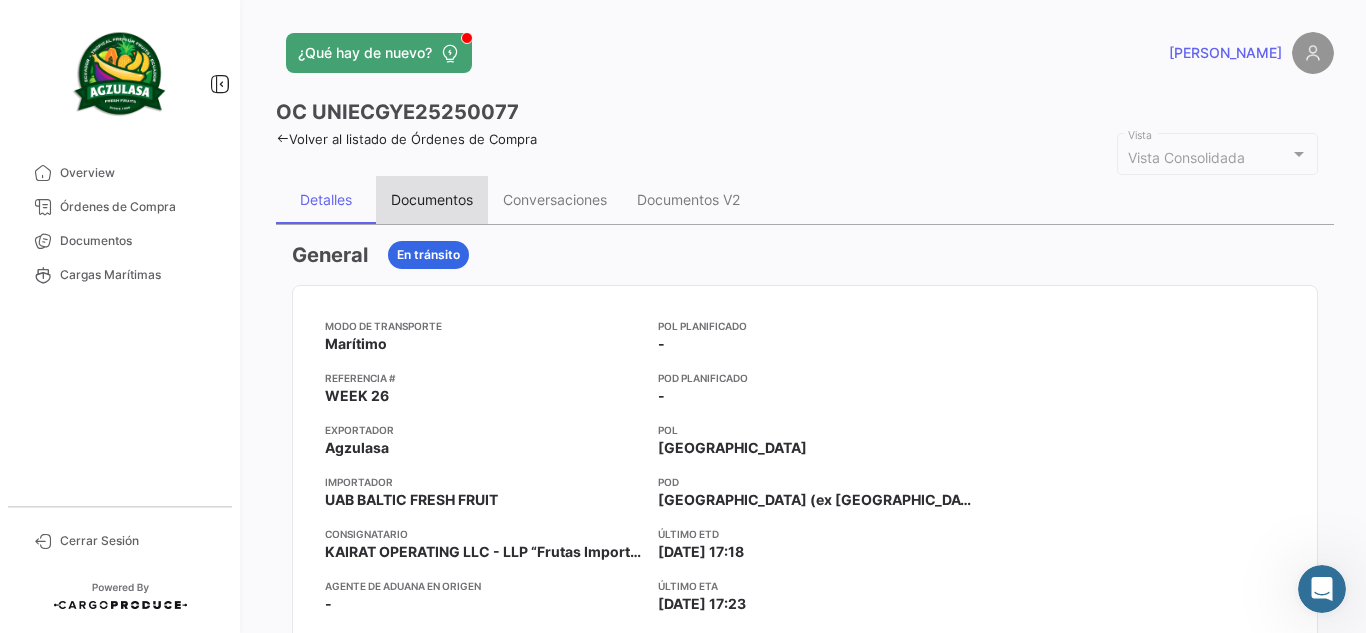 click on "Documentos" at bounding box center (432, 199) 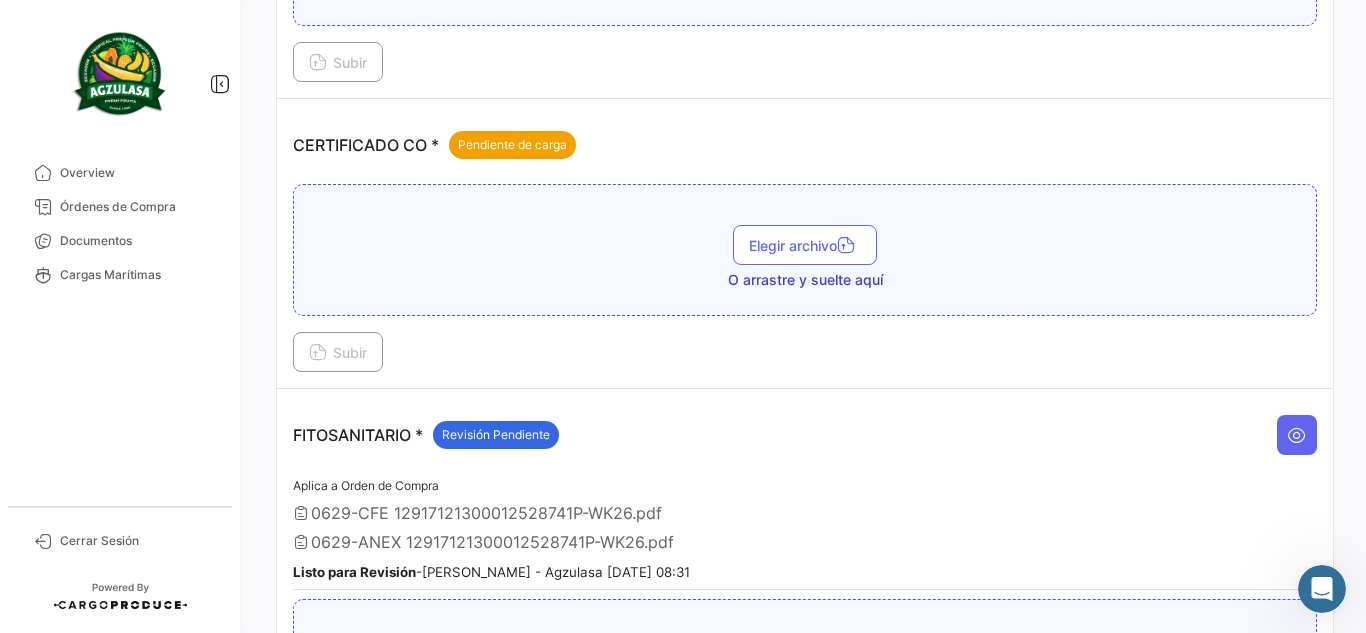 scroll, scrollTop: 500, scrollLeft: 0, axis: vertical 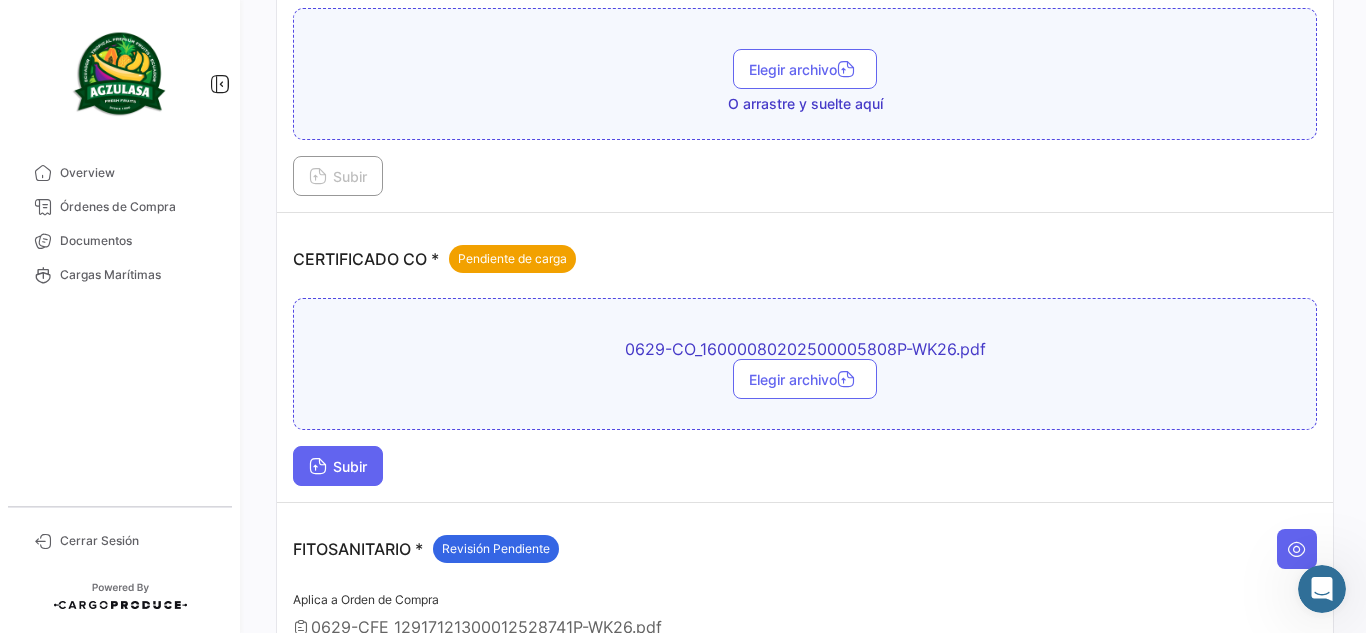 click on "Subir" at bounding box center (338, 466) 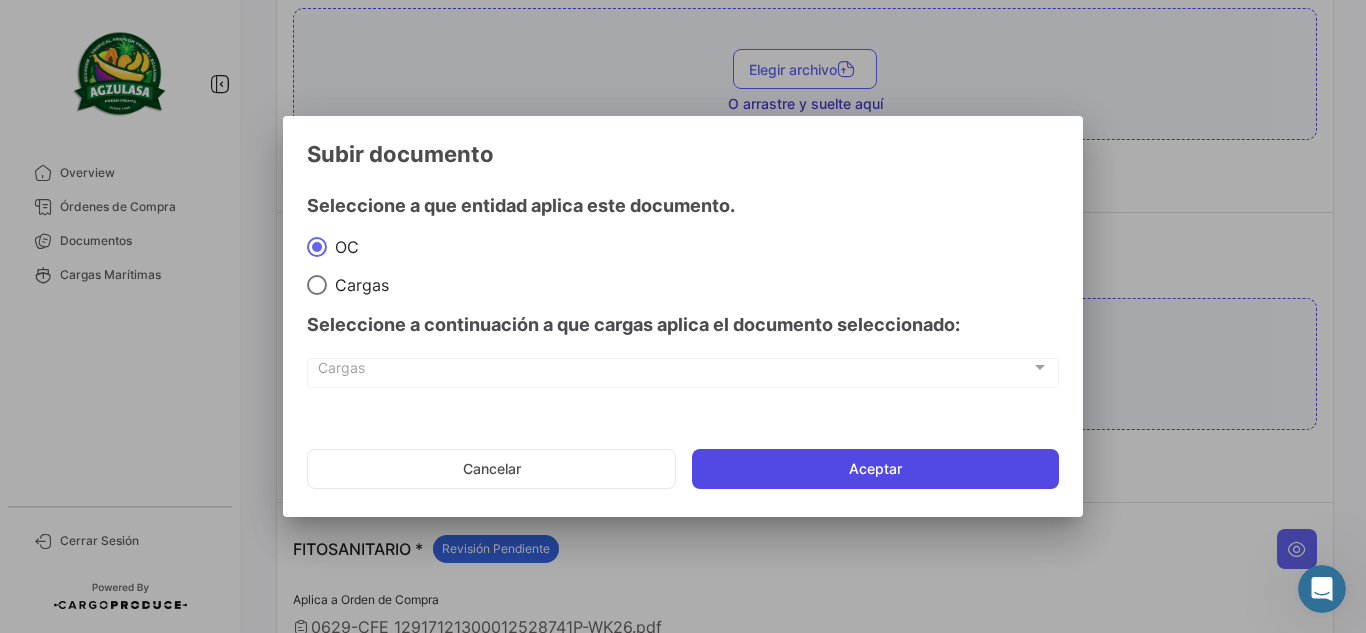 click on "Aceptar" 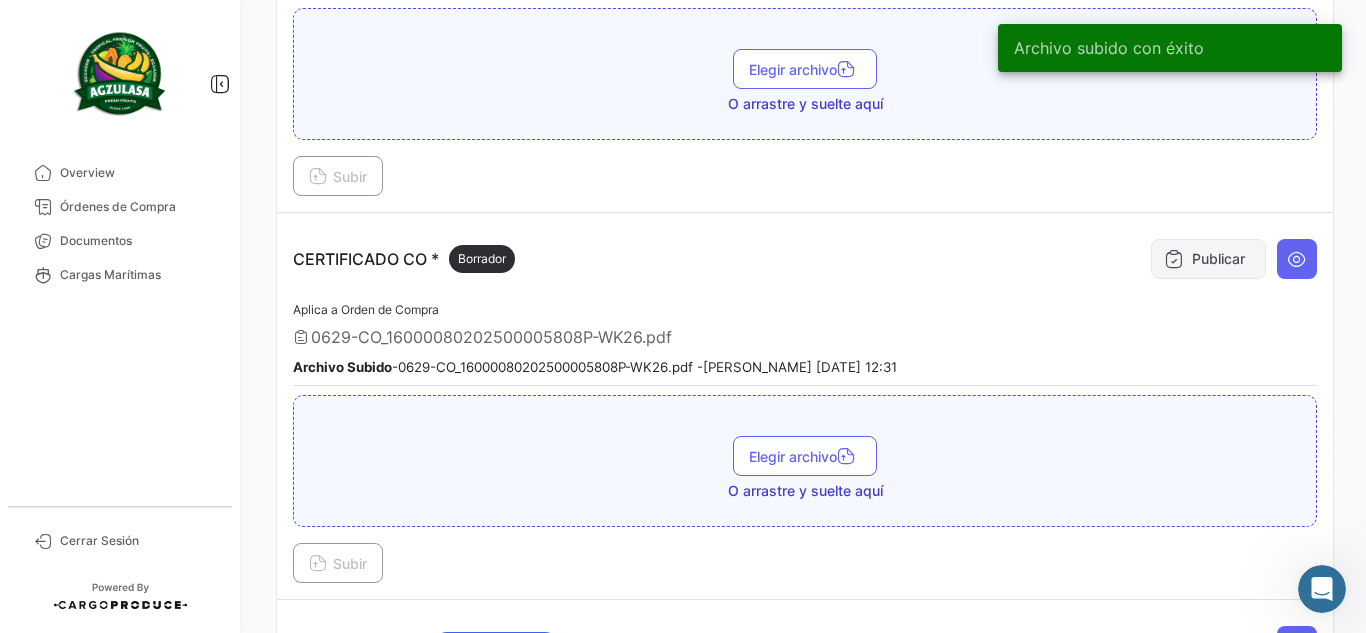 click on "Publicar" at bounding box center [1208, 259] 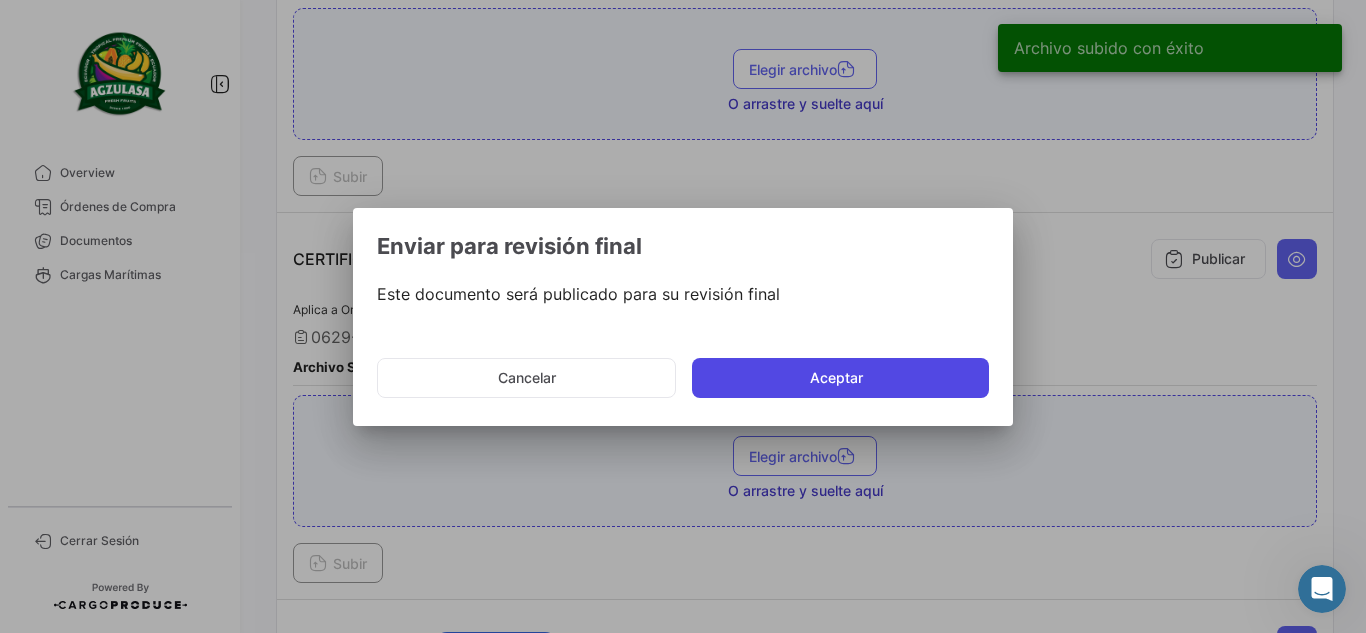 click on "Aceptar" 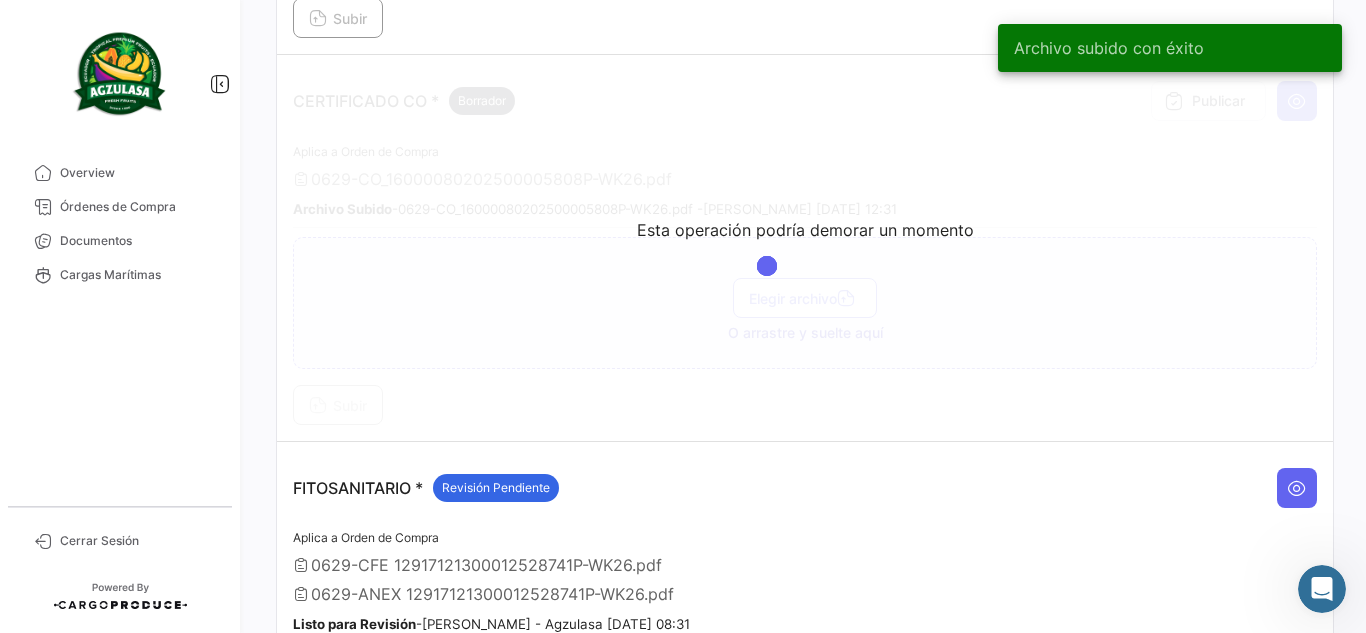 scroll, scrollTop: 800, scrollLeft: 0, axis: vertical 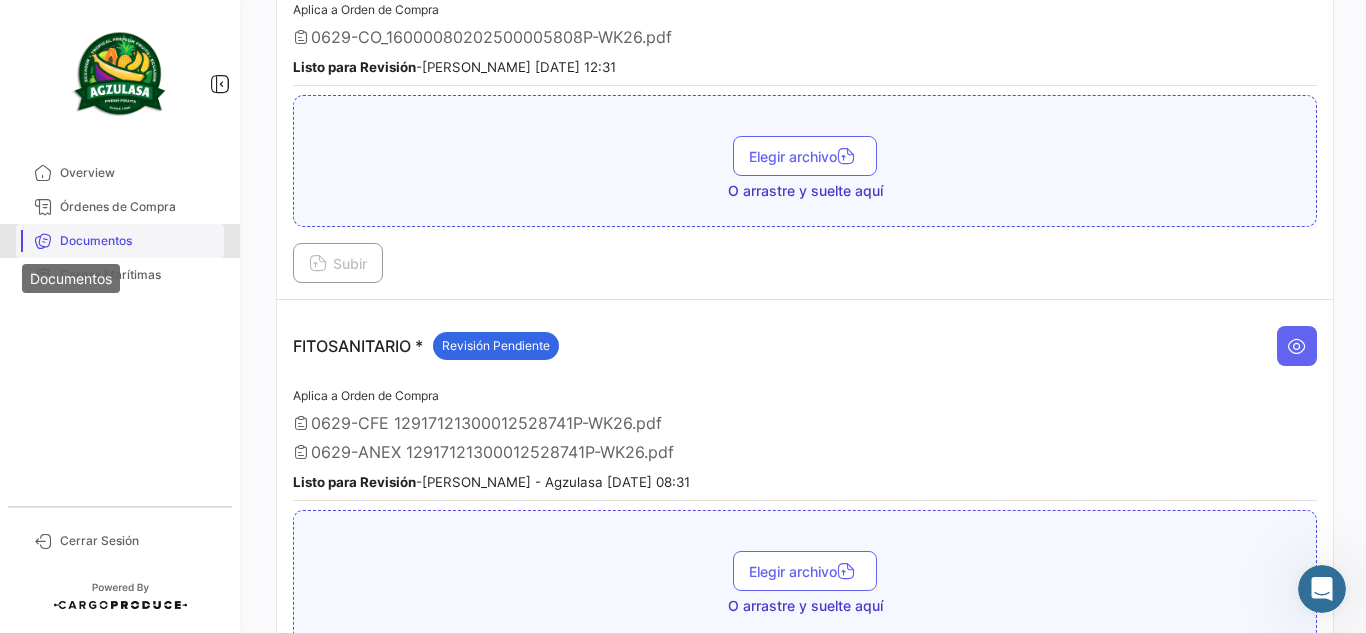 click at bounding box center (43, 241) 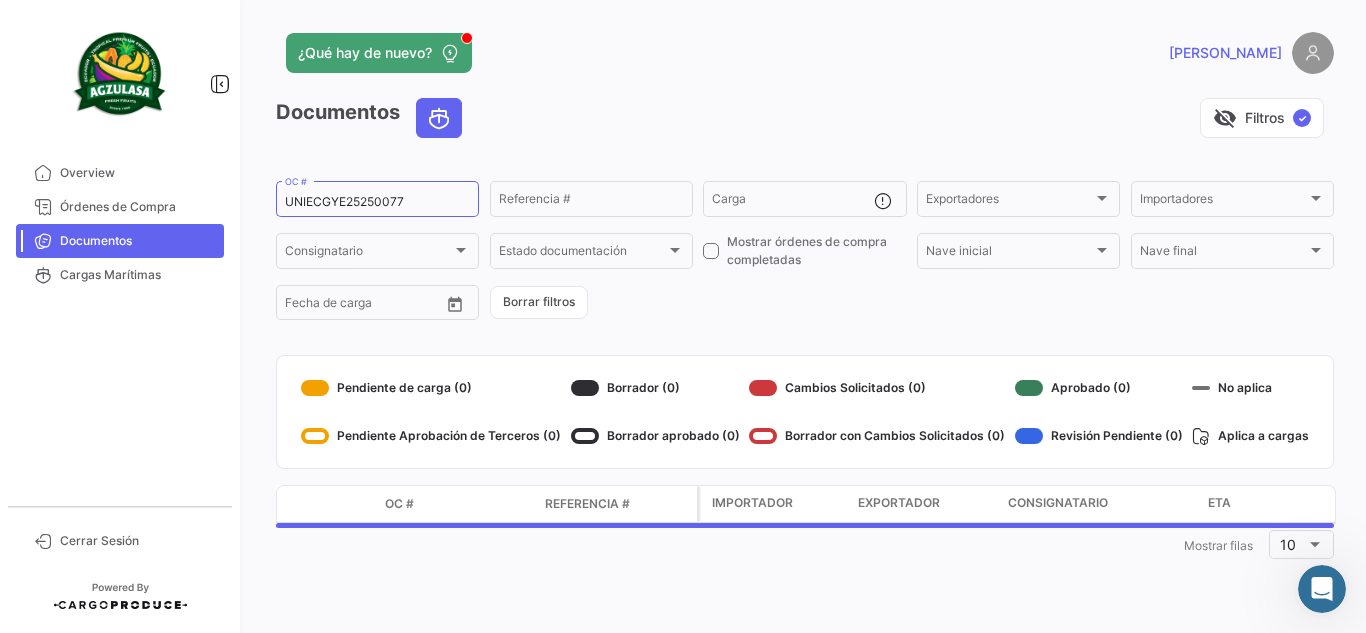 scroll, scrollTop: 0, scrollLeft: 0, axis: both 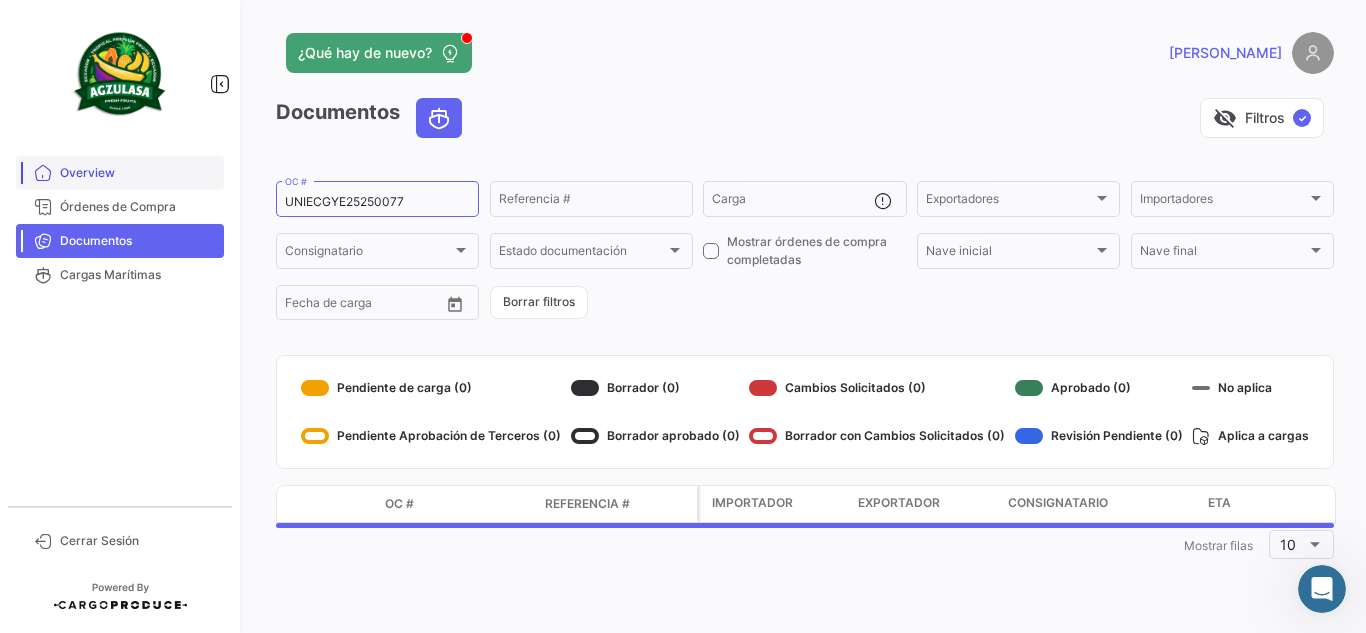 drag, startPoint x: 426, startPoint y: 194, endPoint x: 153, endPoint y: 184, distance: 273.18307 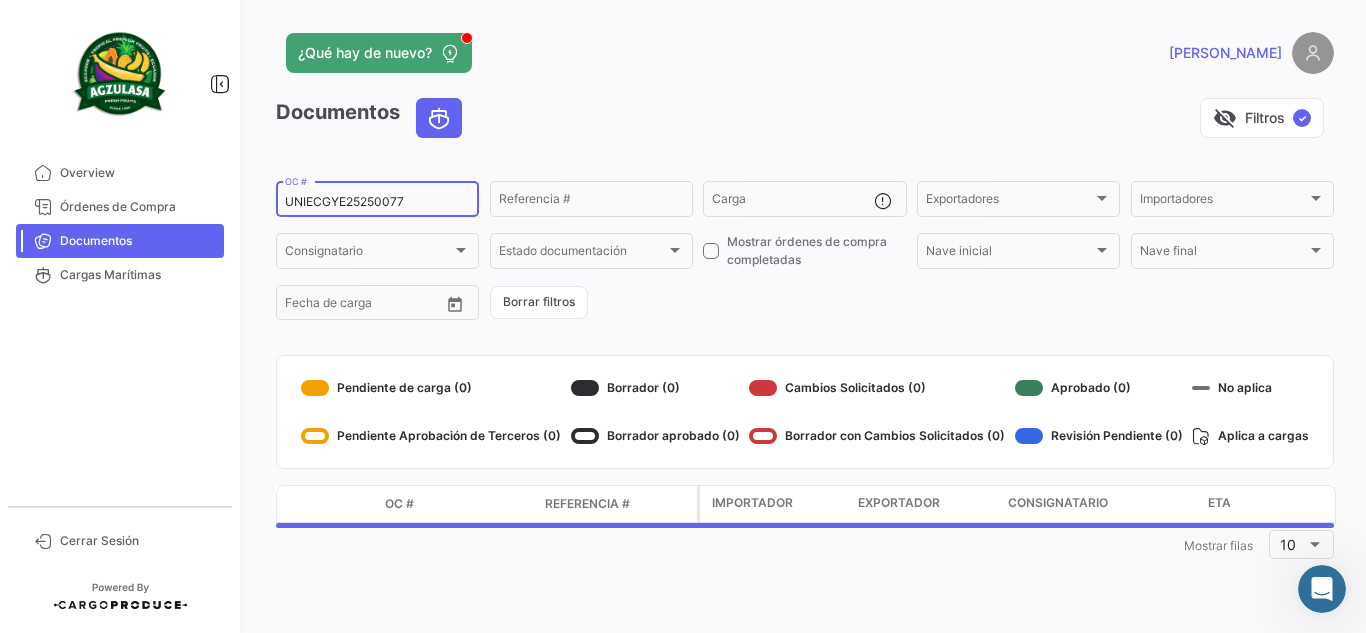 click on "UNIECGYE25250077  OC #" 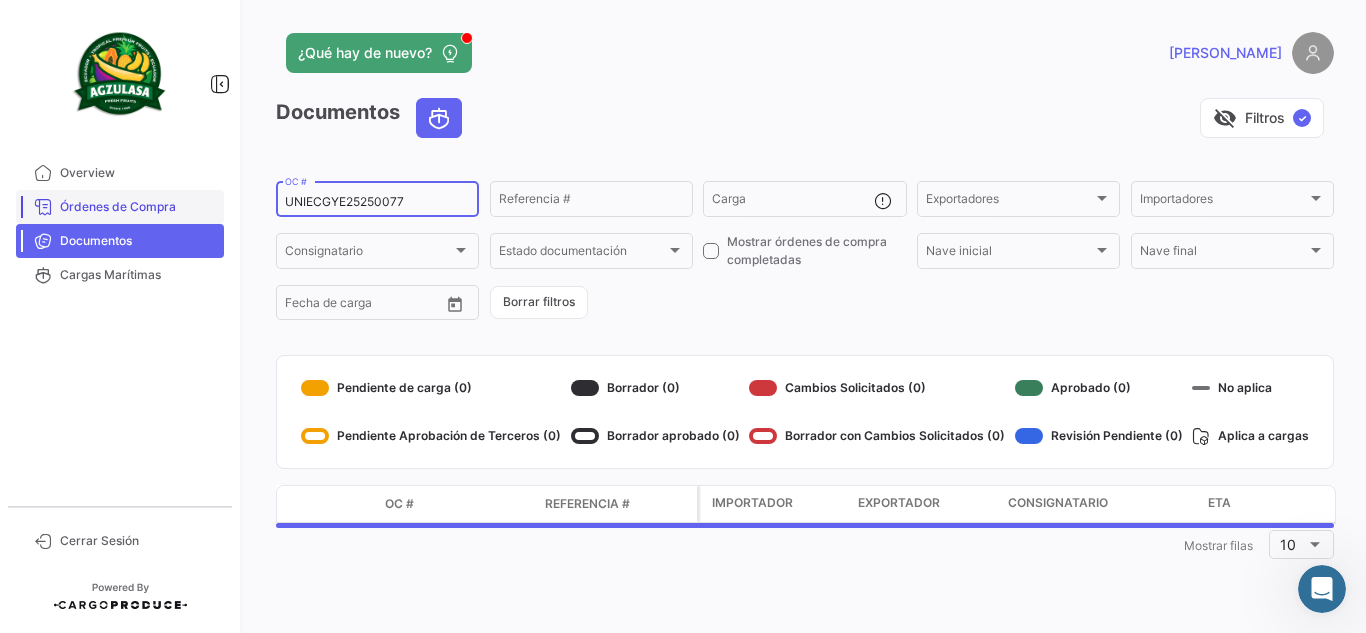 drag, startPoint x: 428, startPoint y: 209, endPoint x: 208, endPoint y: 202, distance: 220.11133 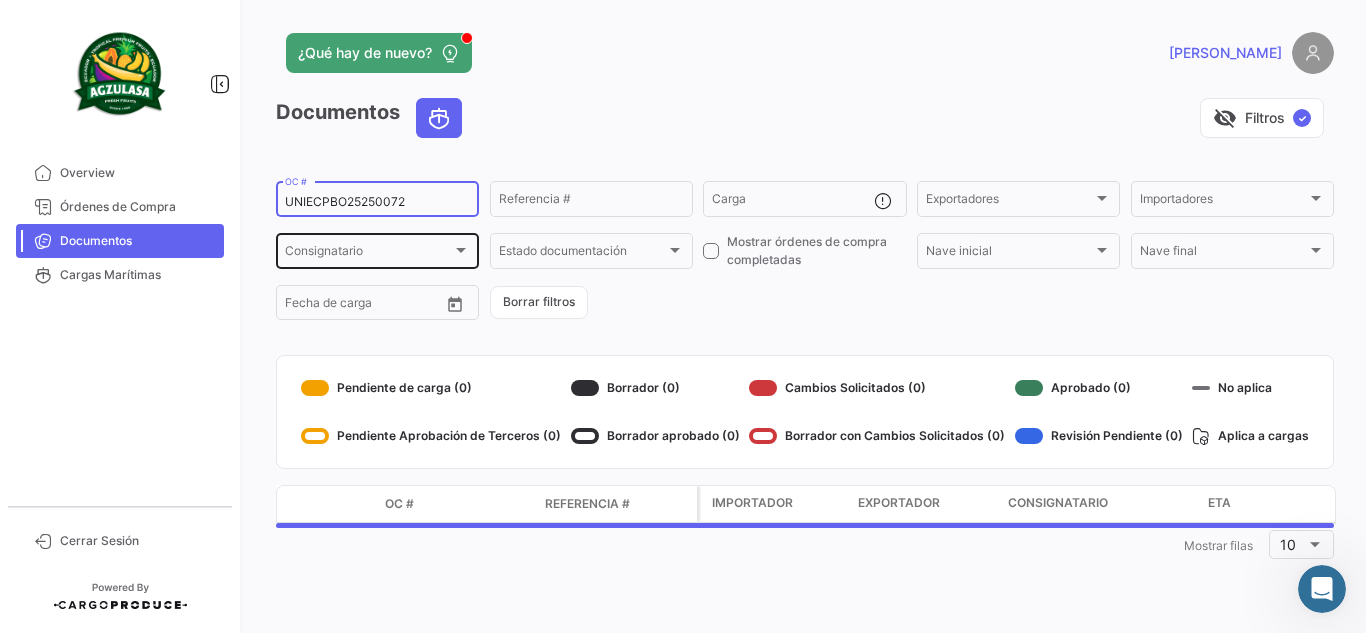 type on "UNIECPBO25250072" 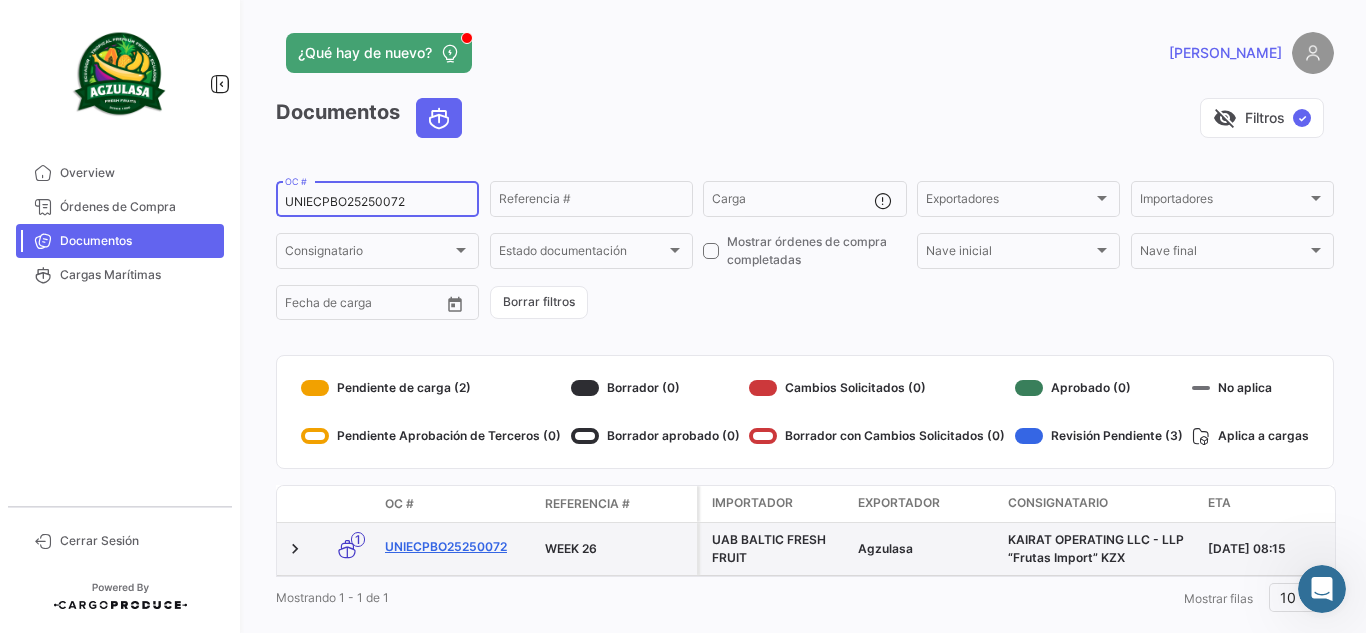 click on "UNIECPBO25250072" 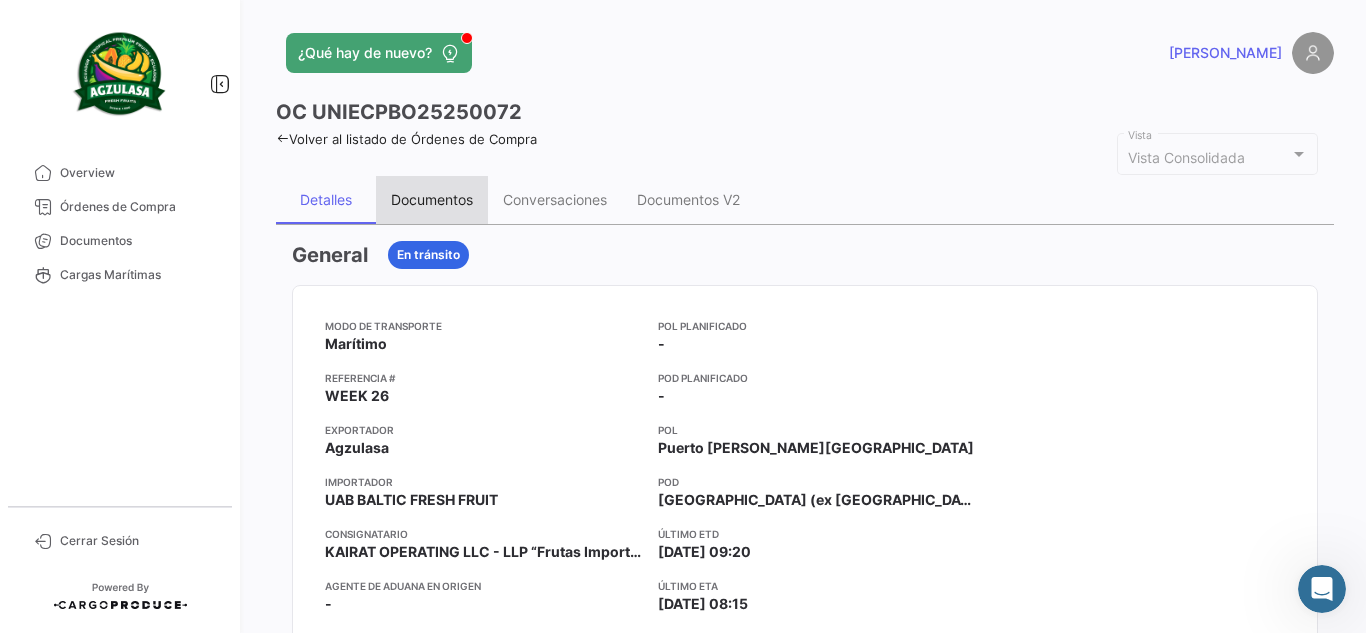click on "Documentos" at bounding box center [432, 200] 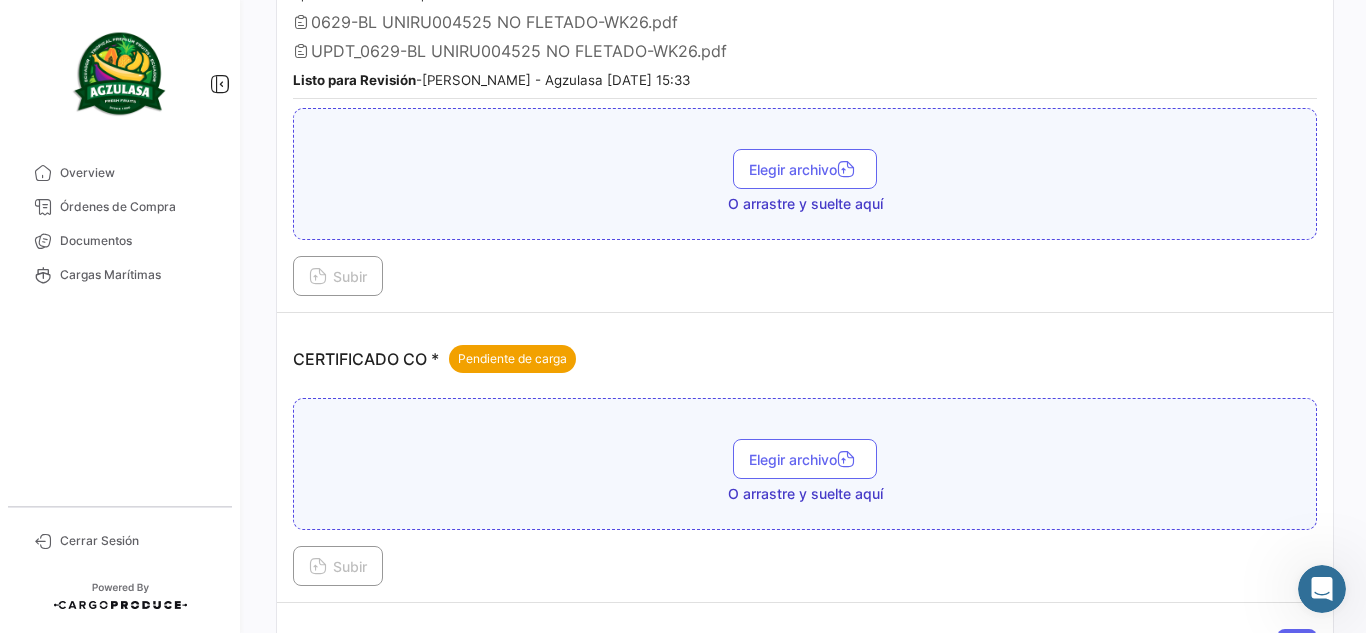 scroll, scrollTop: 600, scrollLeft: 0, axis: vertical 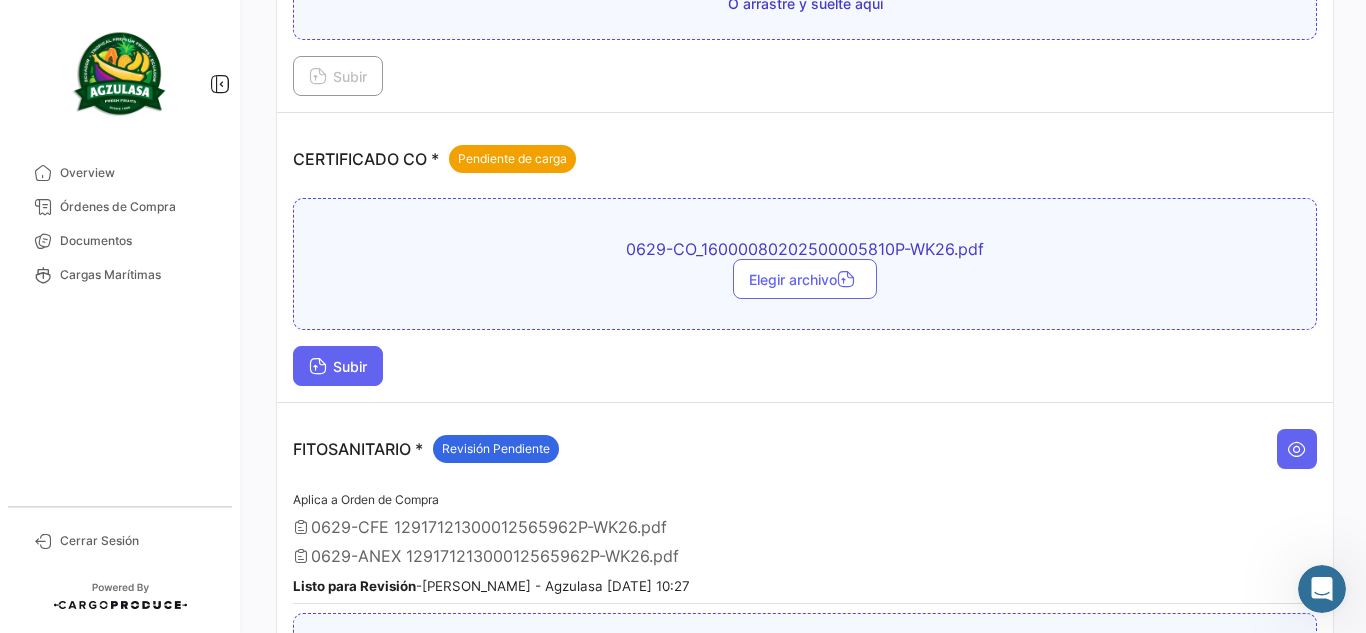 click on "Subir" at bounding box center (338, 366) 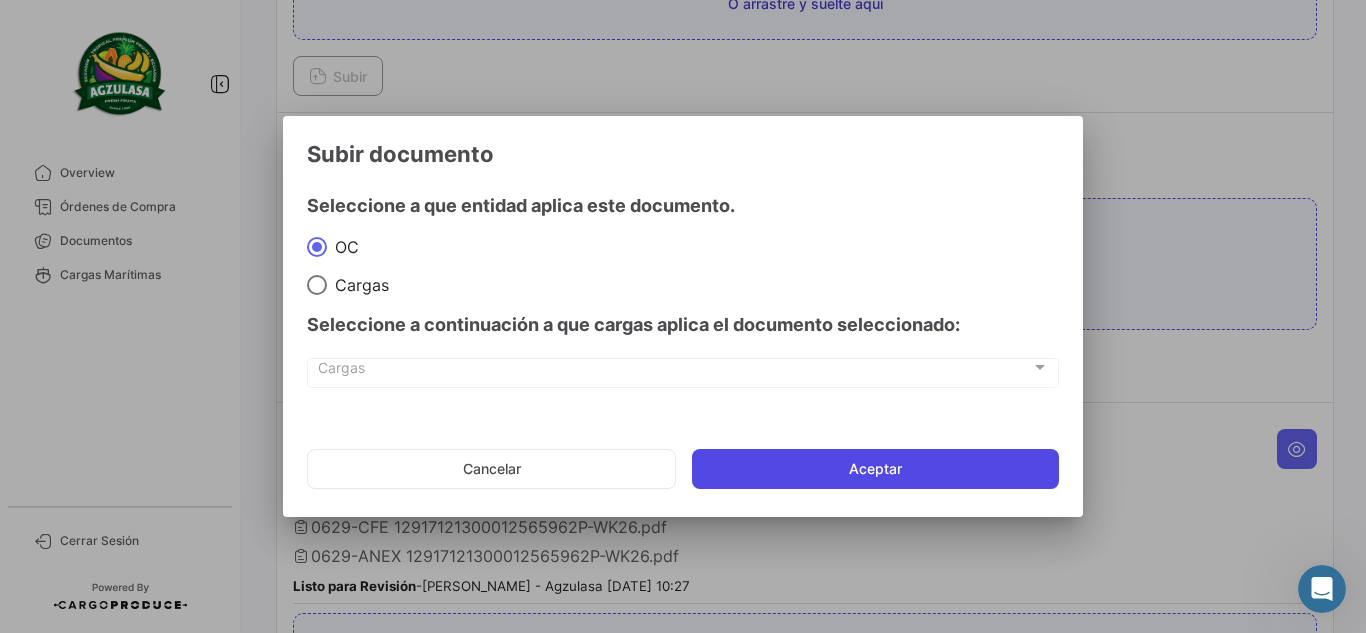 click on "Aceptar" 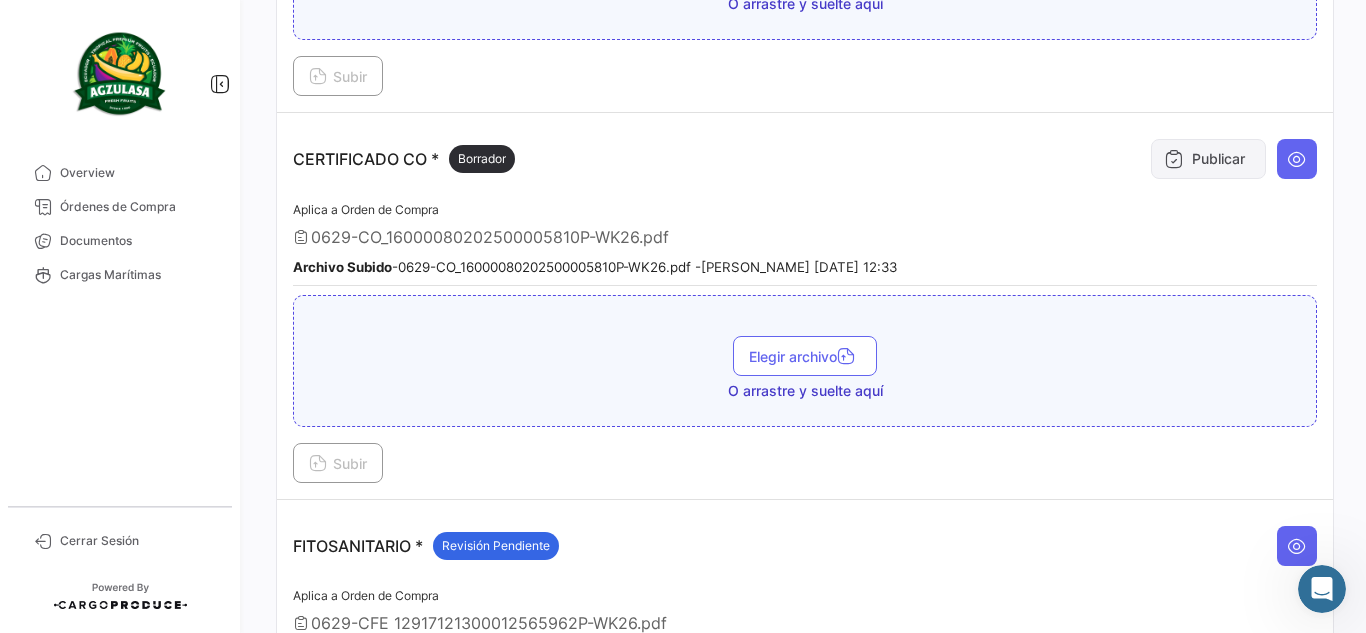 click on "Publicar" at bounding box center [1208, 159] 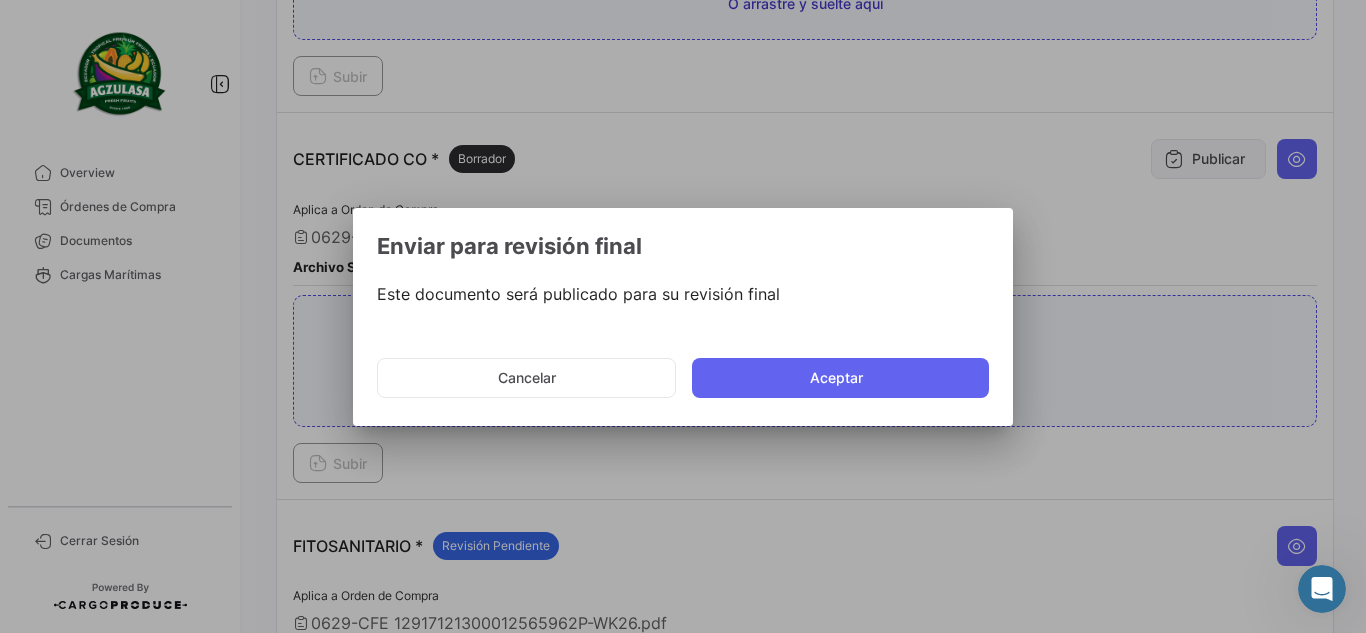 type 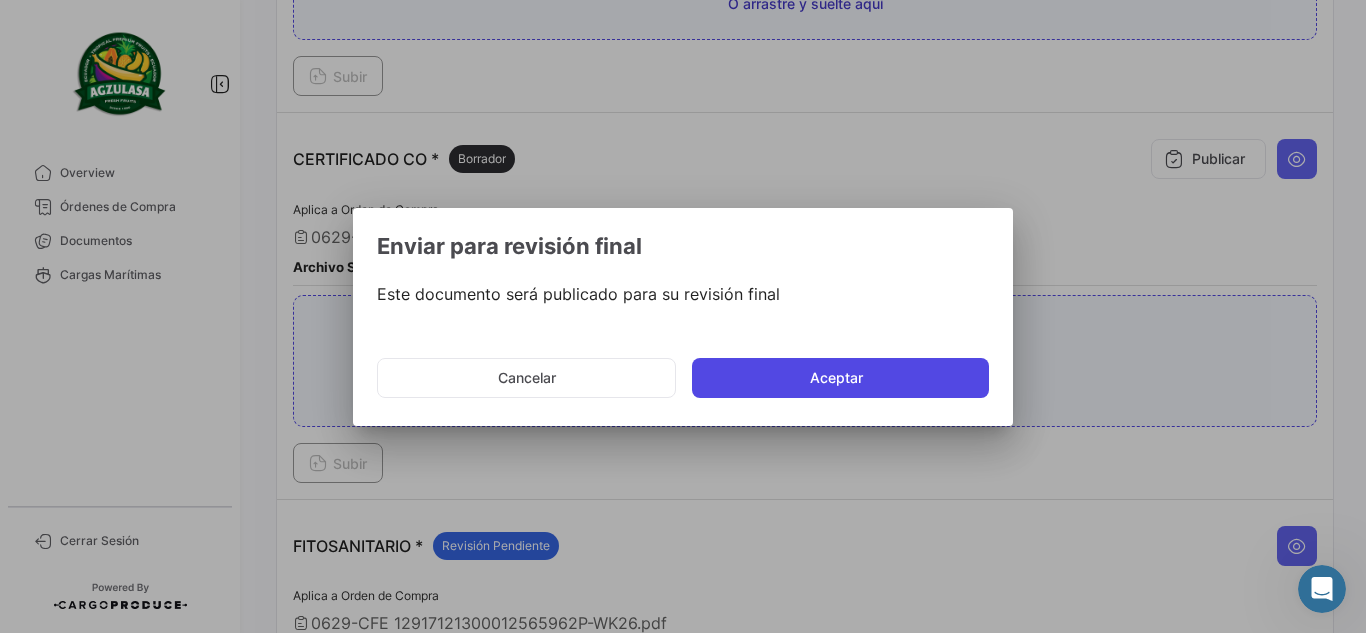 click on "Aceptar" 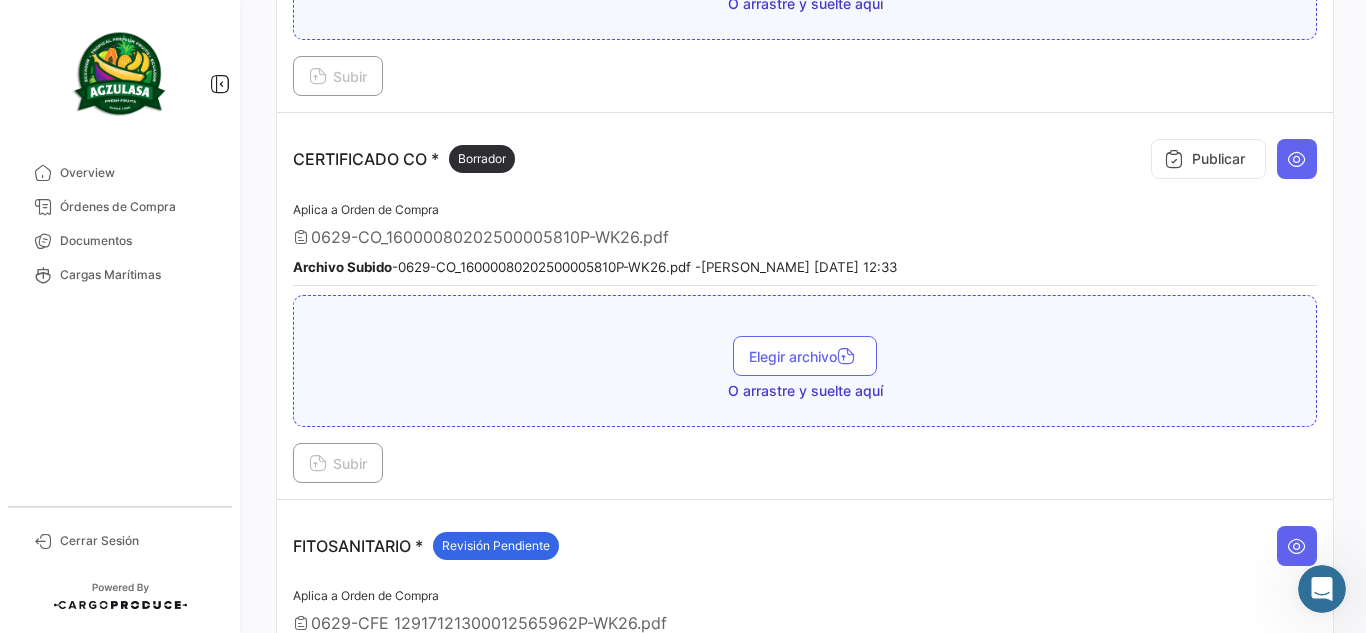 type 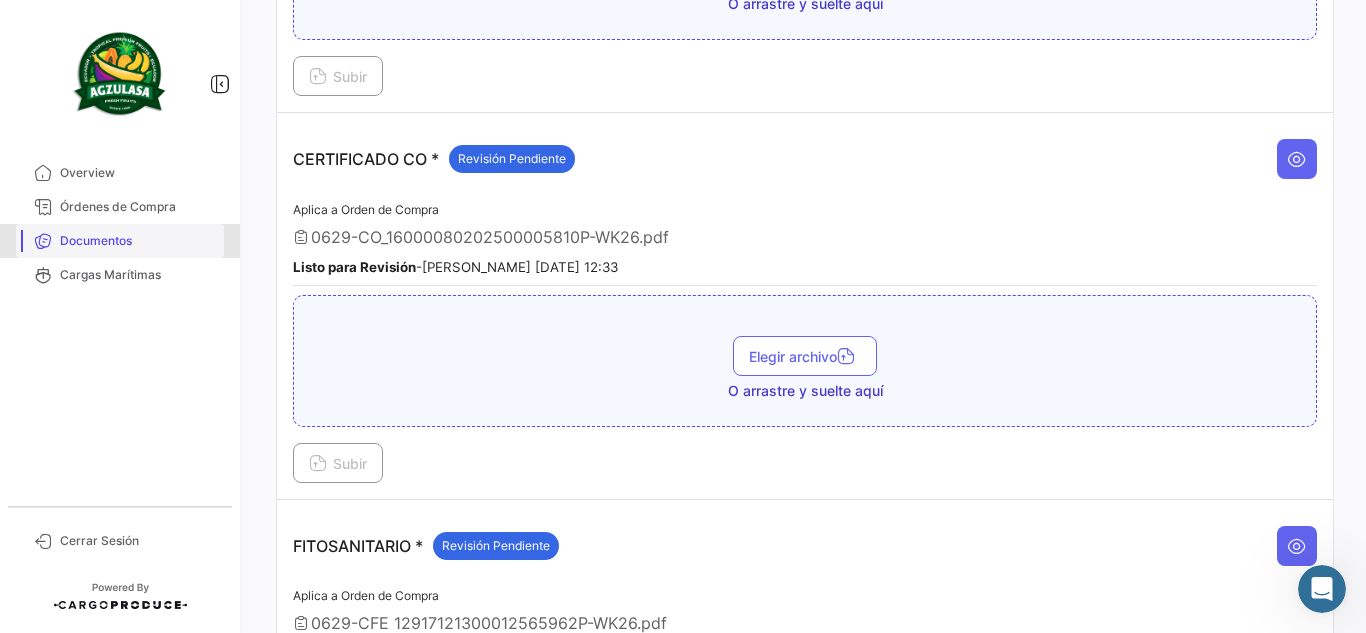click on "Documentos" at bounding box center (138, 241) 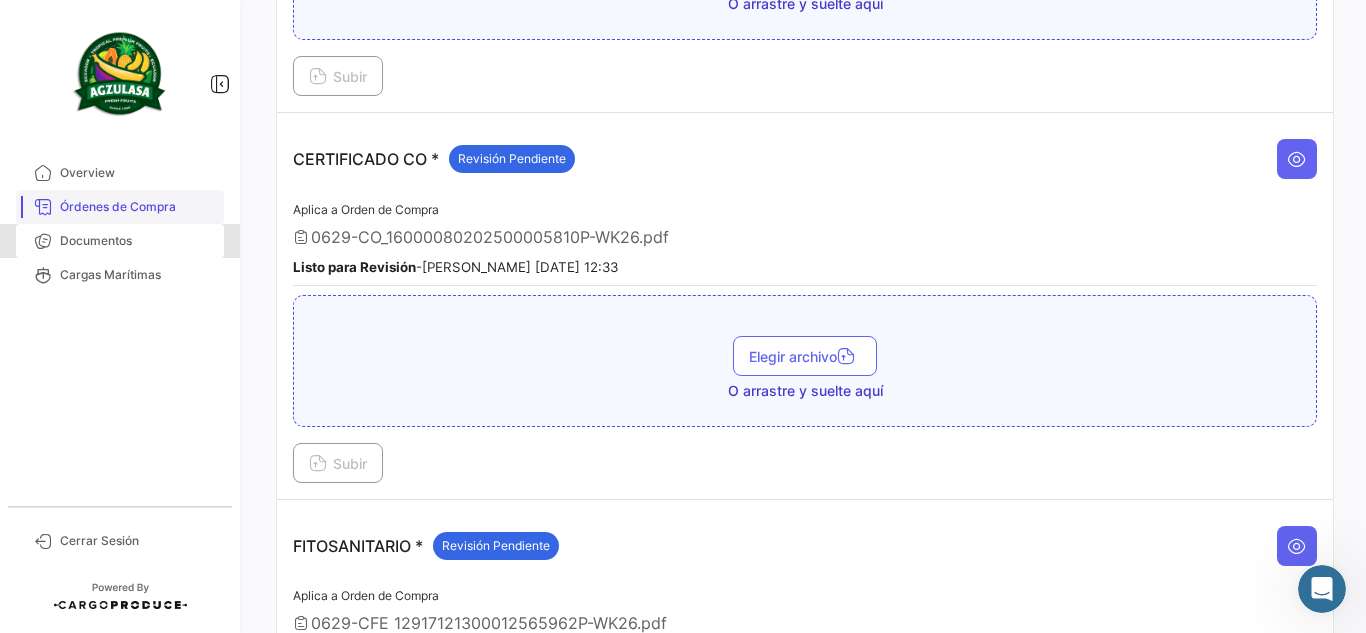 scroll, scrollTop: 0, scrollLeft: 0, axis: both 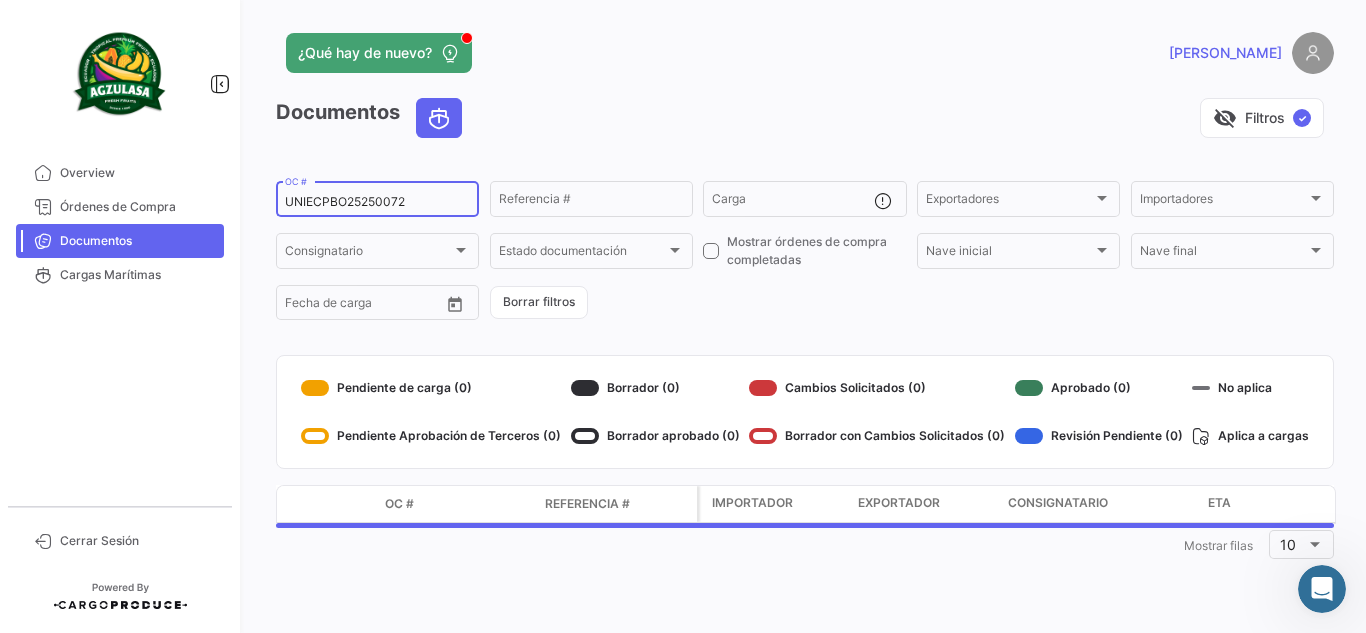 drag, startPoint x: 415, startPoint y: 203, endPoint x: 229, endPoint y: 202, distance: 186.00269 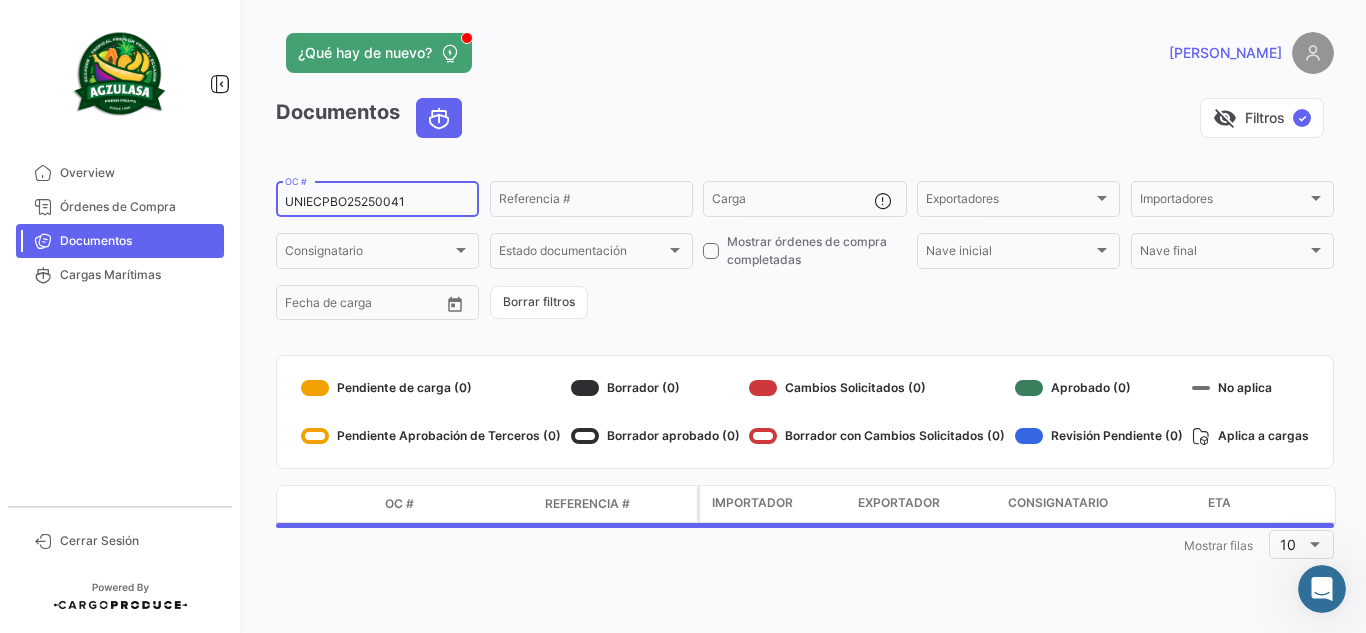 type on "UNIECPBO25250041" 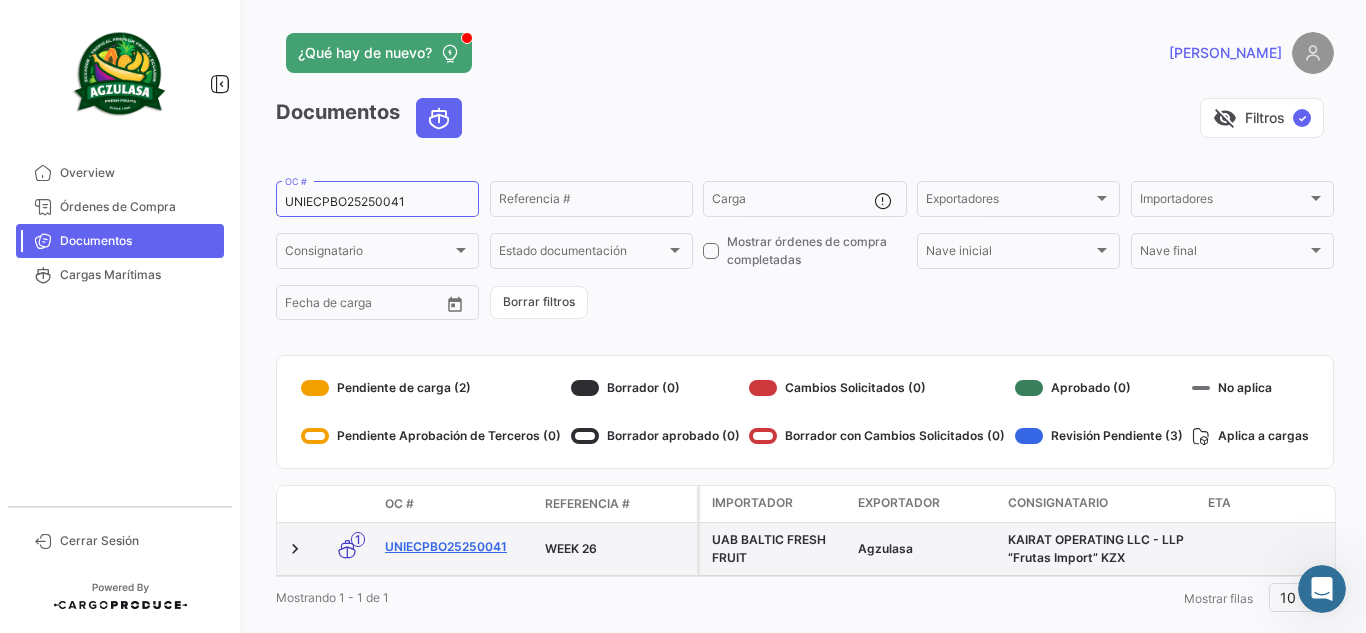 click on "UNIECPBO25250041" 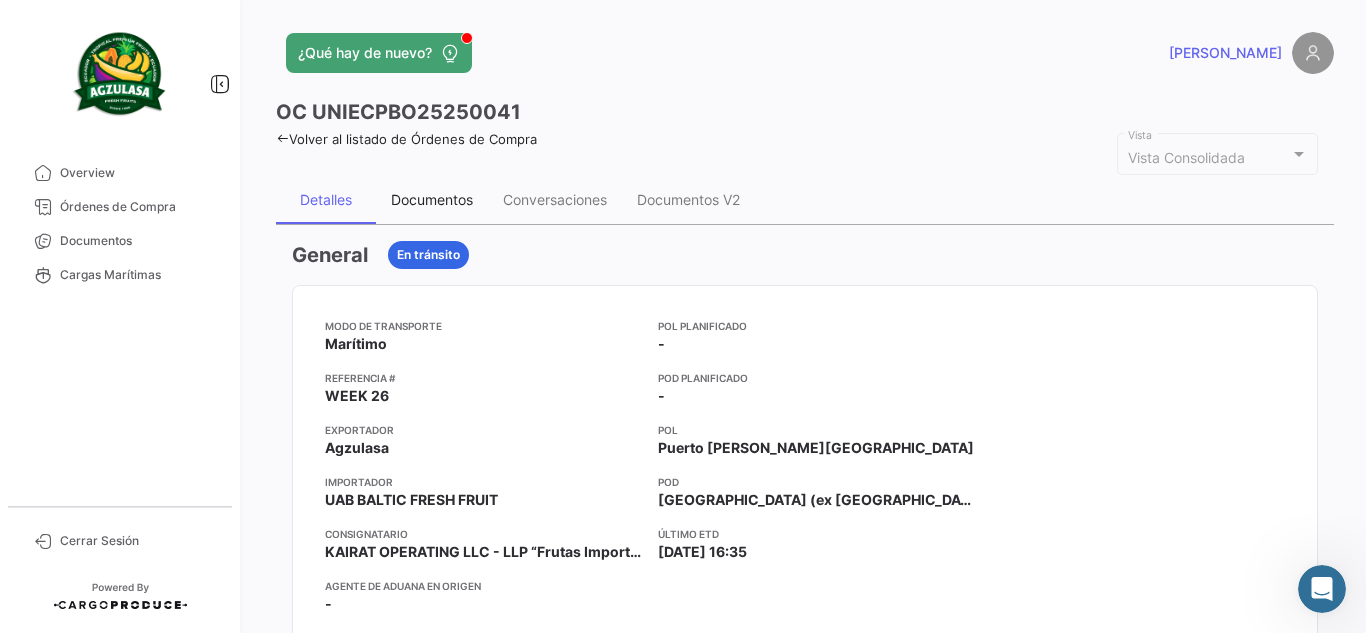 click on "Documentos" at bounding box center (432, 199) 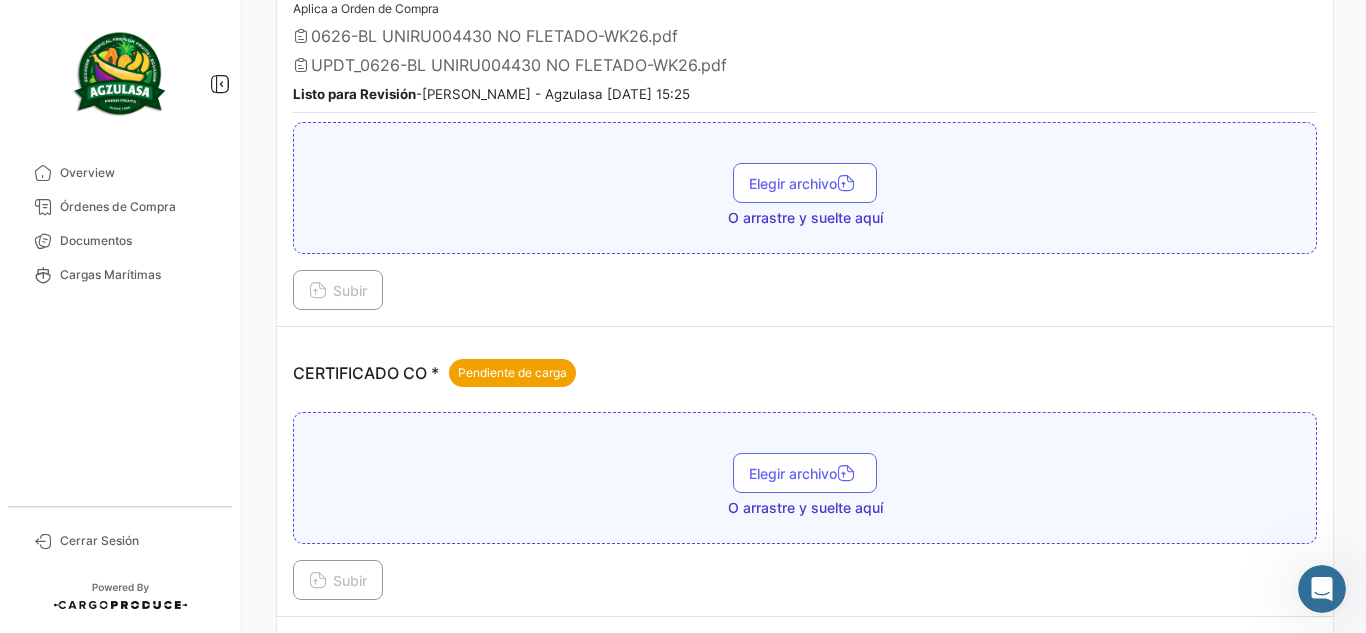 scroll, scrollTop: 632, scrollLeft: 0, axis: vertical 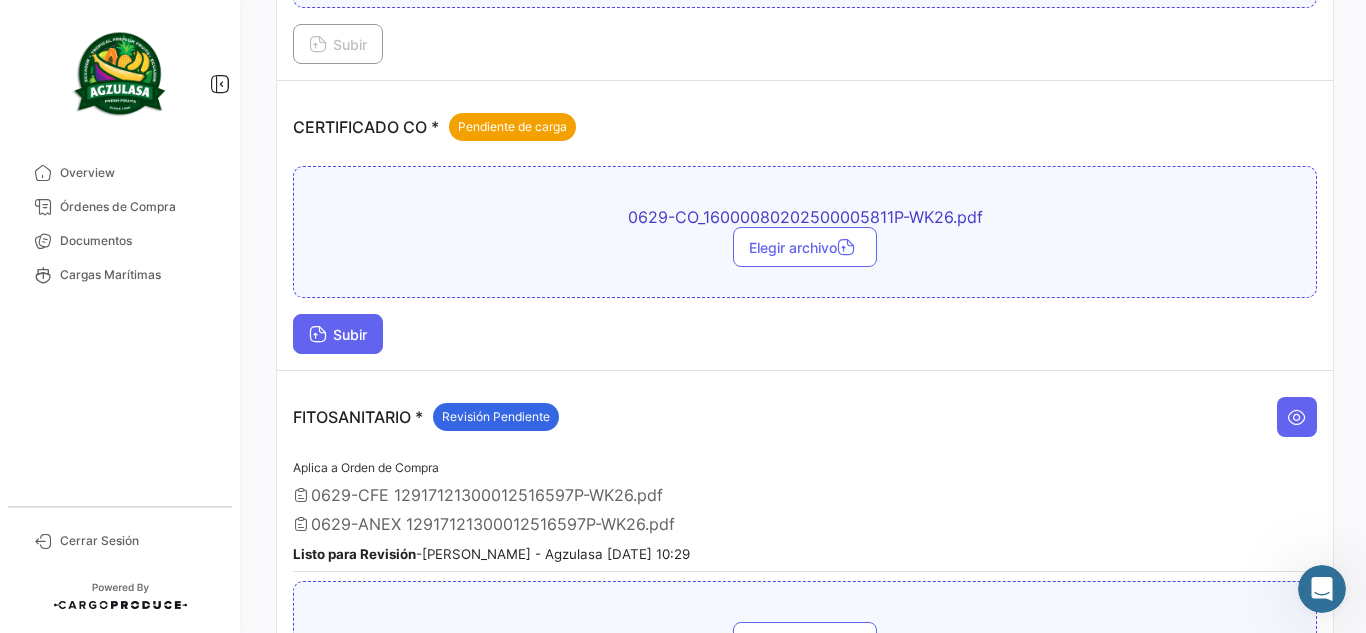 click on "Subir" at bounding box center [338, 334] 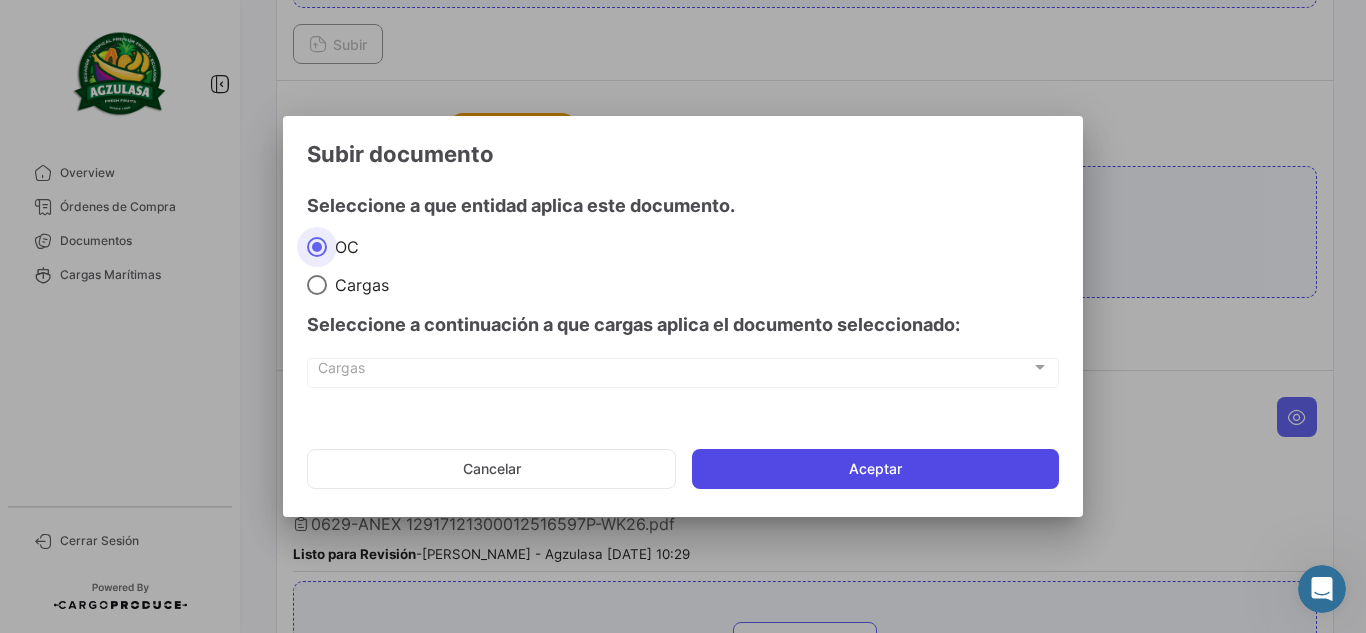 click on "Aceptar" 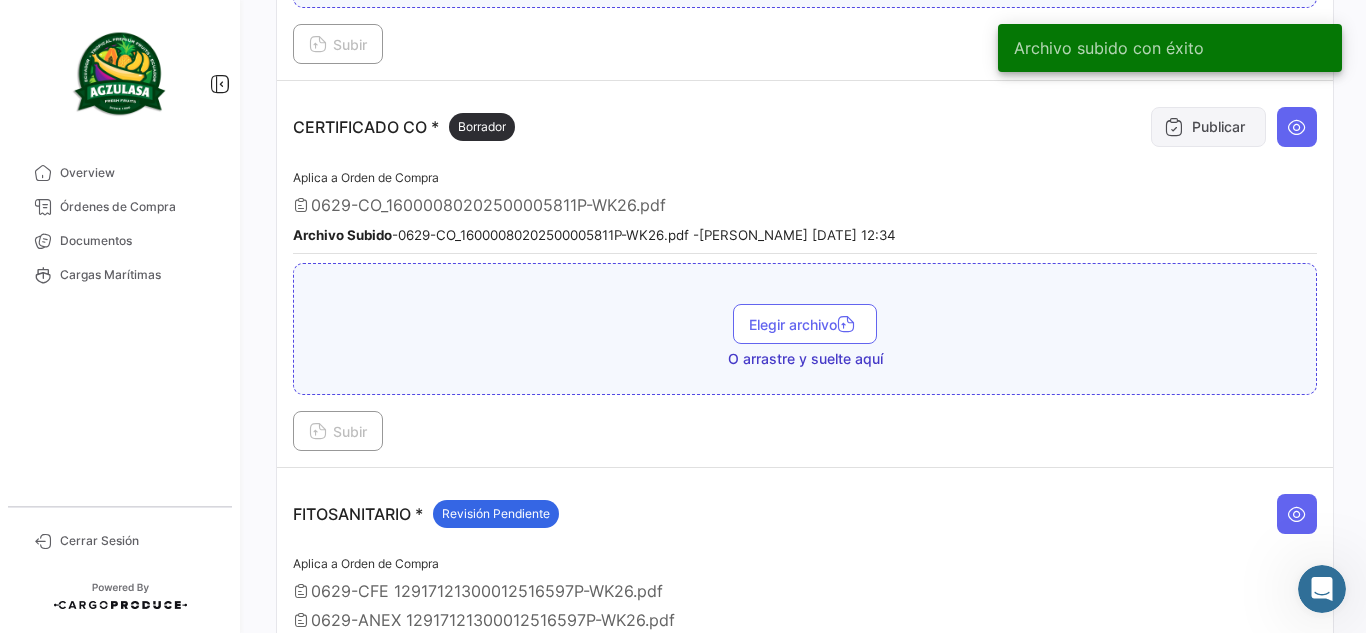 click on "Publicar" at bounding box center (1208, 127) 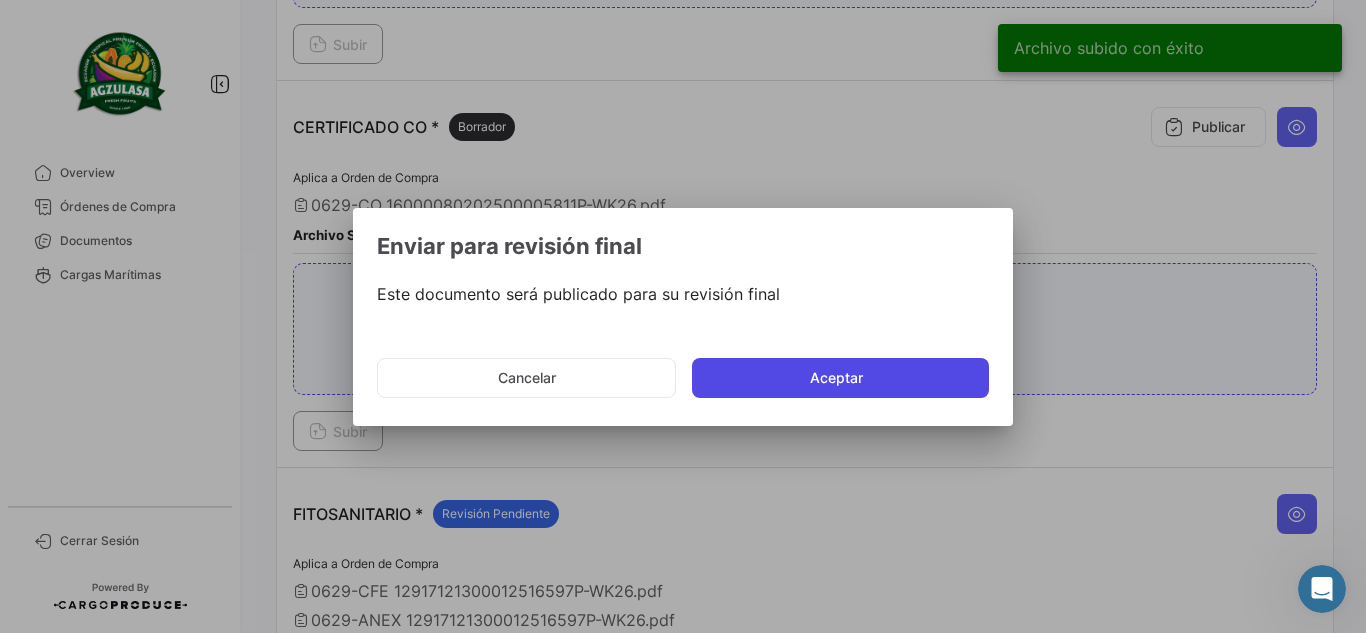 click on "Aceptar" 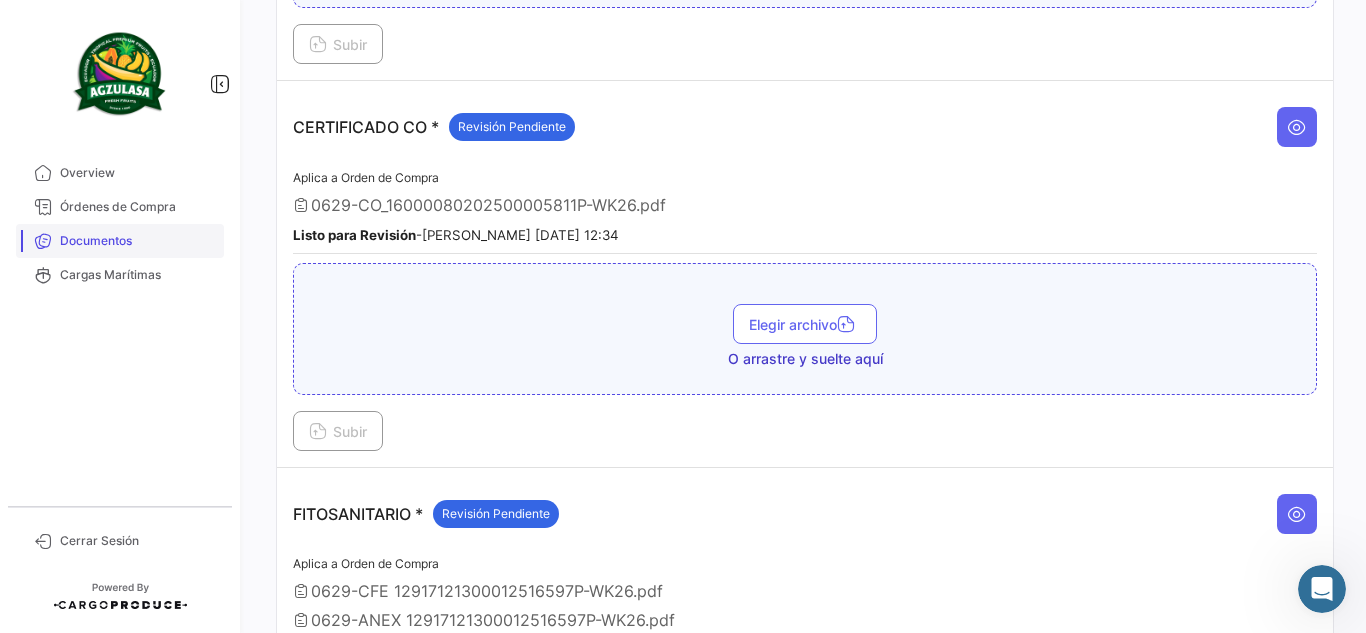 click on "Documentos" at bounding box center [120, 241] 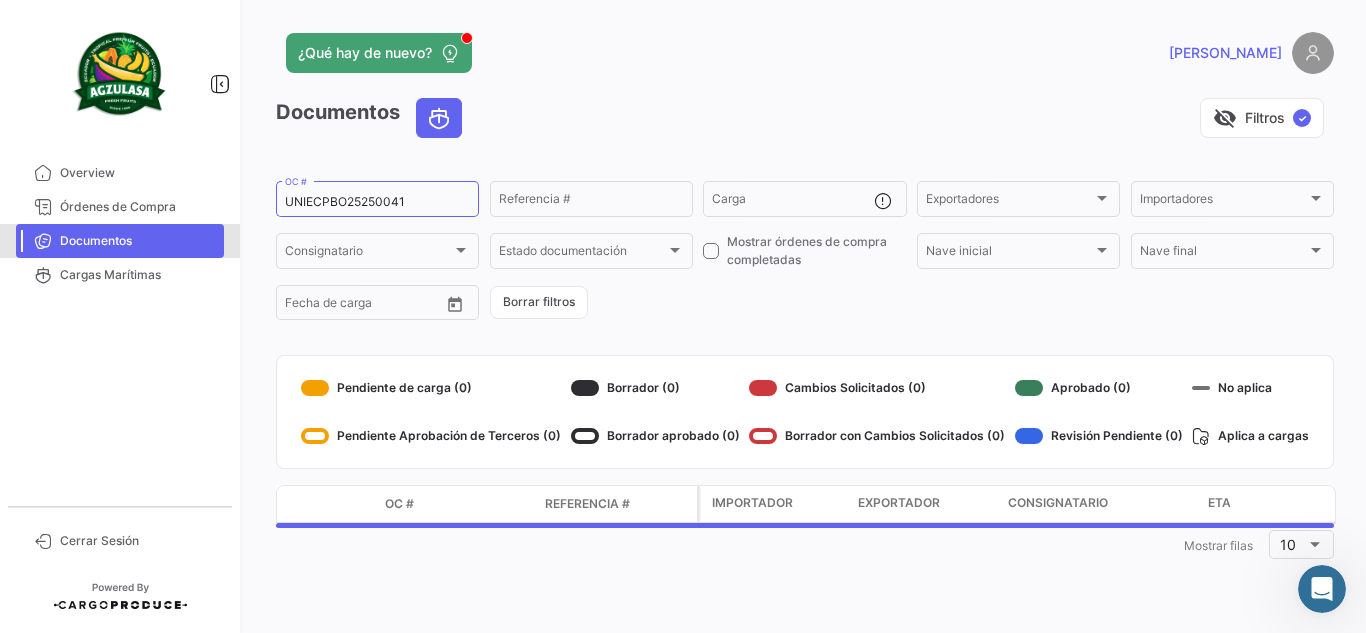 scroll, scrollTop: 0, scrollLeft: 0, axis: both 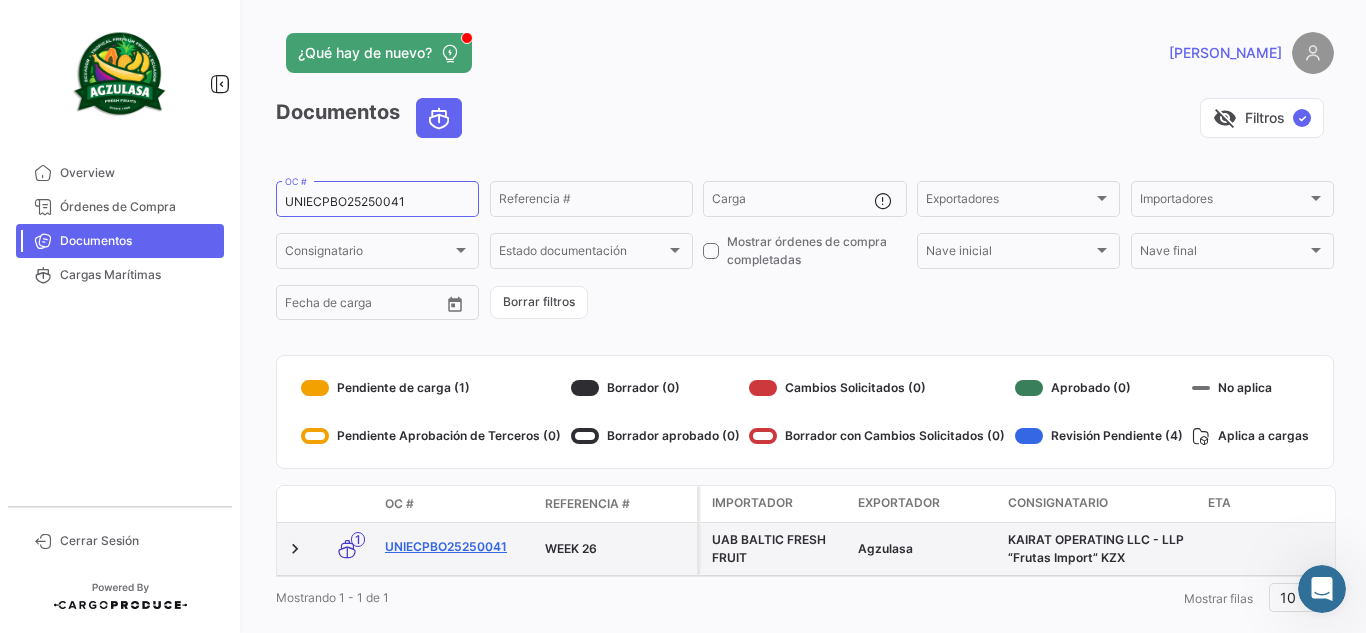 click on "UNIECPBO25250041" 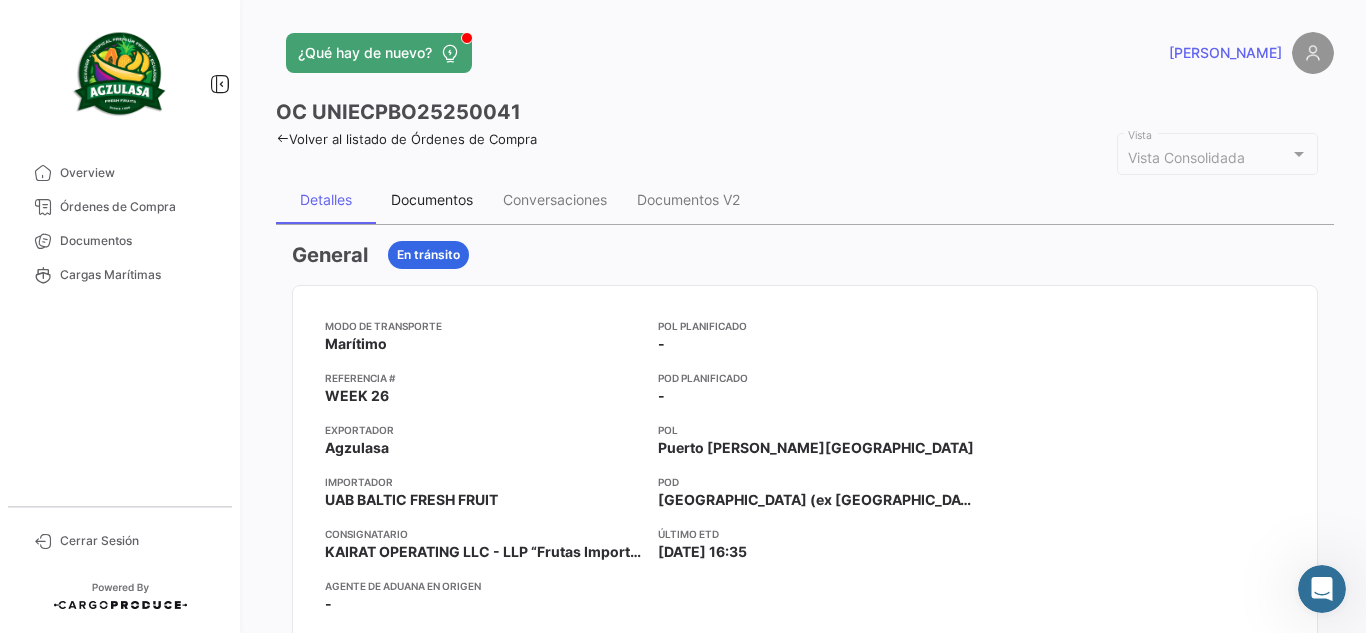 click on "Documentos" at bounding box center (432, 200) 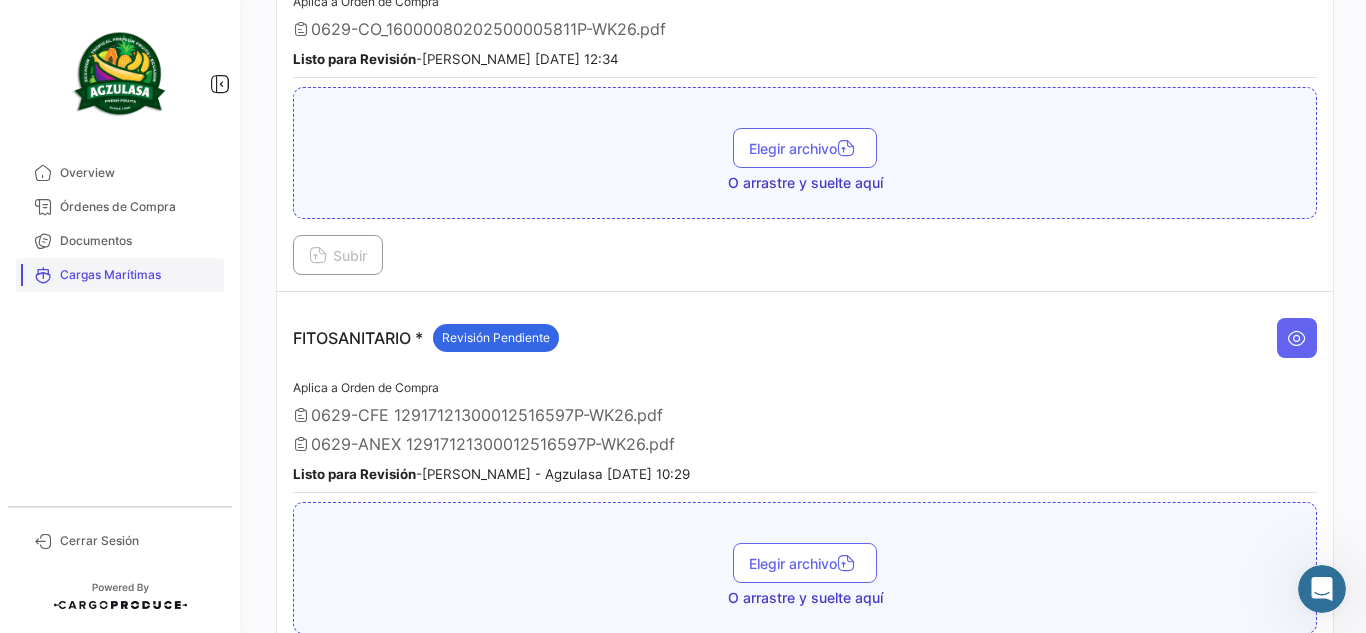 scroll, scrollTop: 832, scrollLeft: 0, axis: vertical 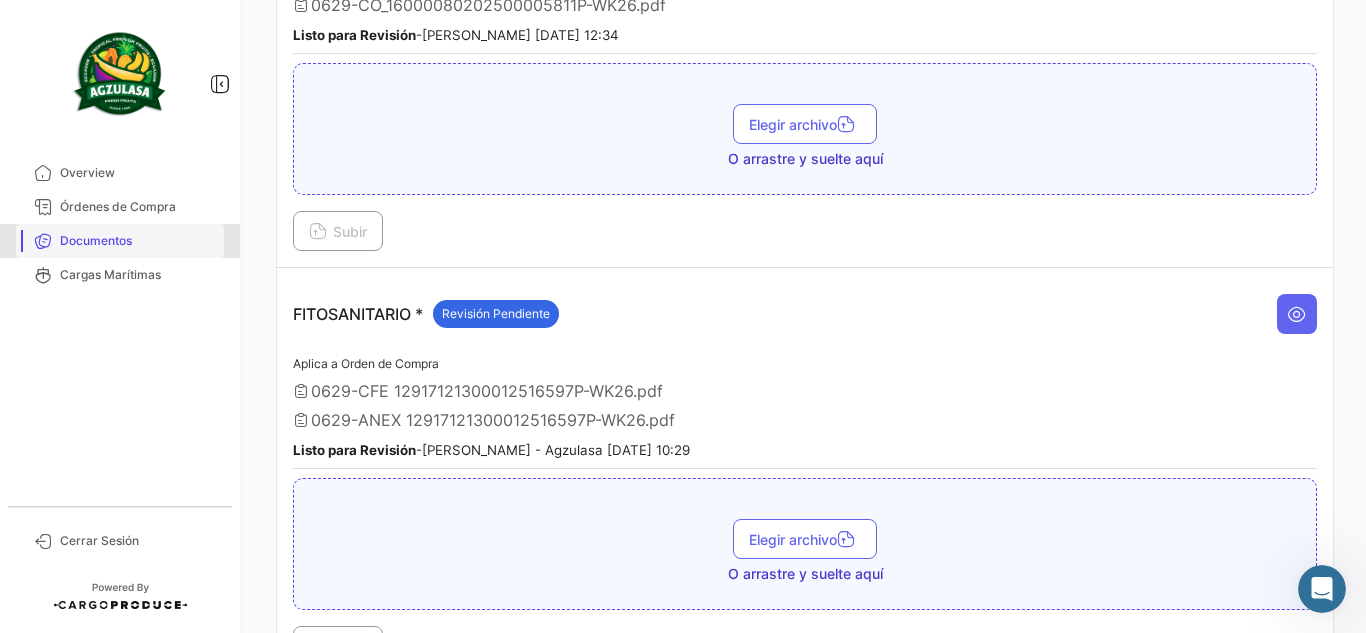 click on "Documentos" at bounding box center (138, 241) 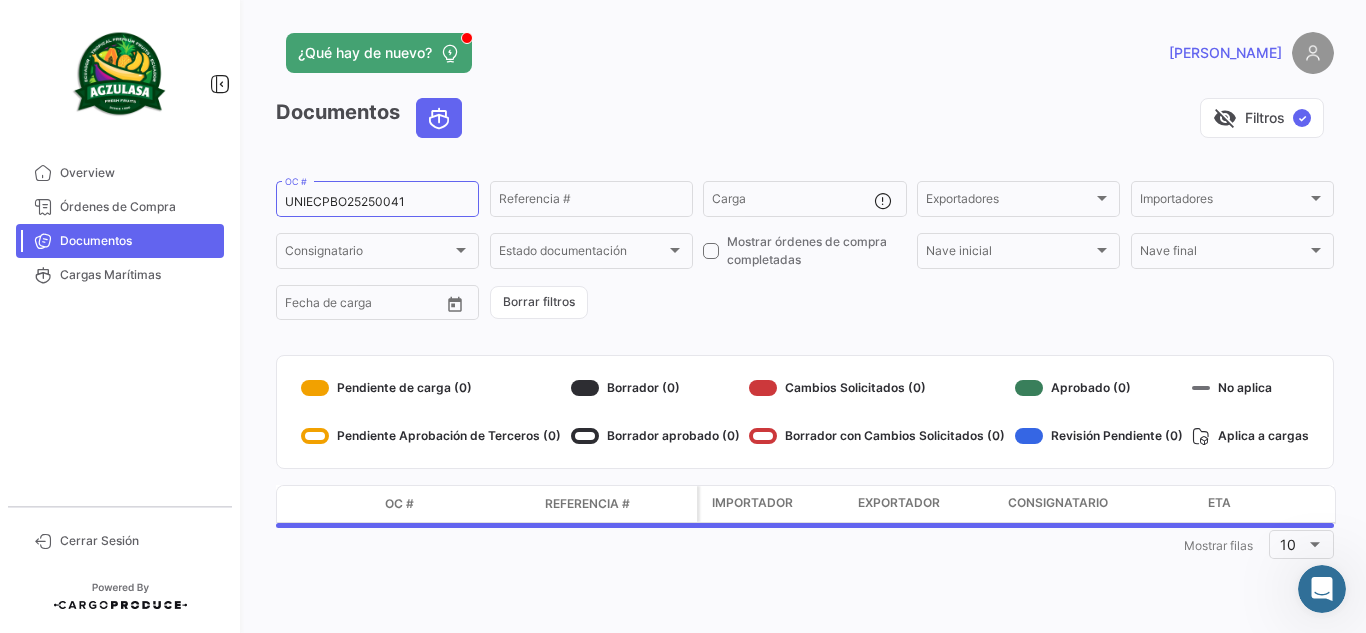 scroll, scrollTop: 0, scrollLeft: 0, axis: both 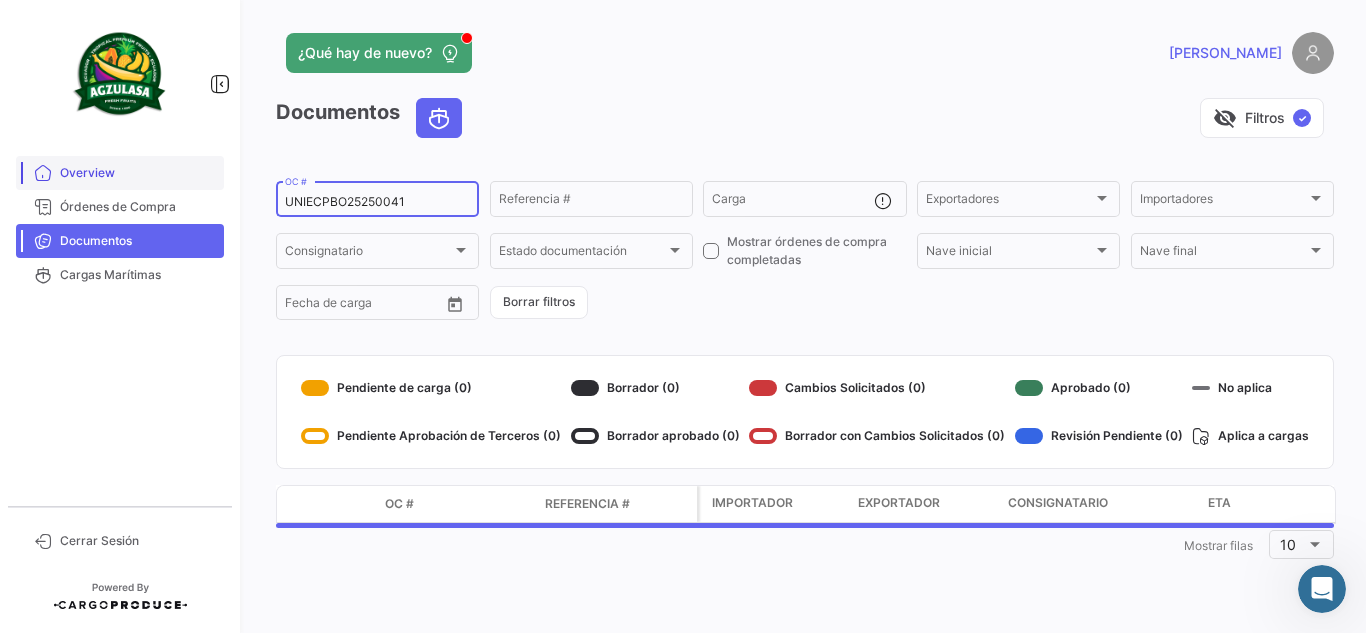 drag, startPoint x: 431, startPoint y: 203, endPoint x: 189, endPoint y: 180, distance: 243.09052 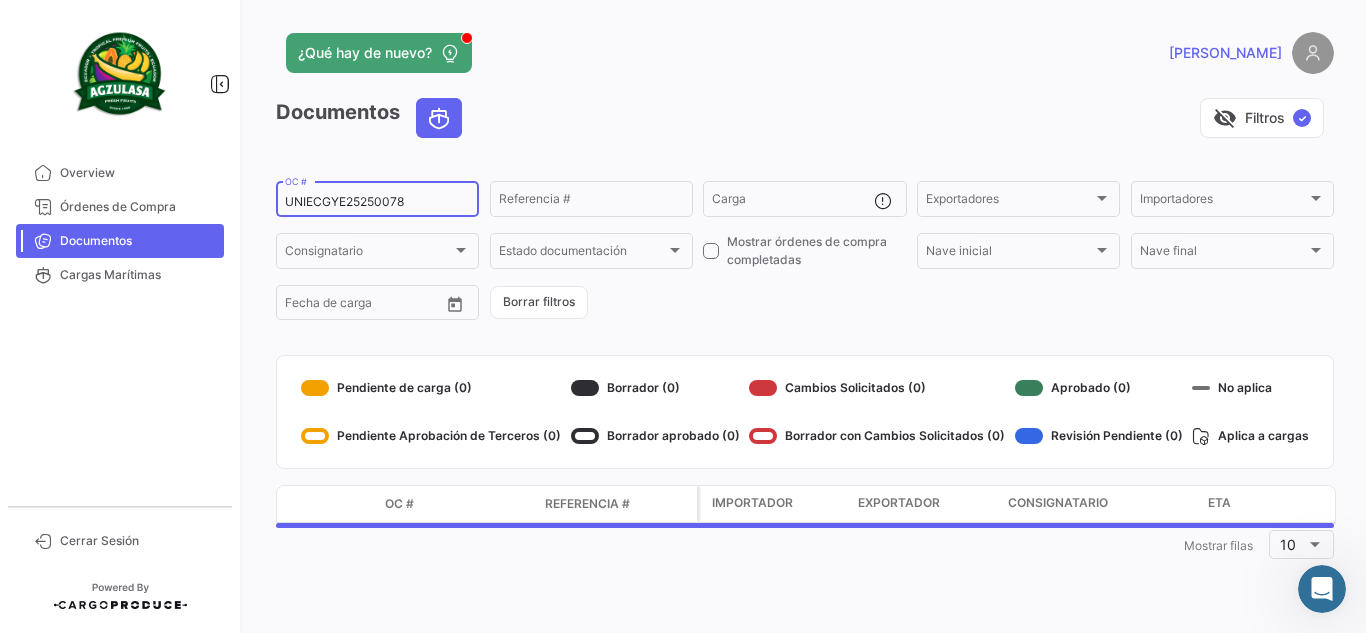 type on "UNIECGYE25250078" 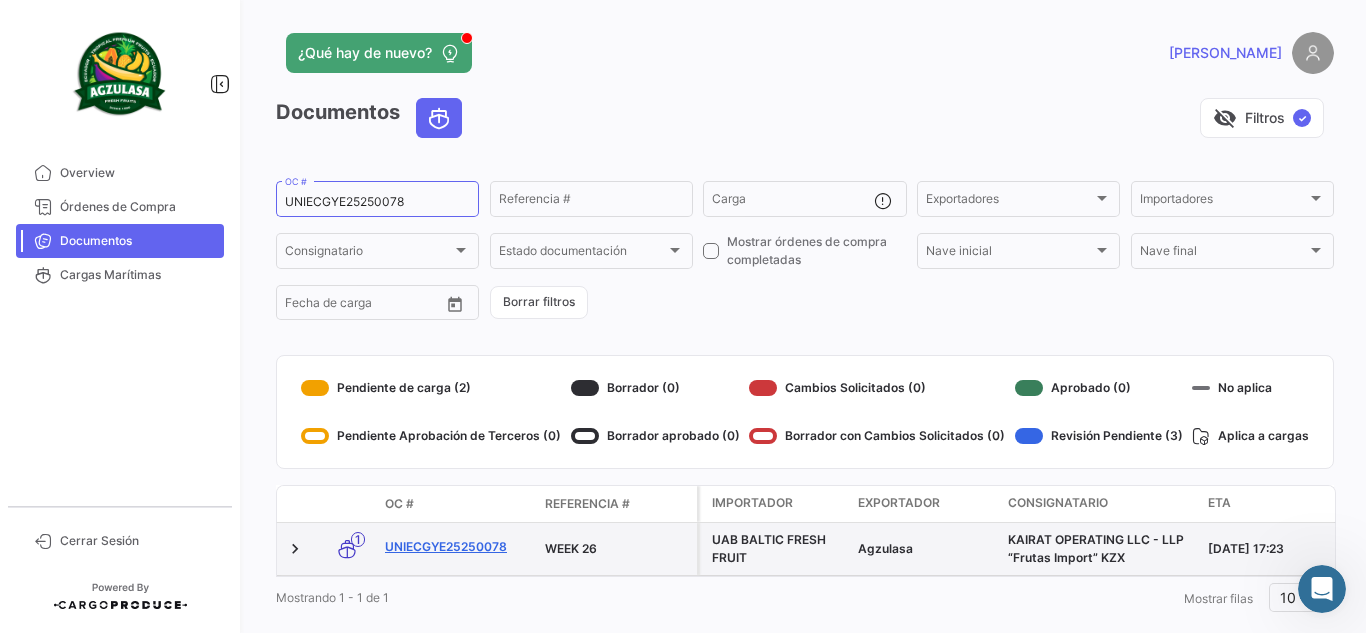 click on "UNIECGYE25250078" 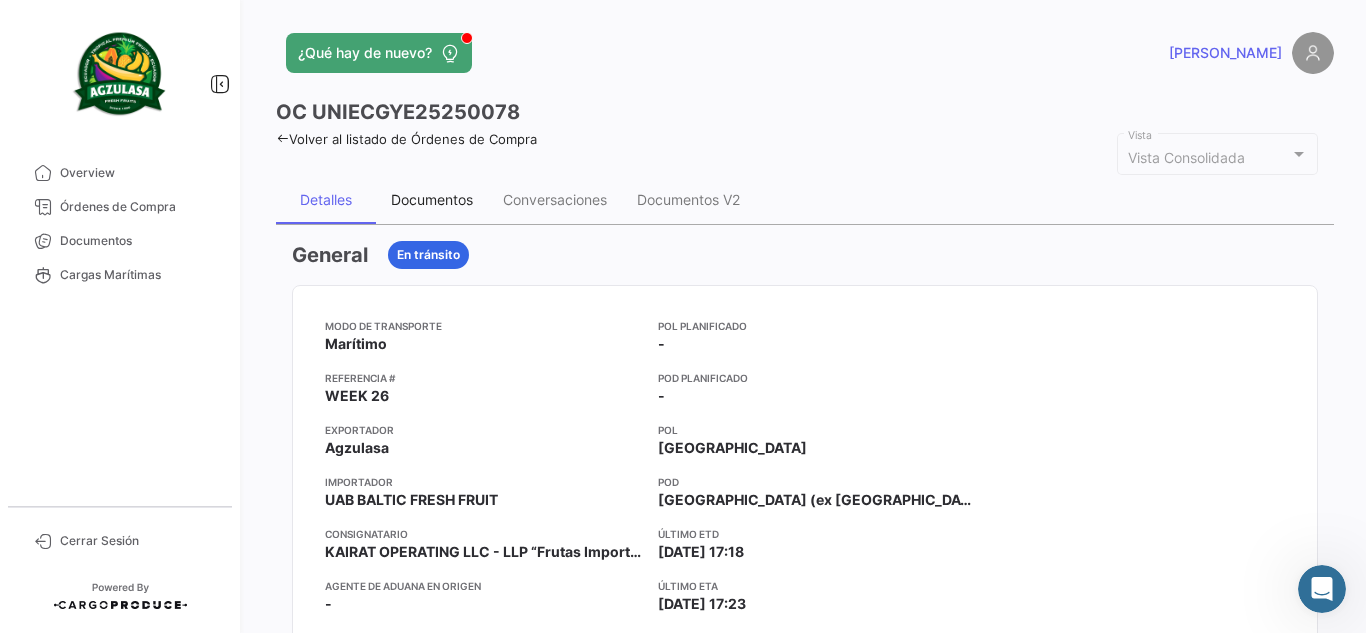 click on "Documentos" at bounding box center (432, 199) 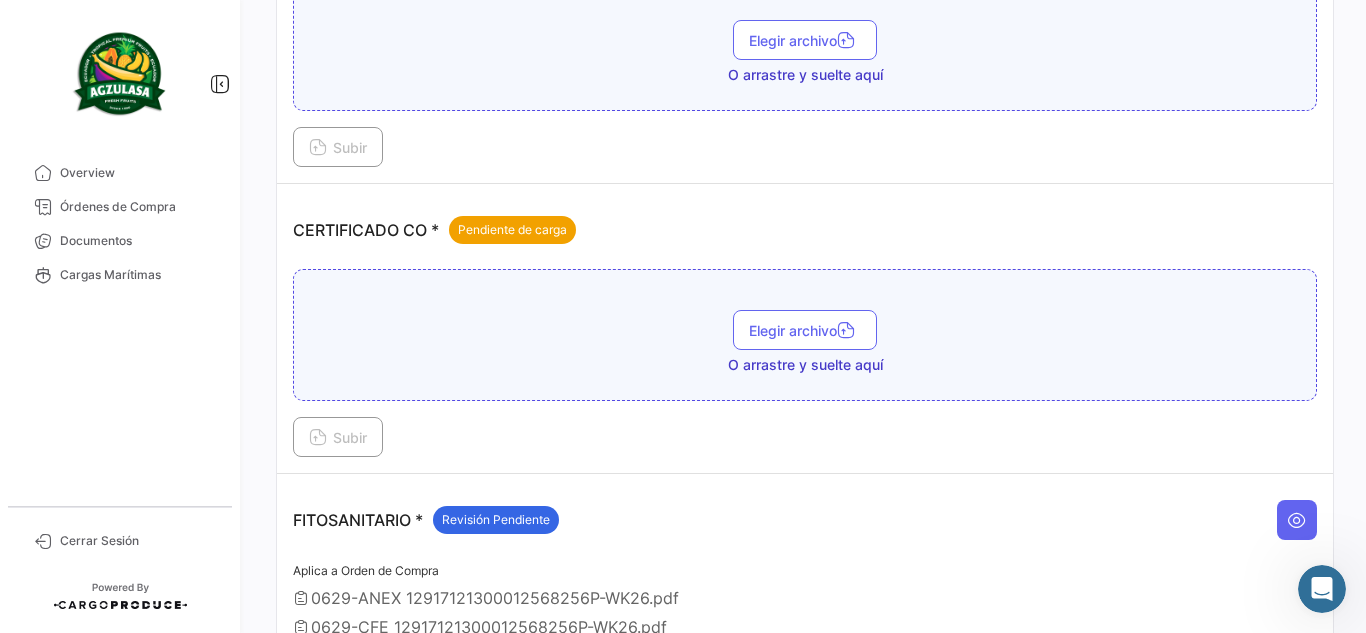 scroll, scrollTop: 532, scrollLeft: 0, axis: vertical 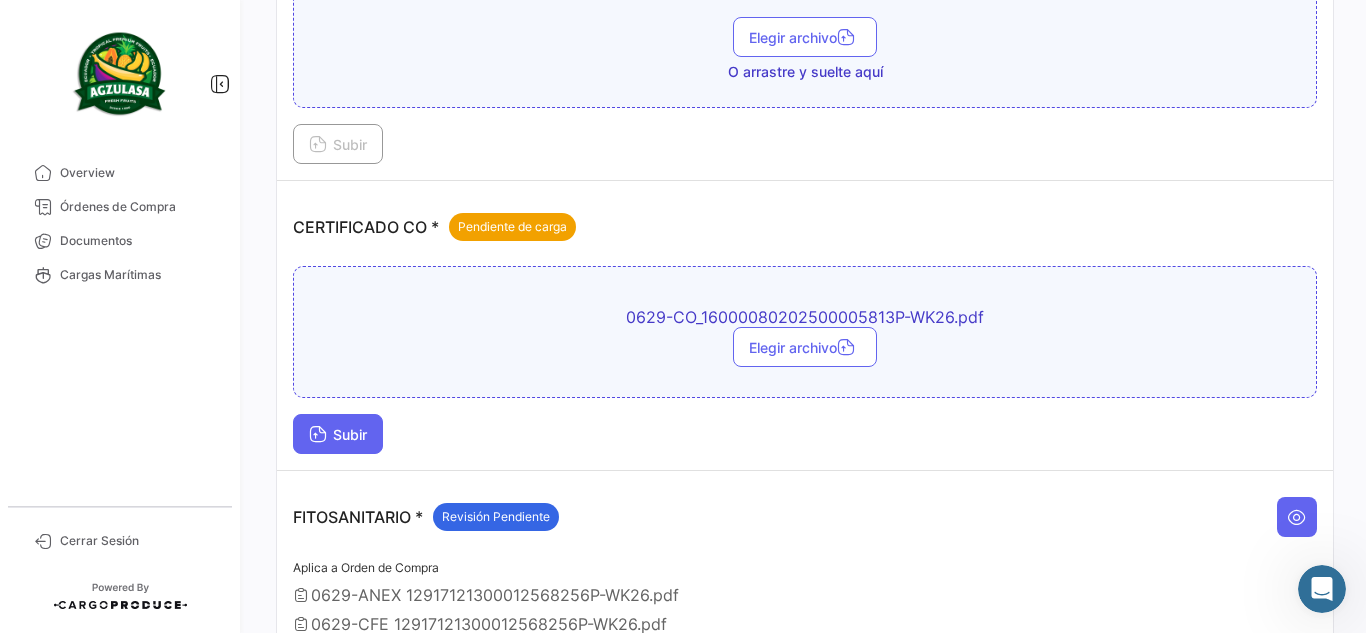click on "Subir" at bounding box center [338, 434] 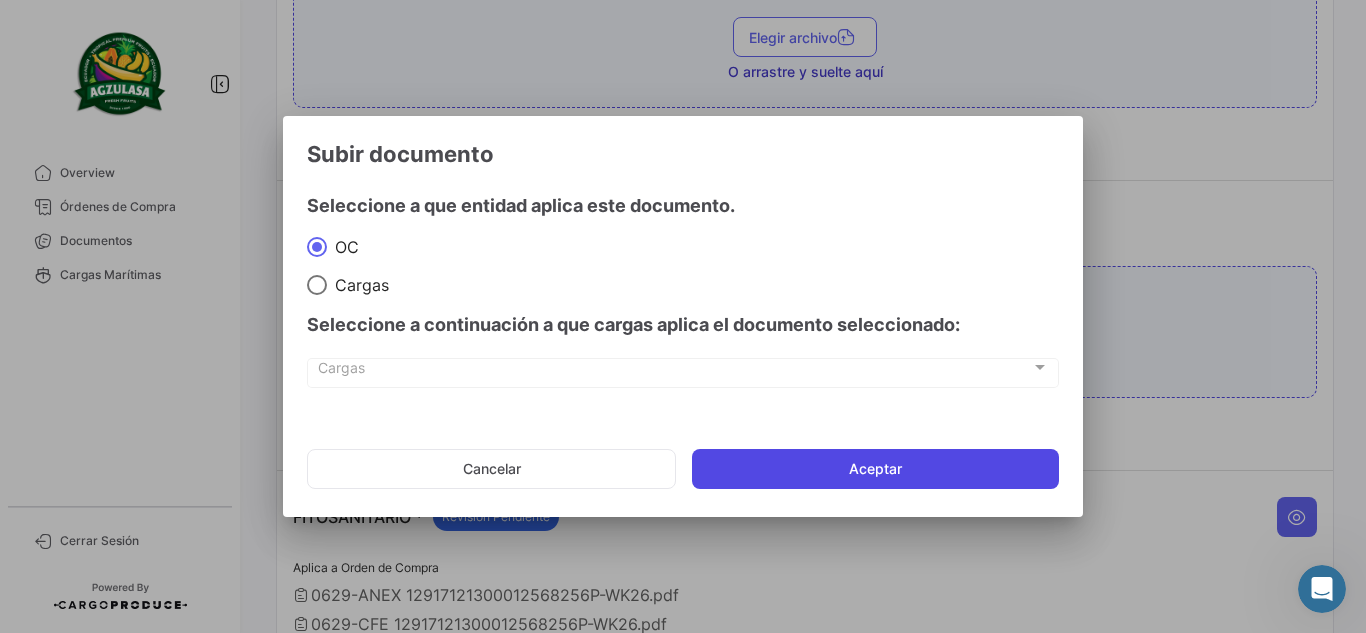 click on "Aceptar" 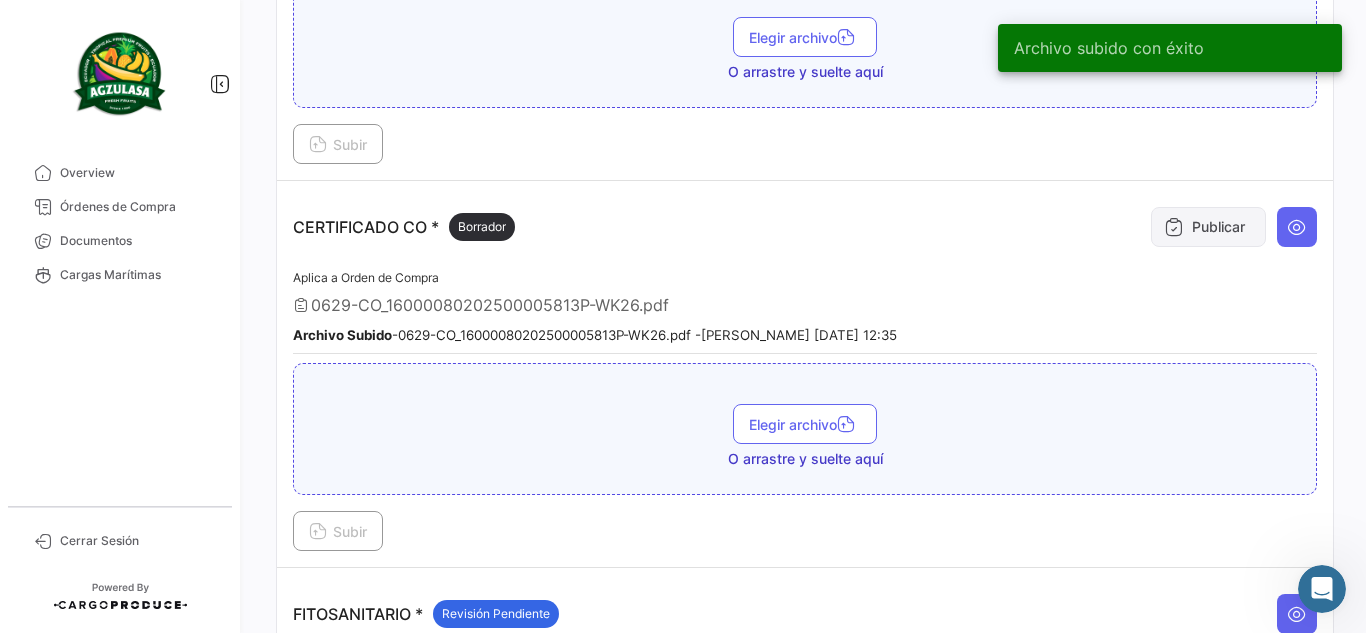 click on "Publicar" at bounding box center [1208, 227] 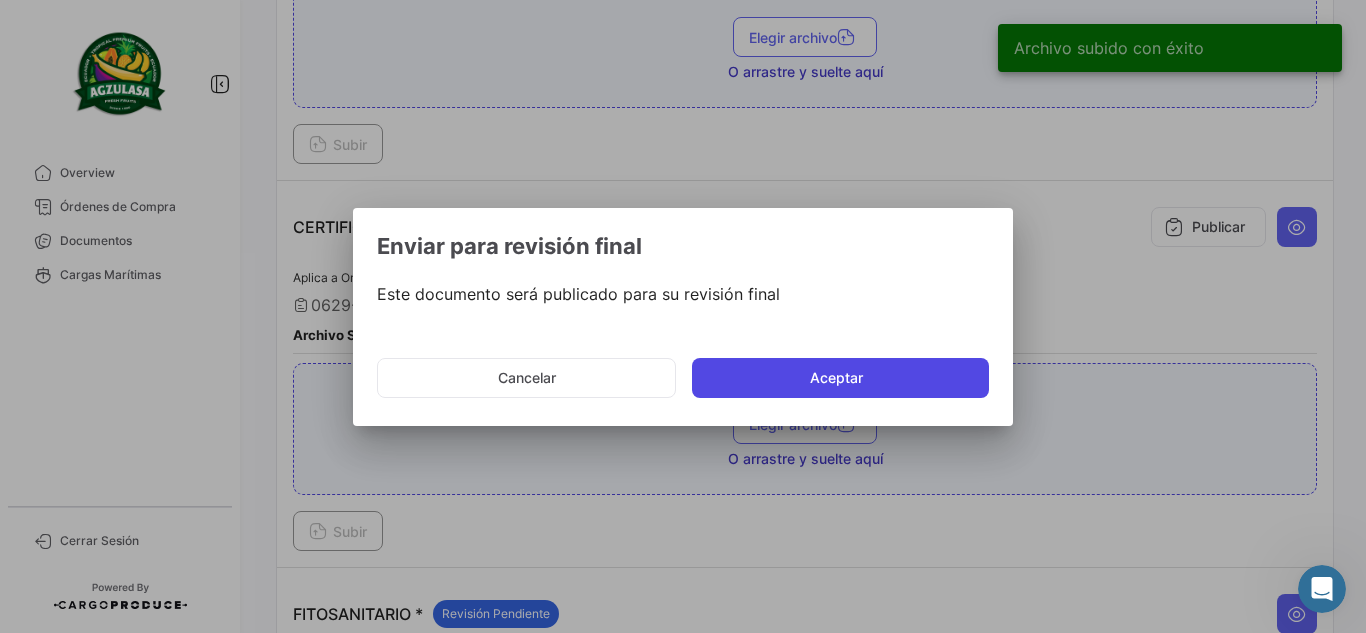 click on "Aceptar" 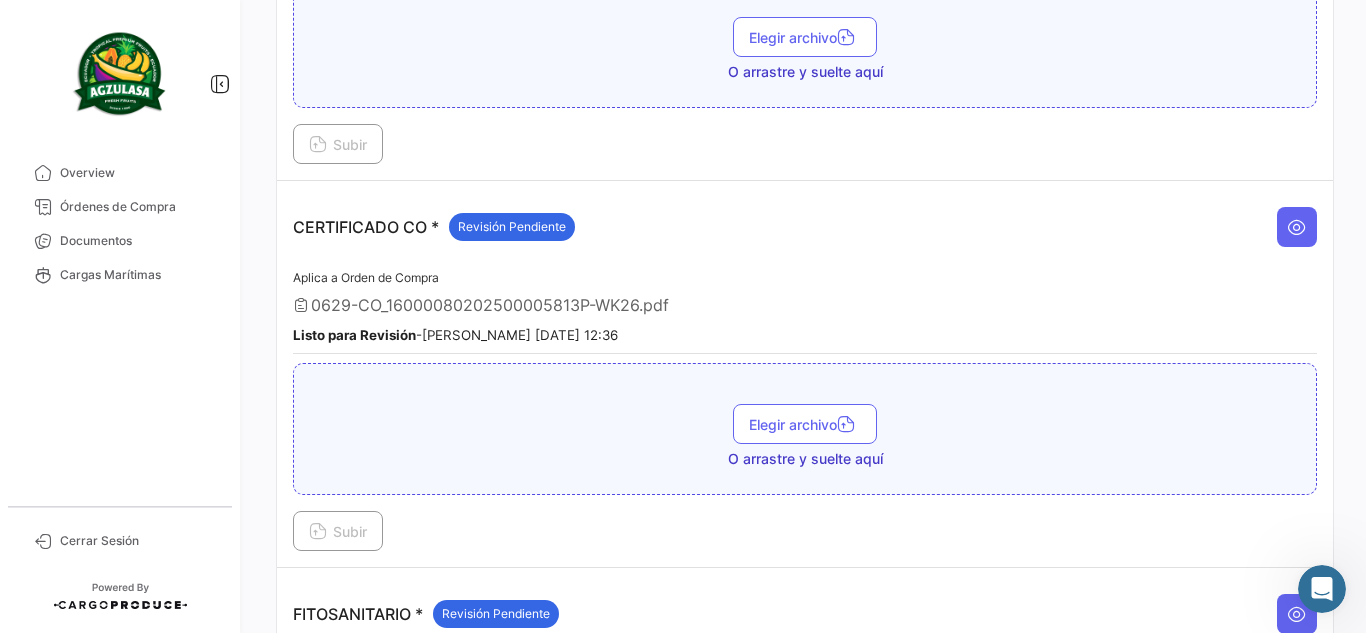 click on "CERTIFICADO CO *   Revisión Pendiente   Aplica a Orden de Compra   0629-CO_16000080202500005813P-WK26.pdf  Listo para Revisión  -   [PERSON_NAME] [DATE] 12:36      Elegir archivo  O arrastre y suelte aquí  Subir" at bounding box center [805, 374] 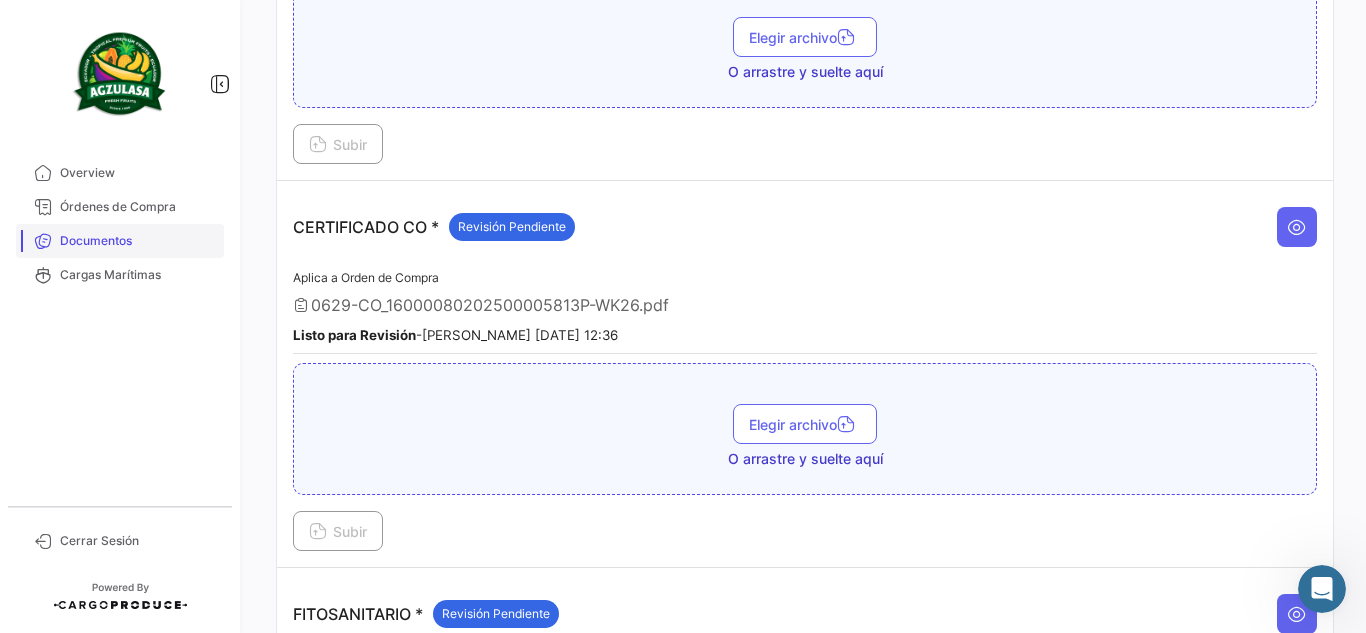 click on "Documentos" at bounding box center (138, 241) 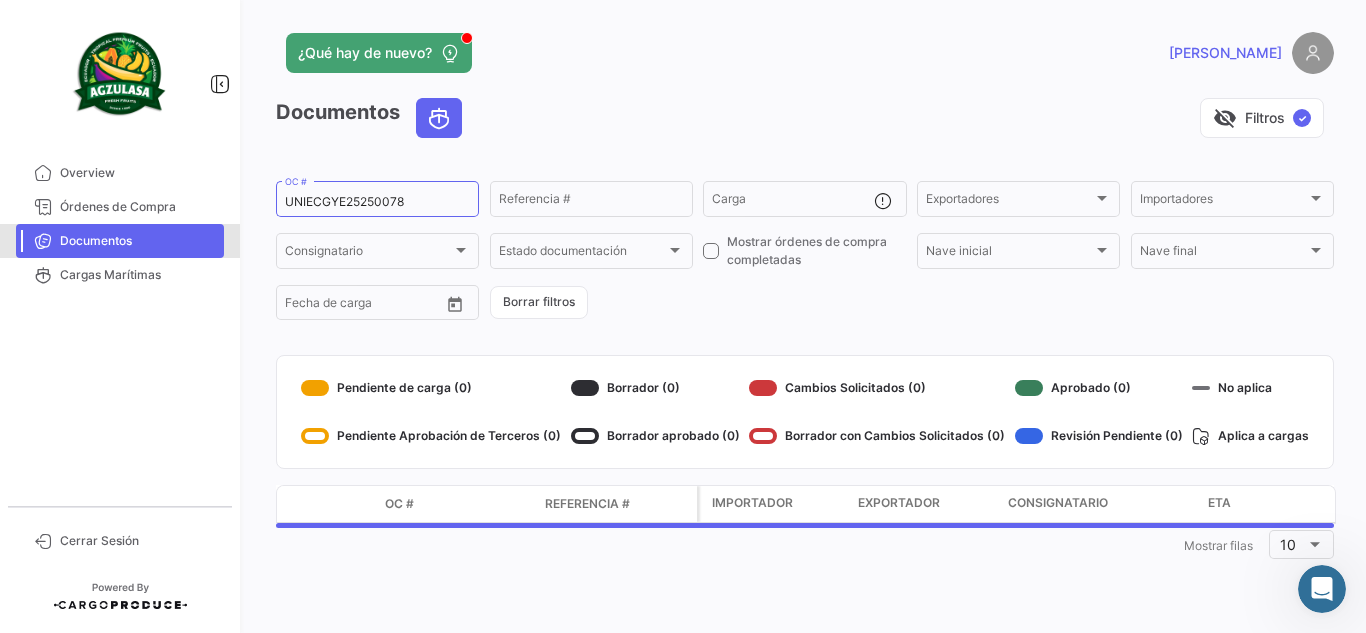 scroll, scrollTop: 0, scrollLeft: 0, axis: both 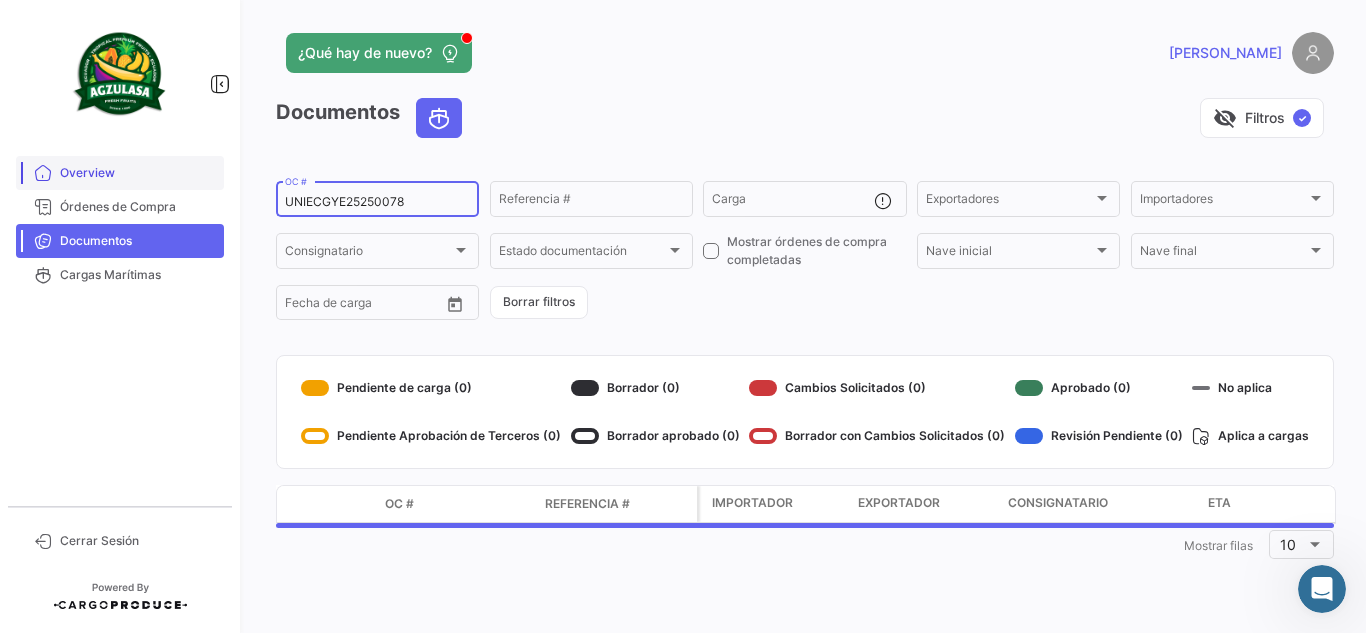 drag, startPoint x: 424, startPoint y: 200, endPoint x: 70, endPoint y: 169, distance: 355.35477 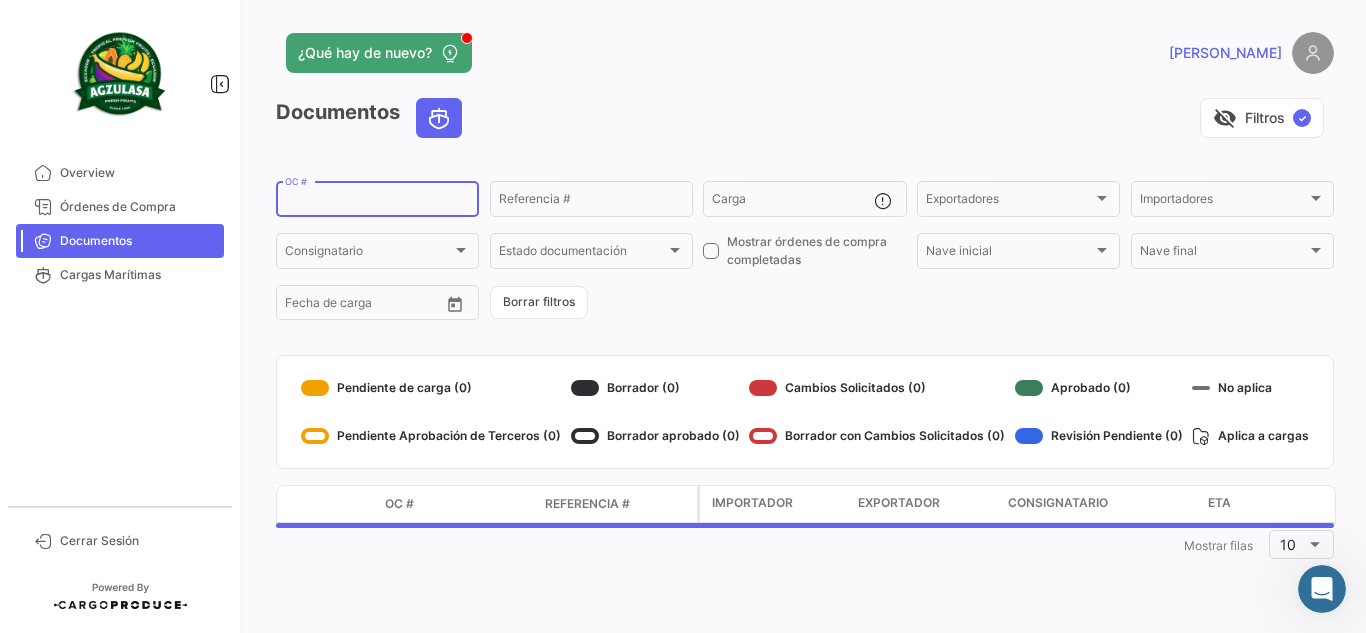 click on "Documentos   visibility_off   Filtros  ✓" 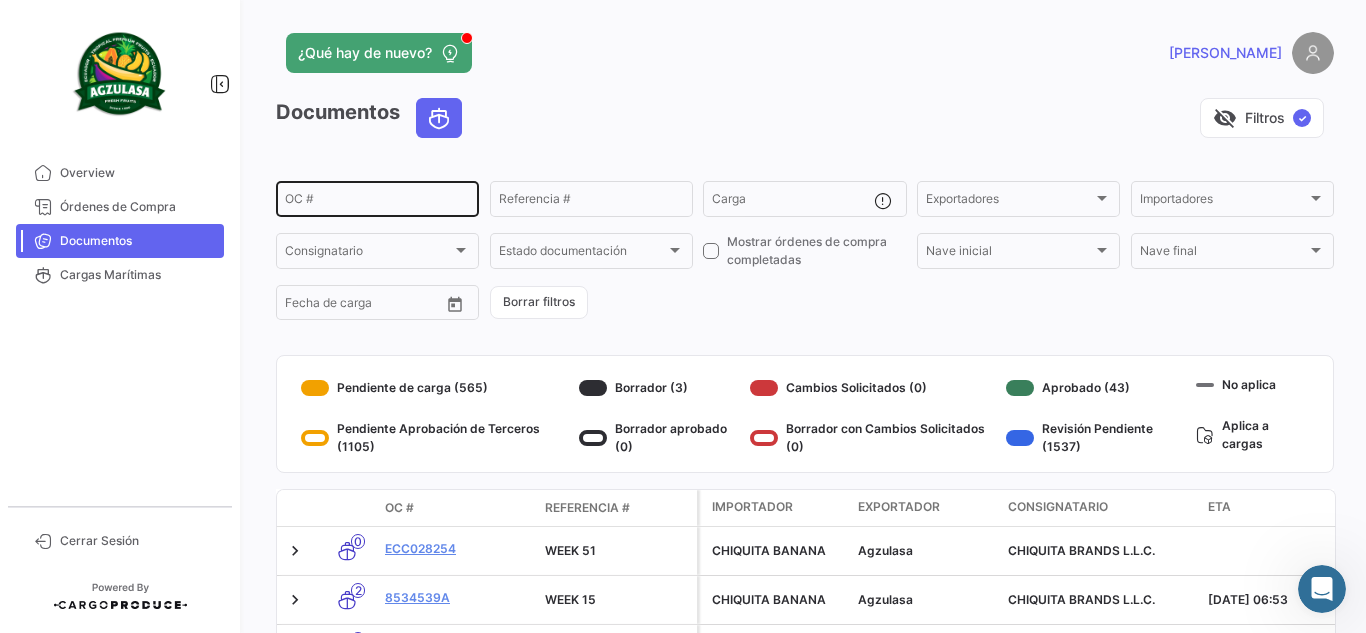 click on "OC #" at bounding box center [377, 202] 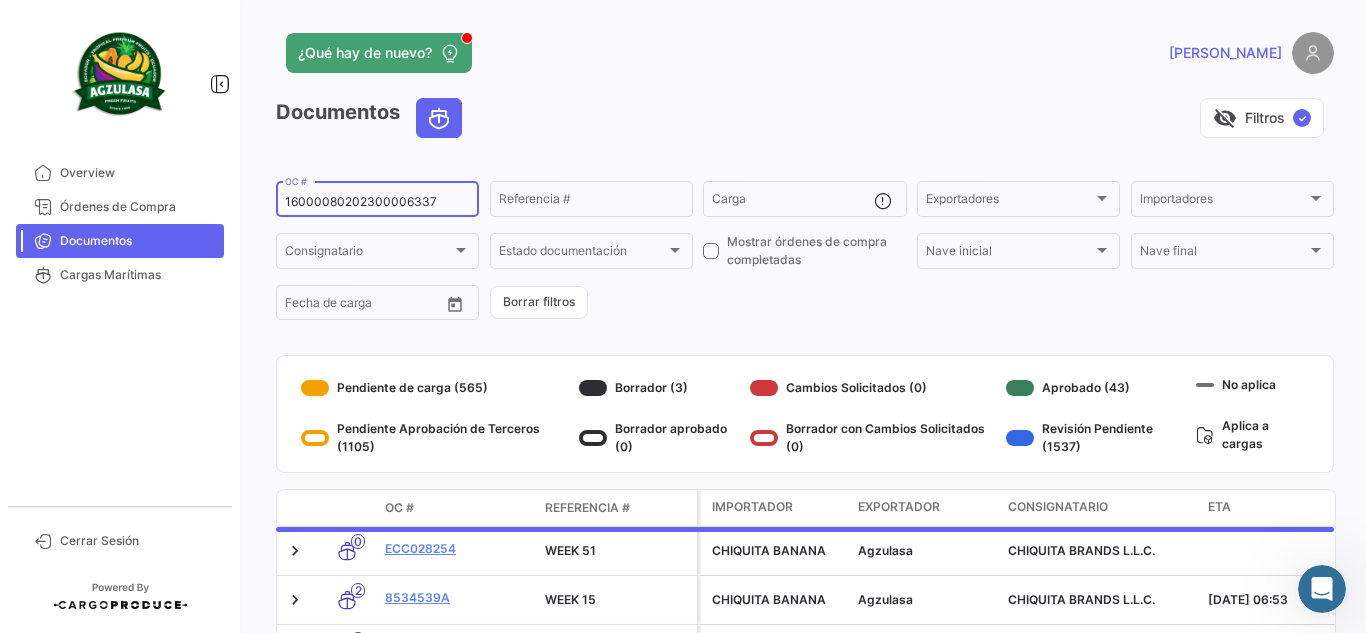type on "16000080202300006337P" 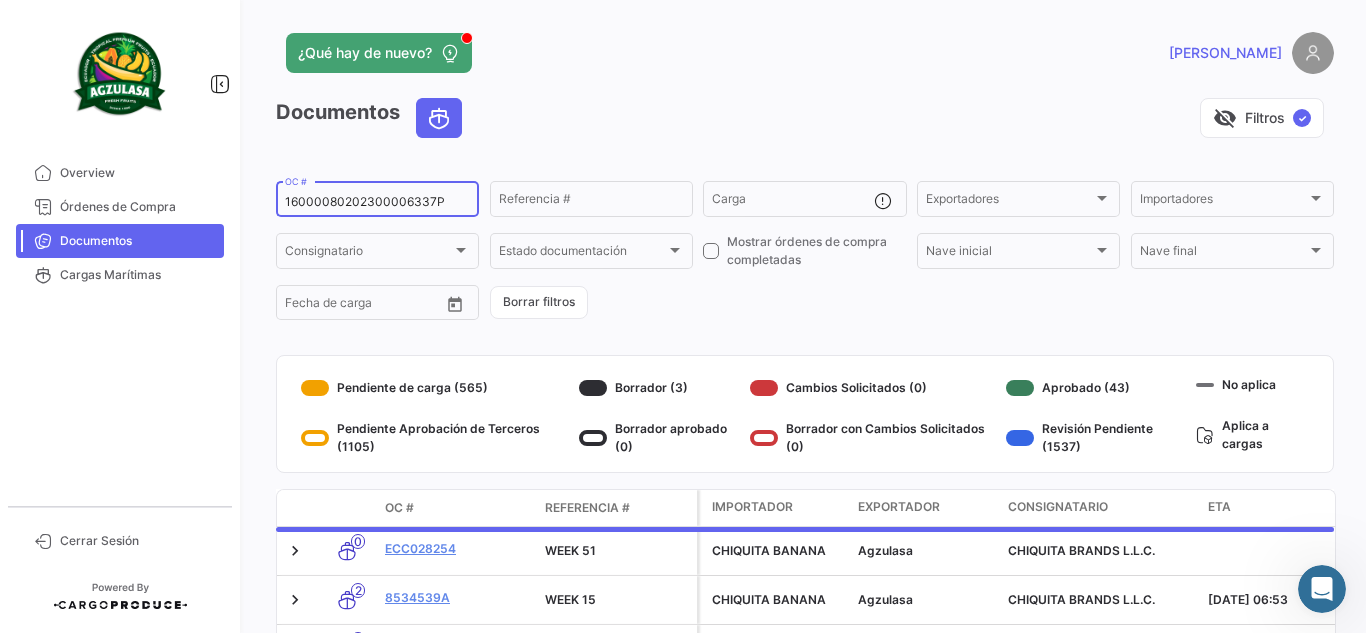 drag, startPoint x: 398, startPoint y: 210, endPoint x: 0, endPoint y: 190, distance: 398.5022 